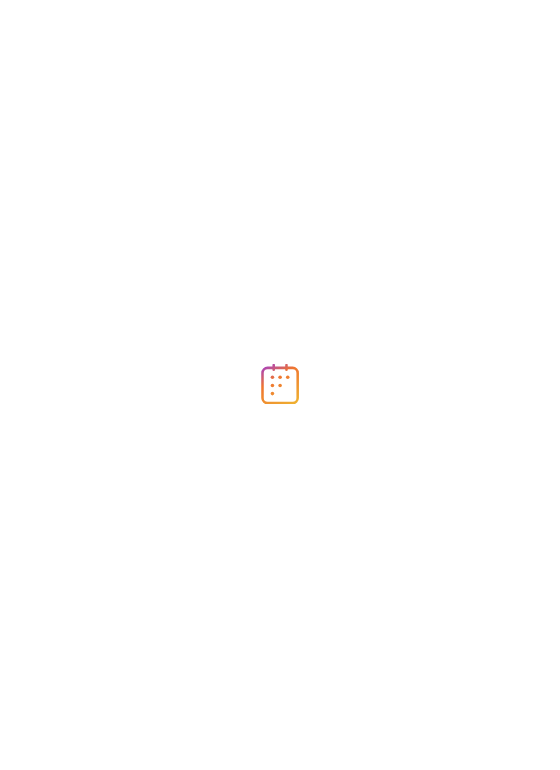 scroll, scrollTop: 0, scrollLeft: 0, axis: both 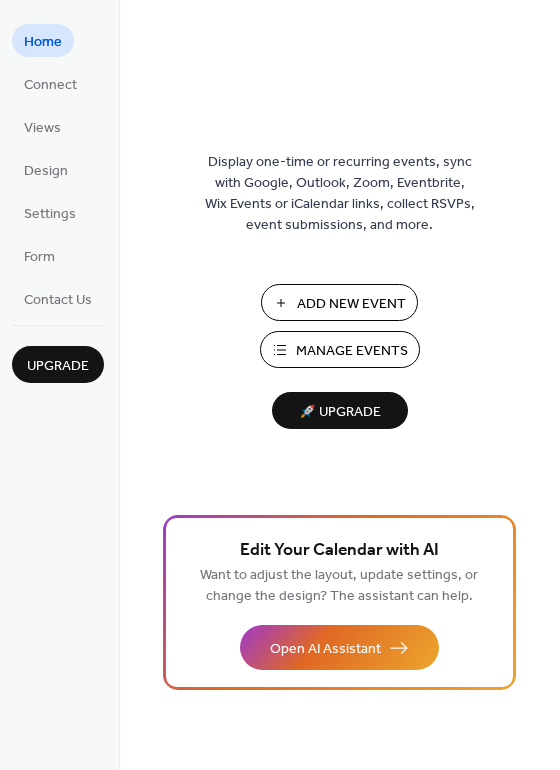 click on "Manage Events" at bounding box center [352, 351] 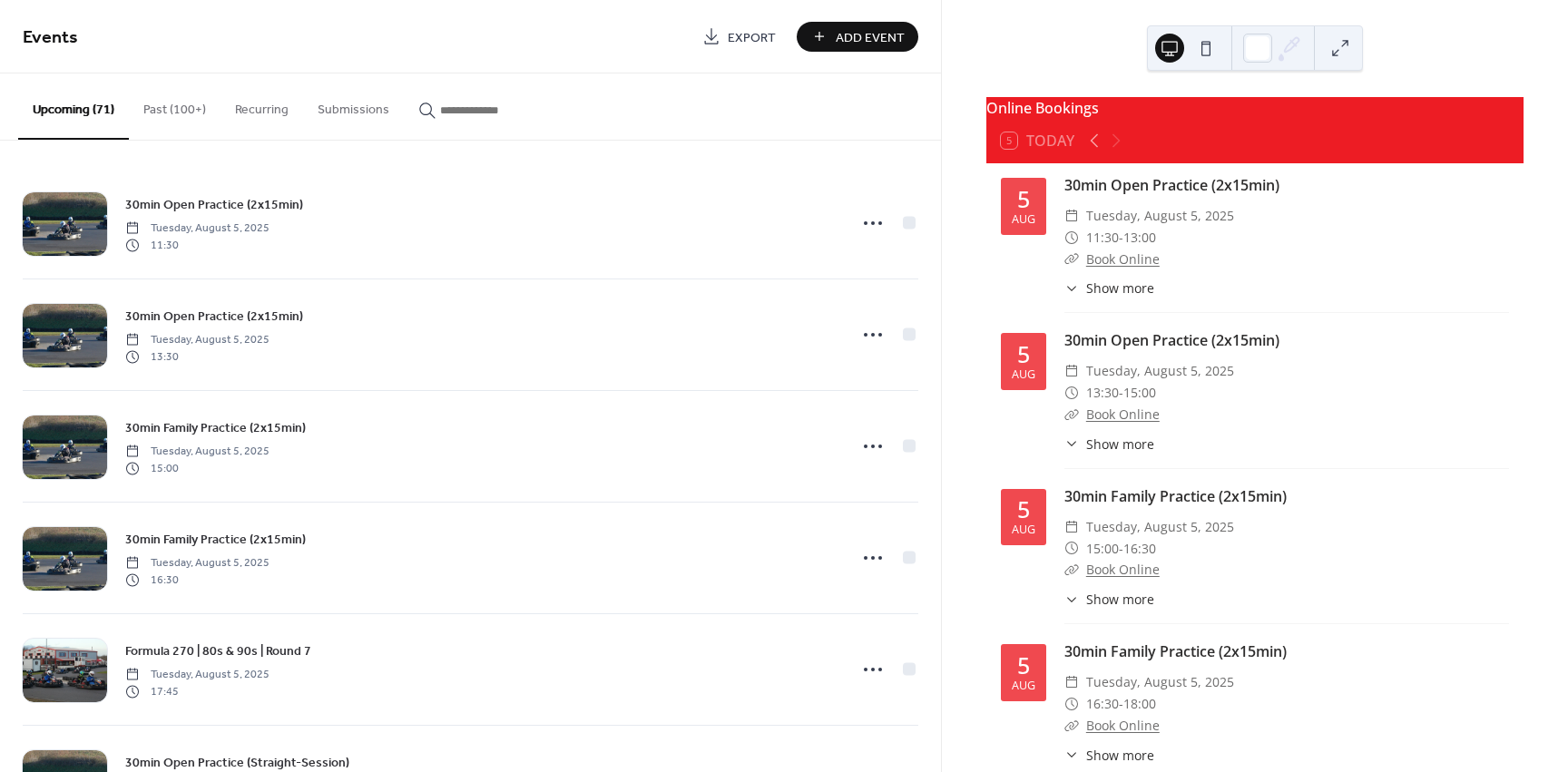 scroll, scrollTop: 0, scrollLeft: 0, axis: both 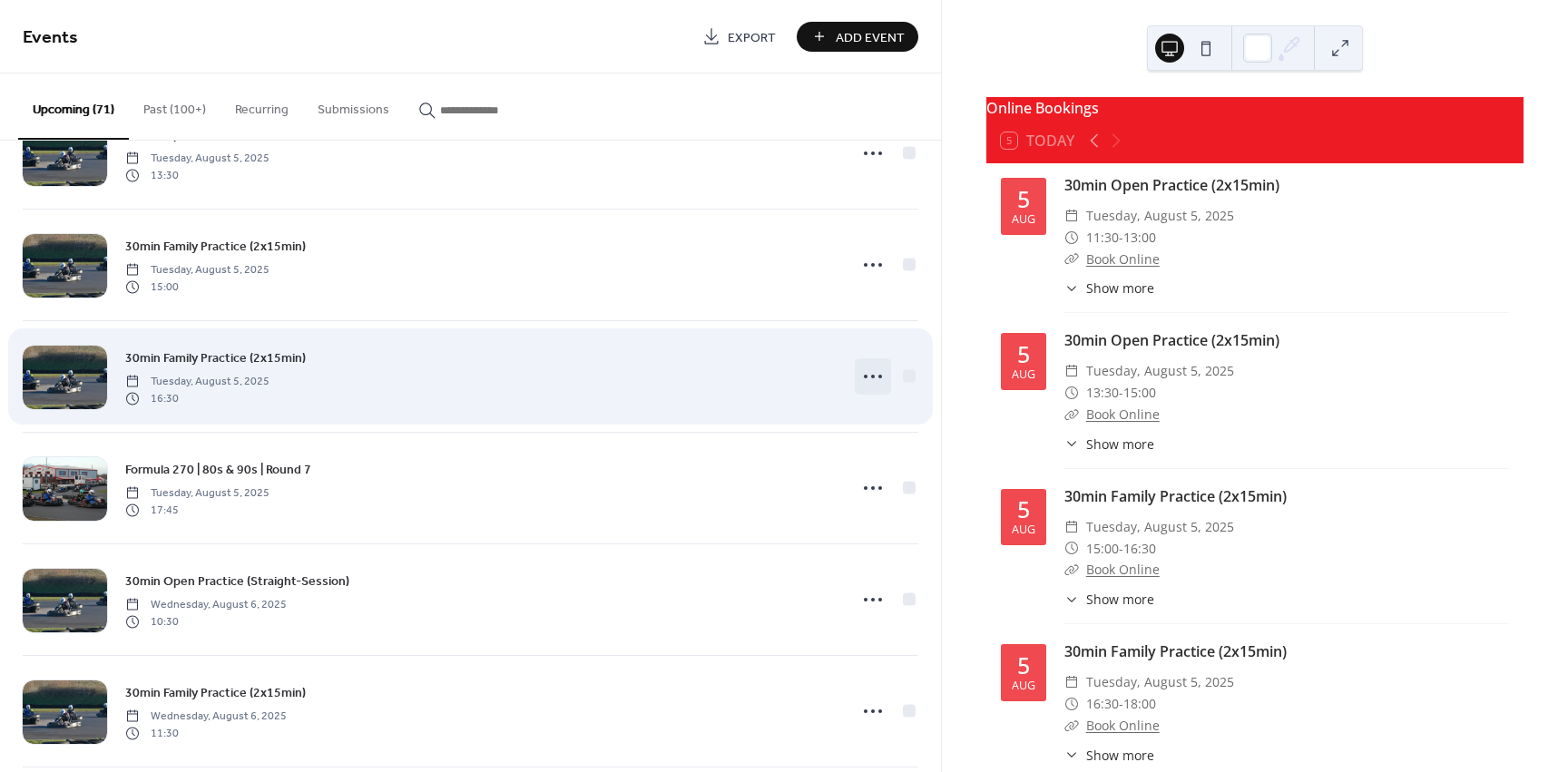 click 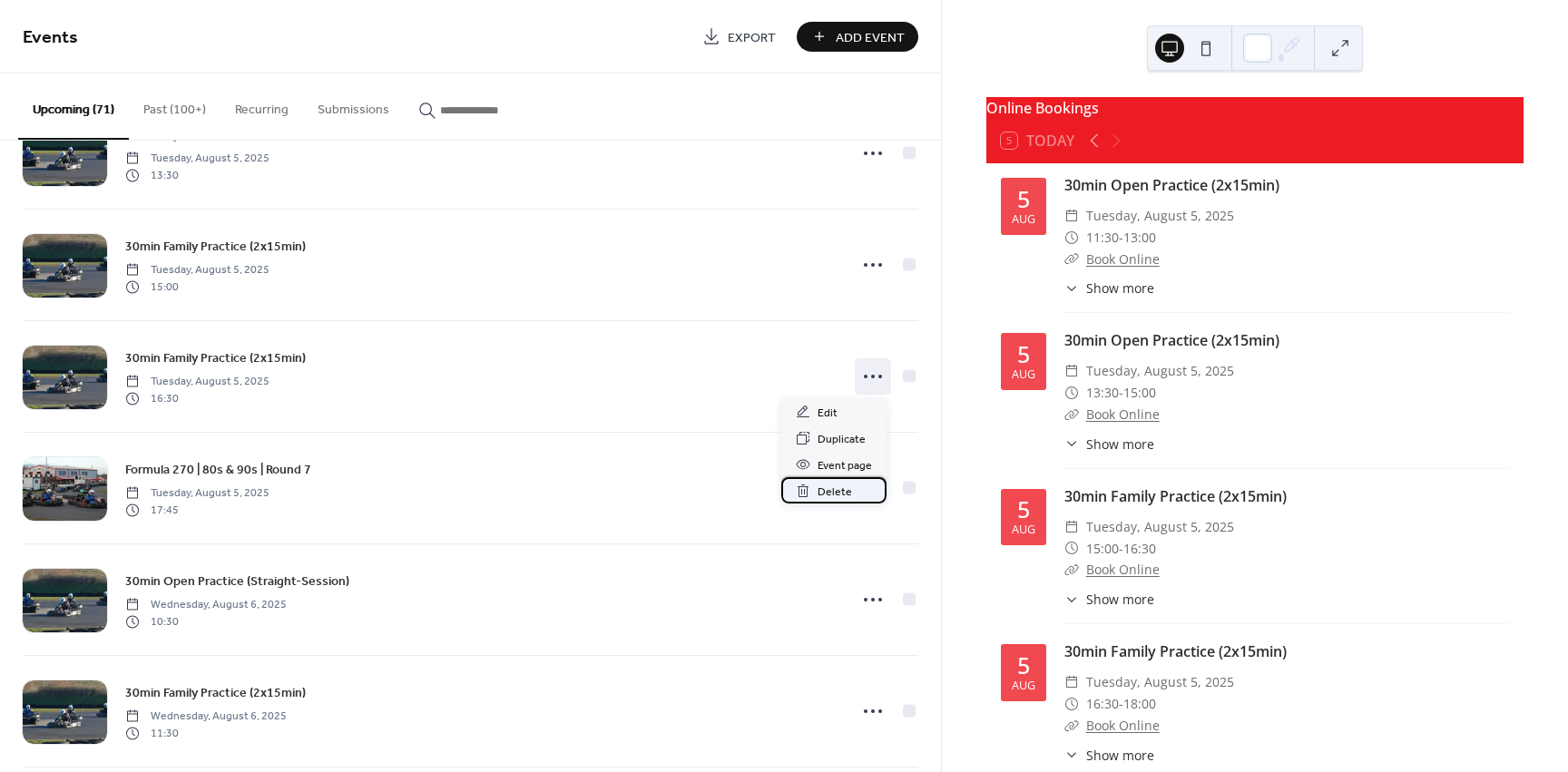 click on "Delete" at bounding box center (834, 490) 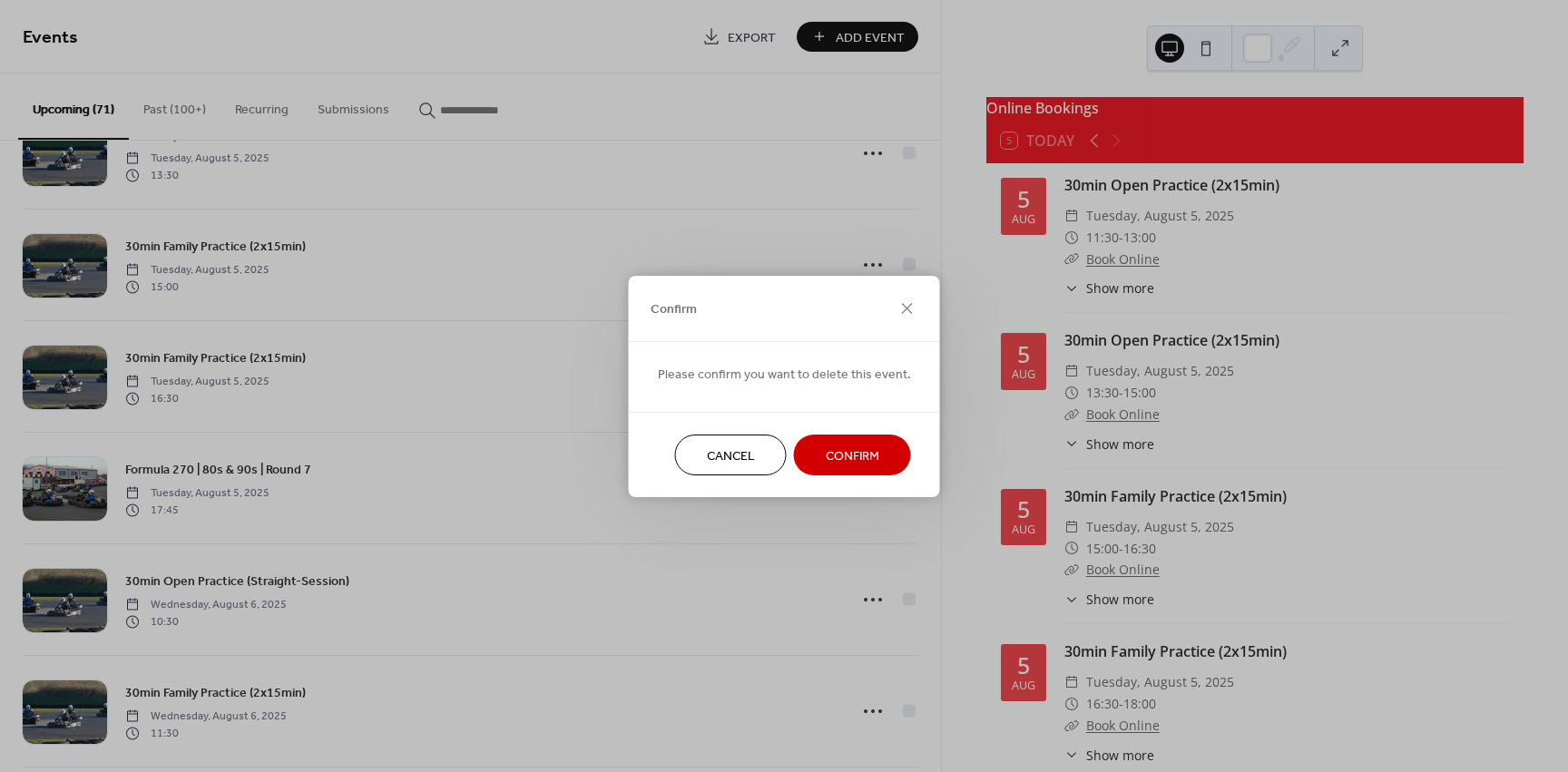 click on "Confirm" at bounding box center [852, 455] 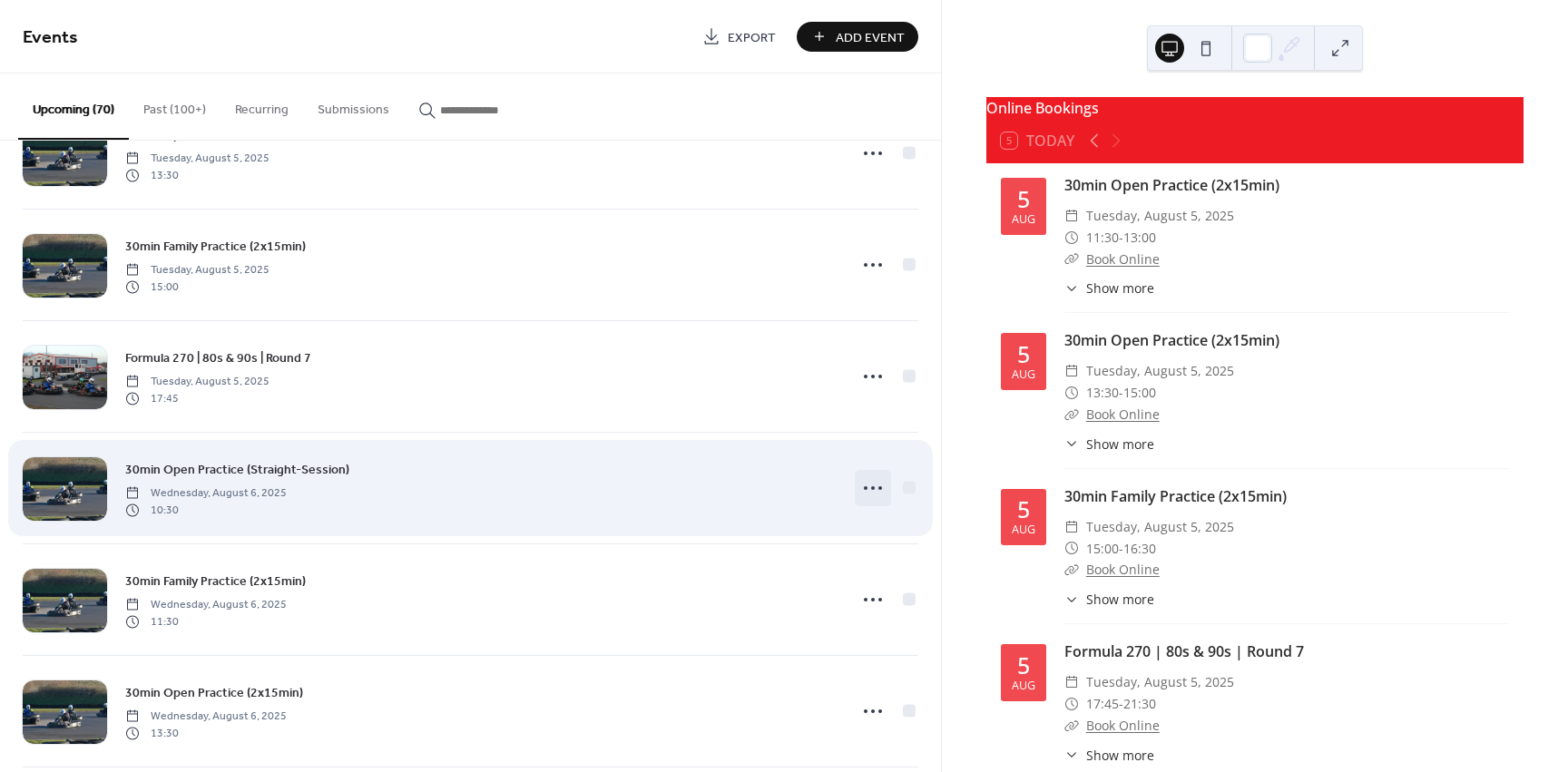 click 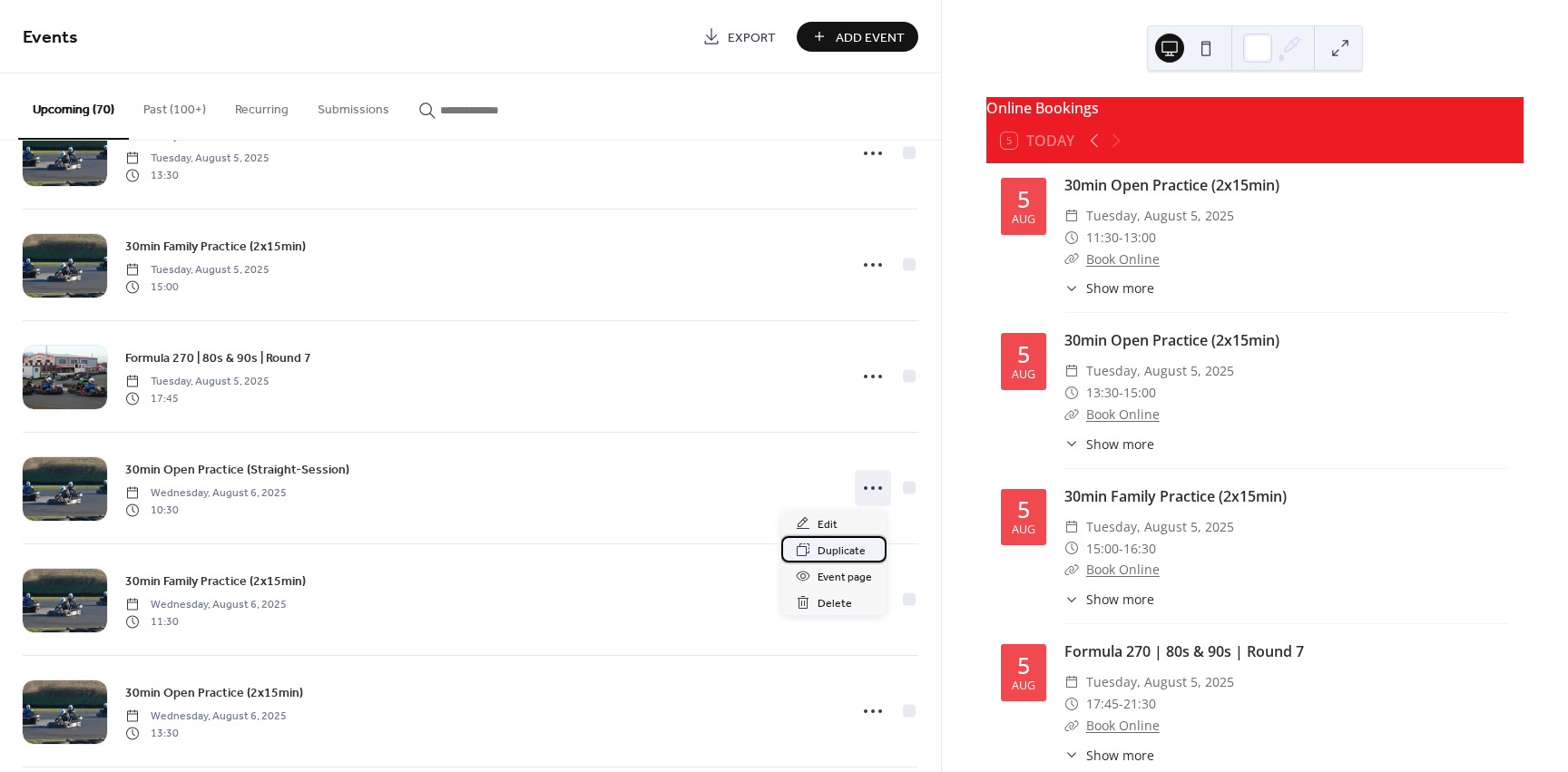 click on "Duplicate" at bounding box center (841, 551) 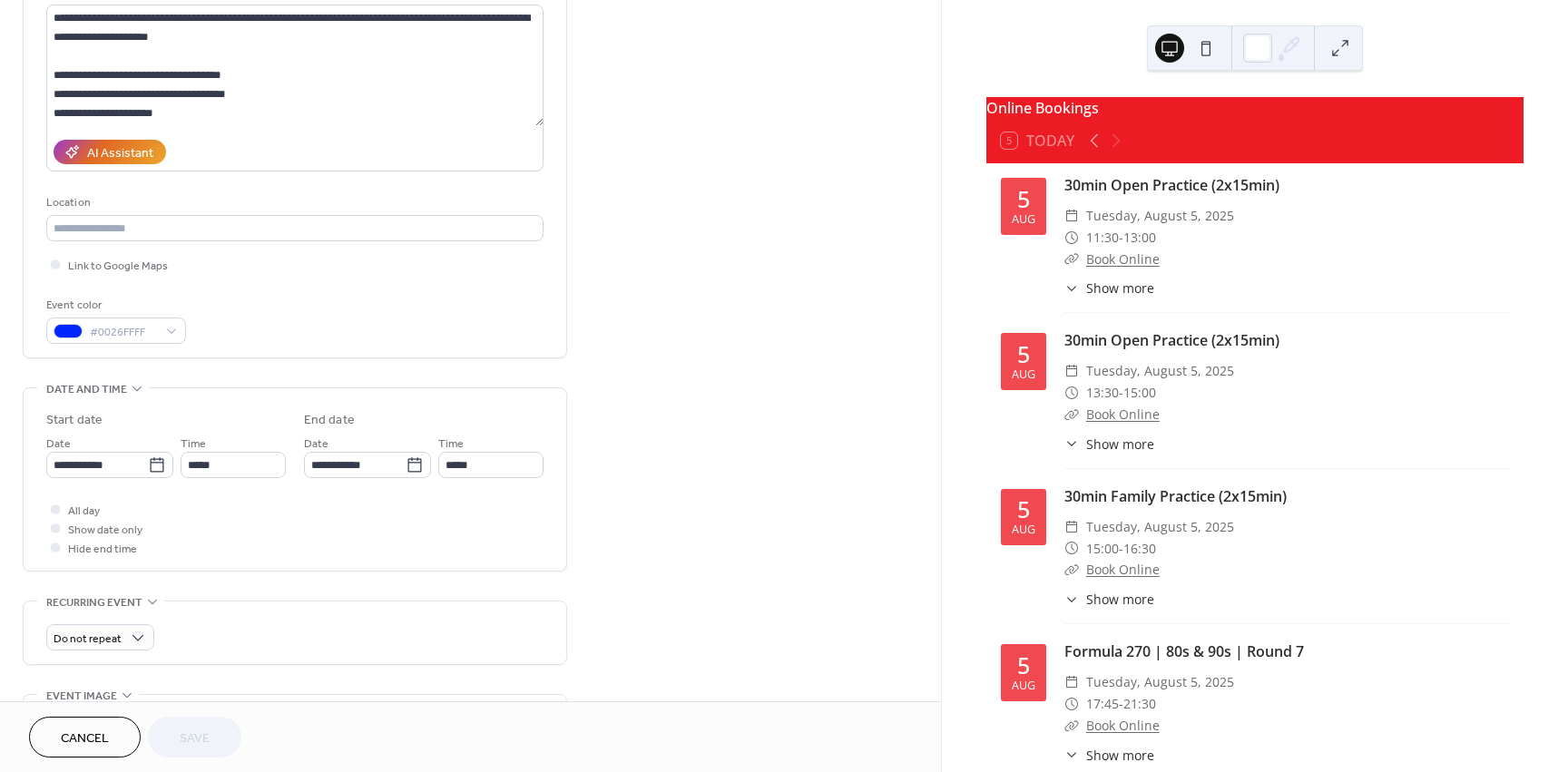 scroll, scrollTop: 272, scrollLeft: 0, axis: vertical 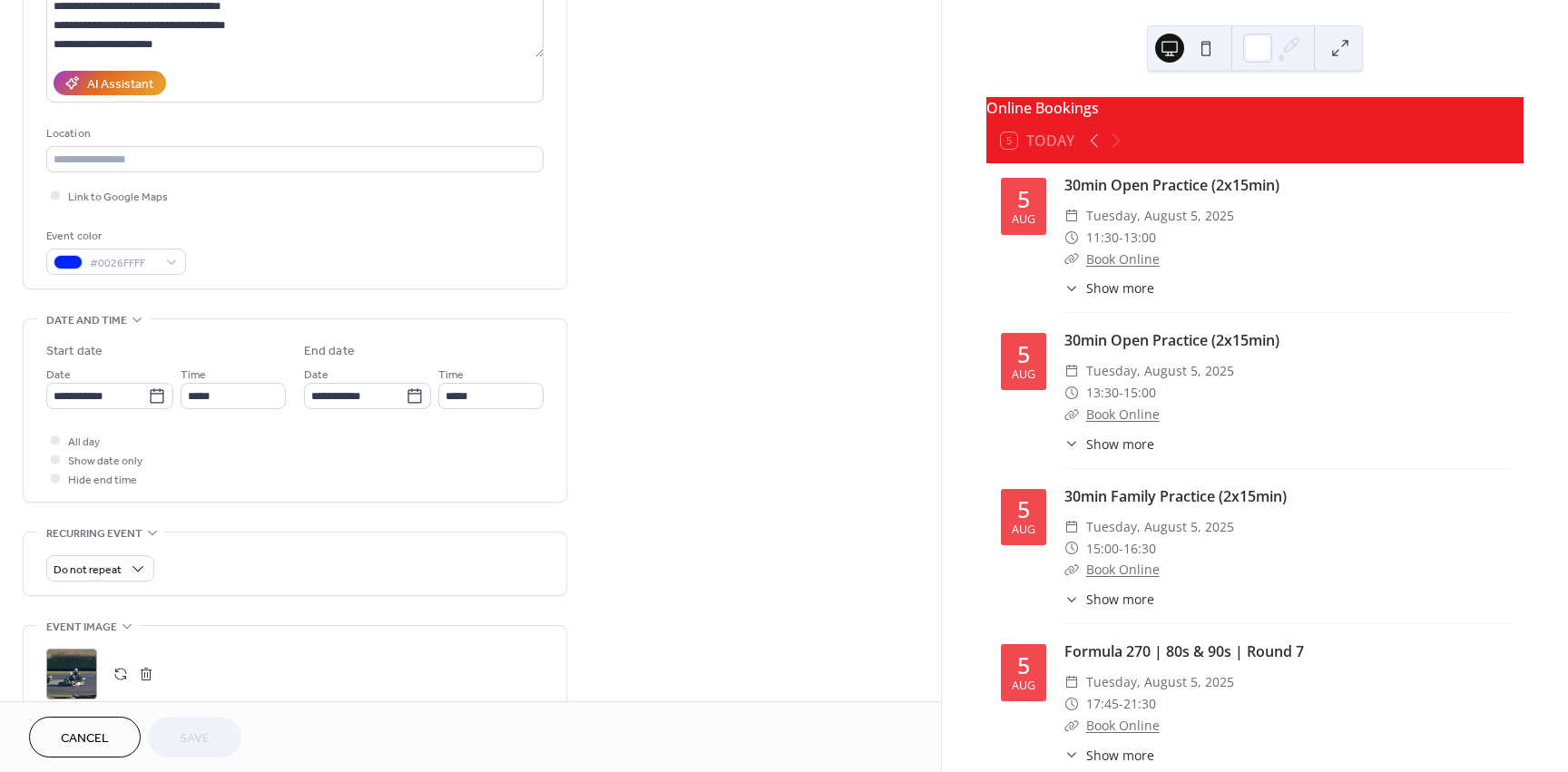 click on "Start date" at bounding box center [166, 351] 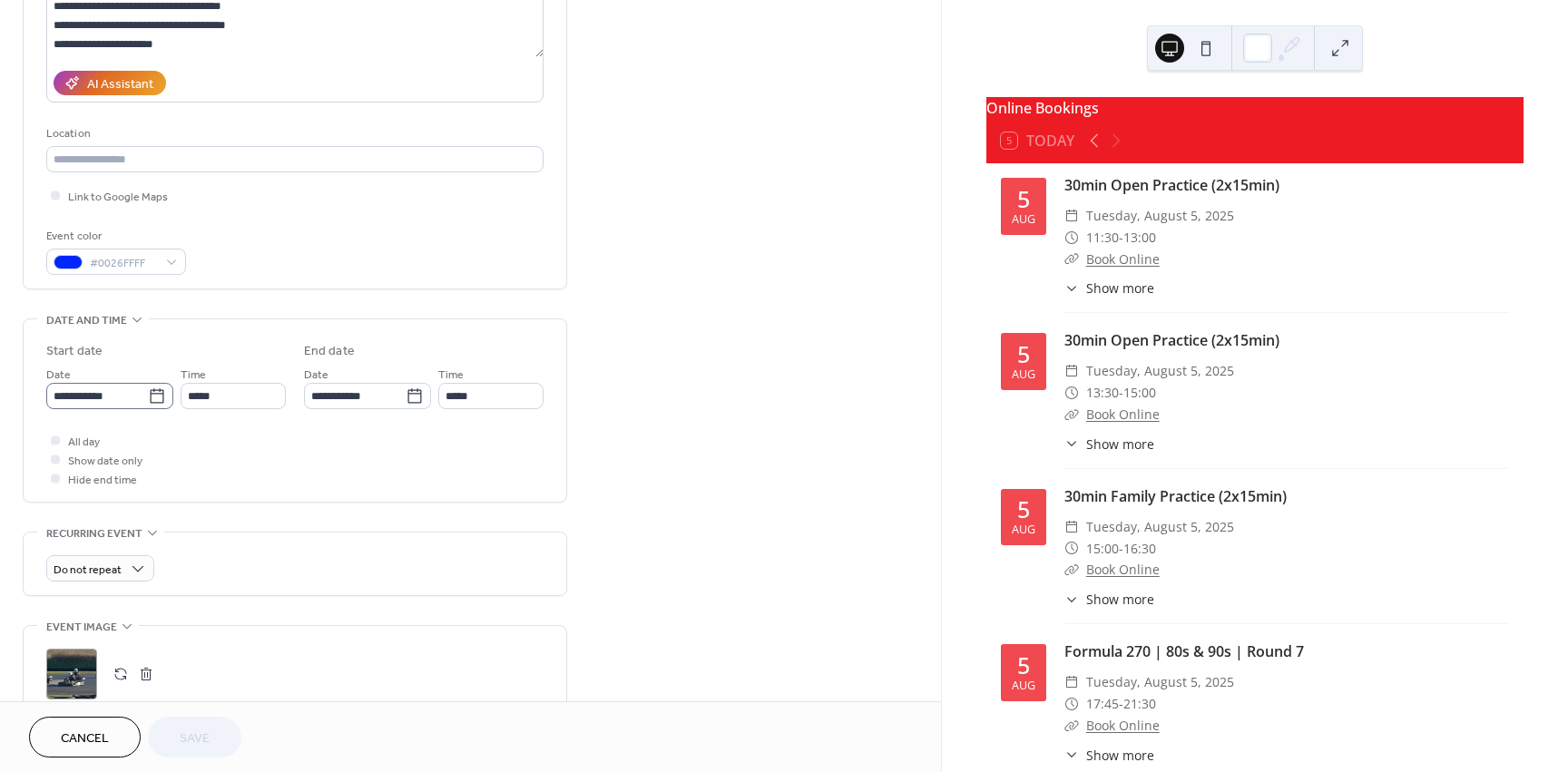 click 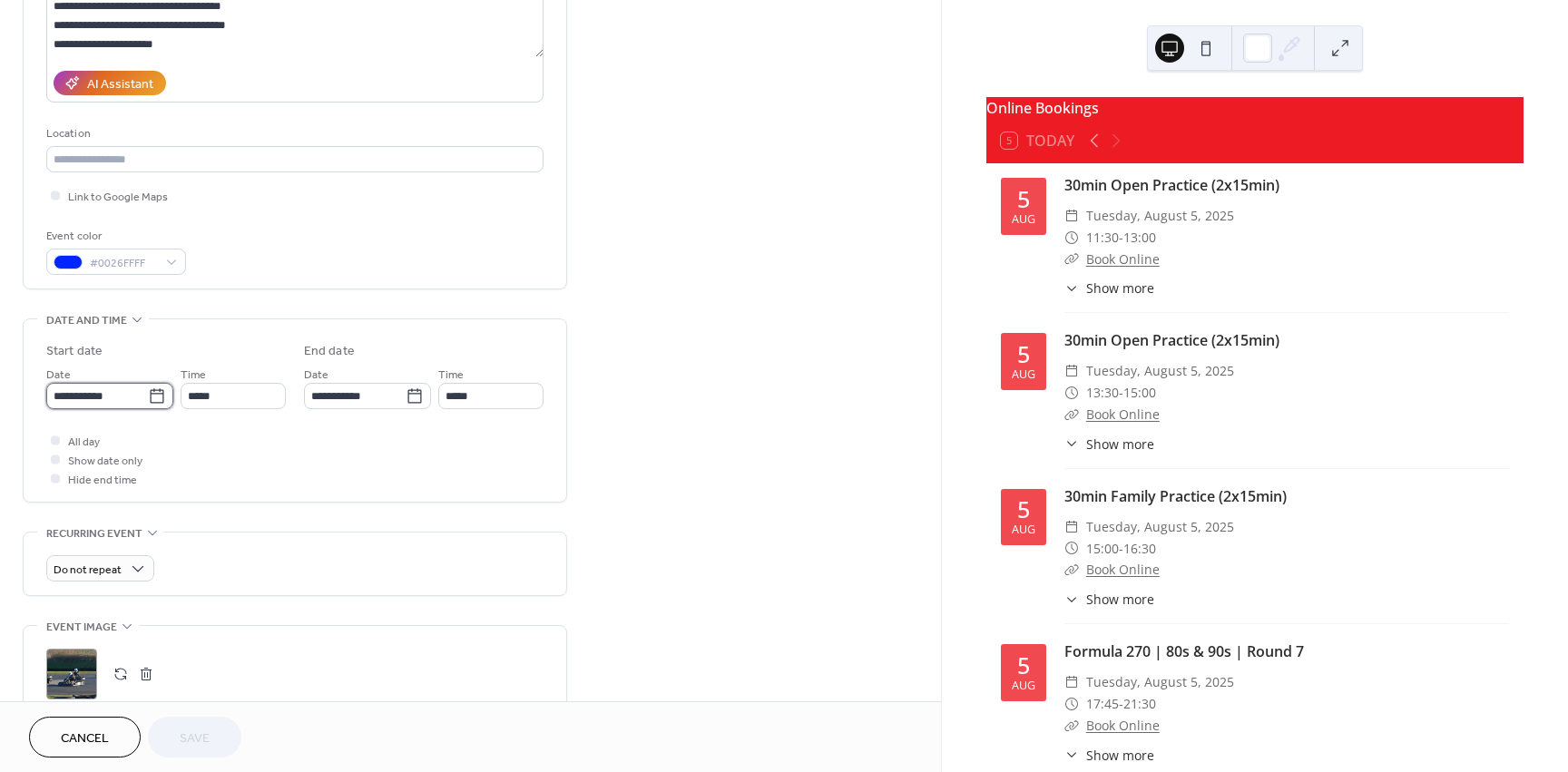 click on "**********" at bounding box center [97, 396] 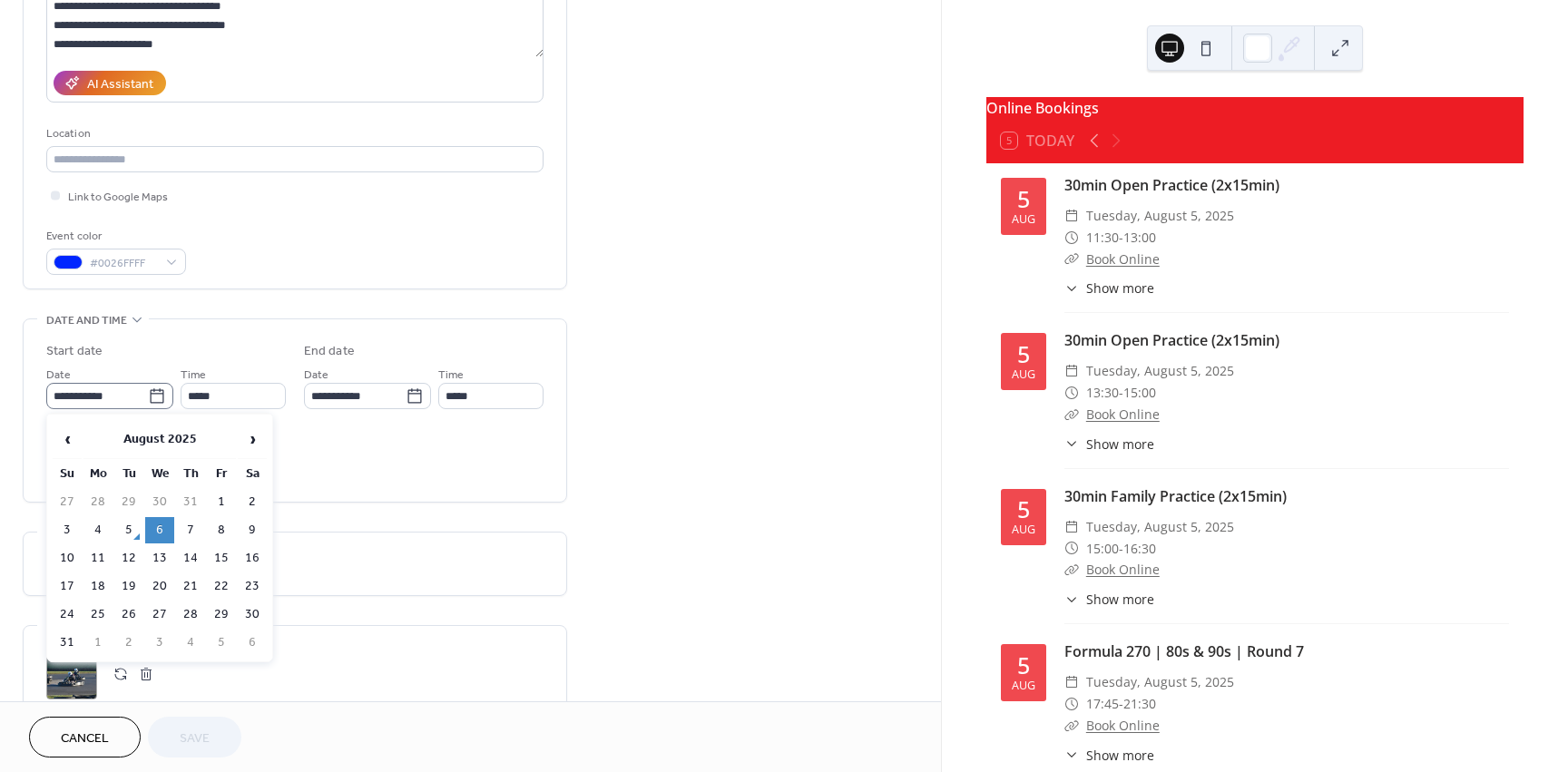 click 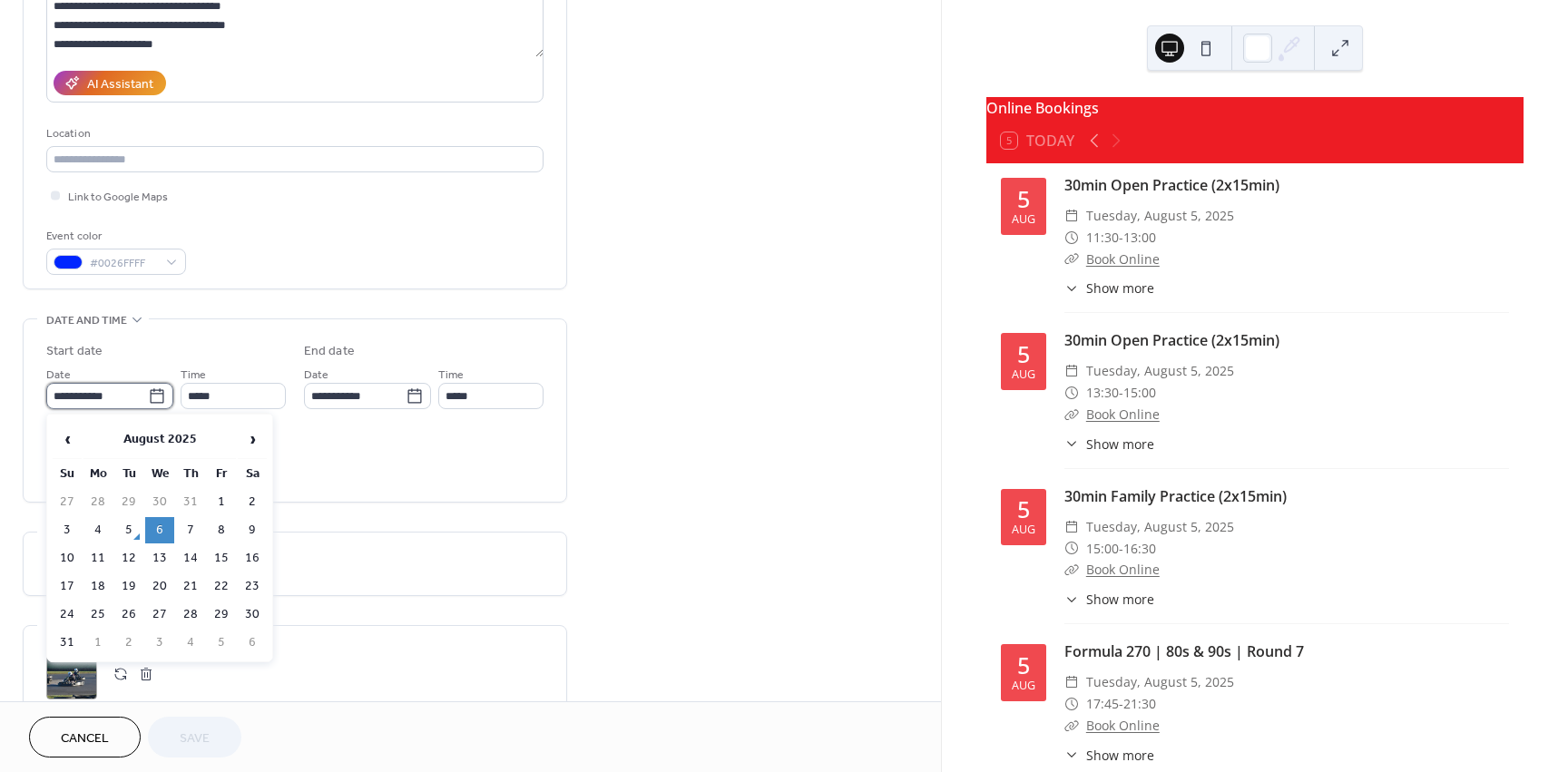 click on "**********" at bounding box center (97, 396) 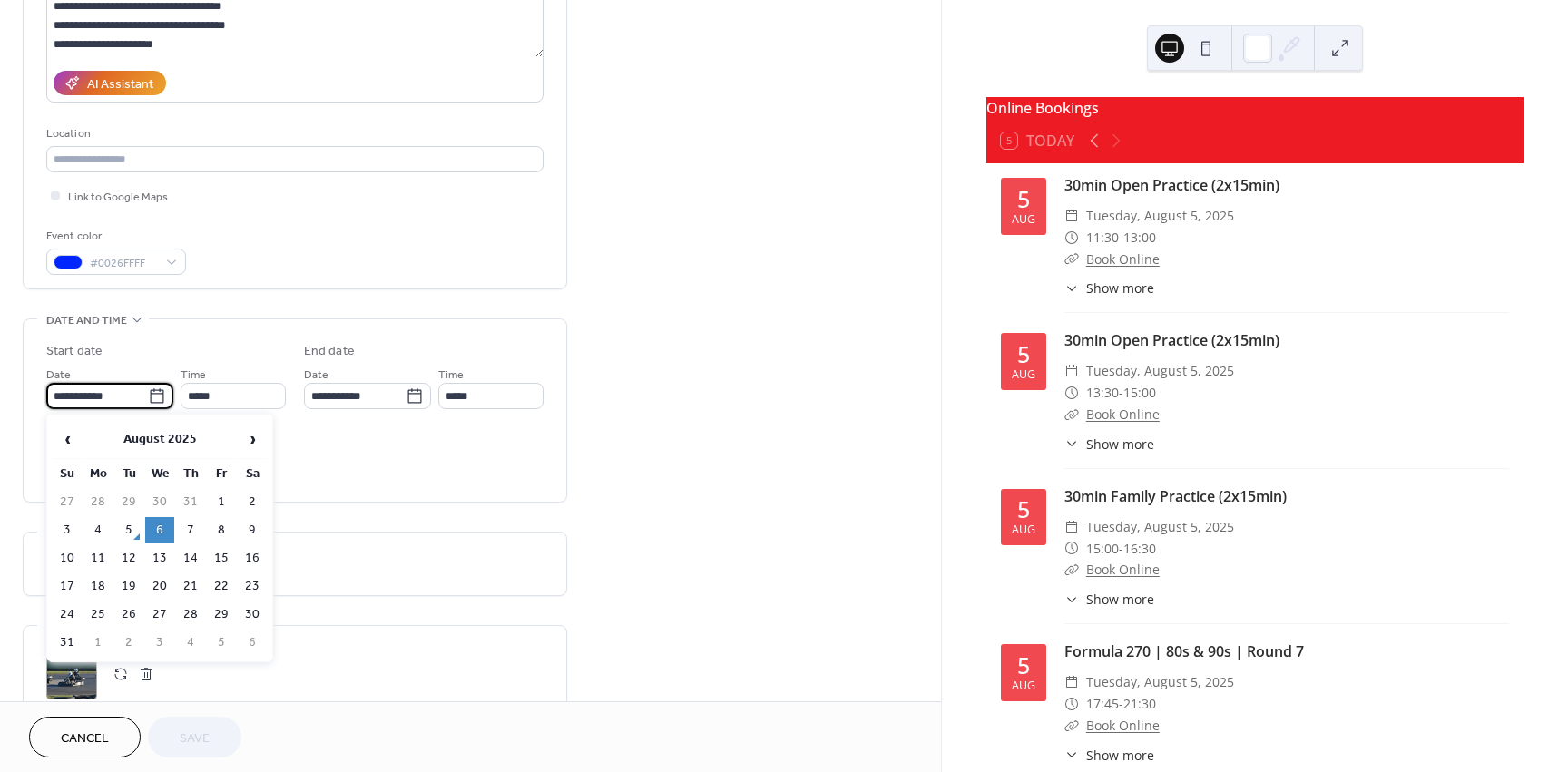 click 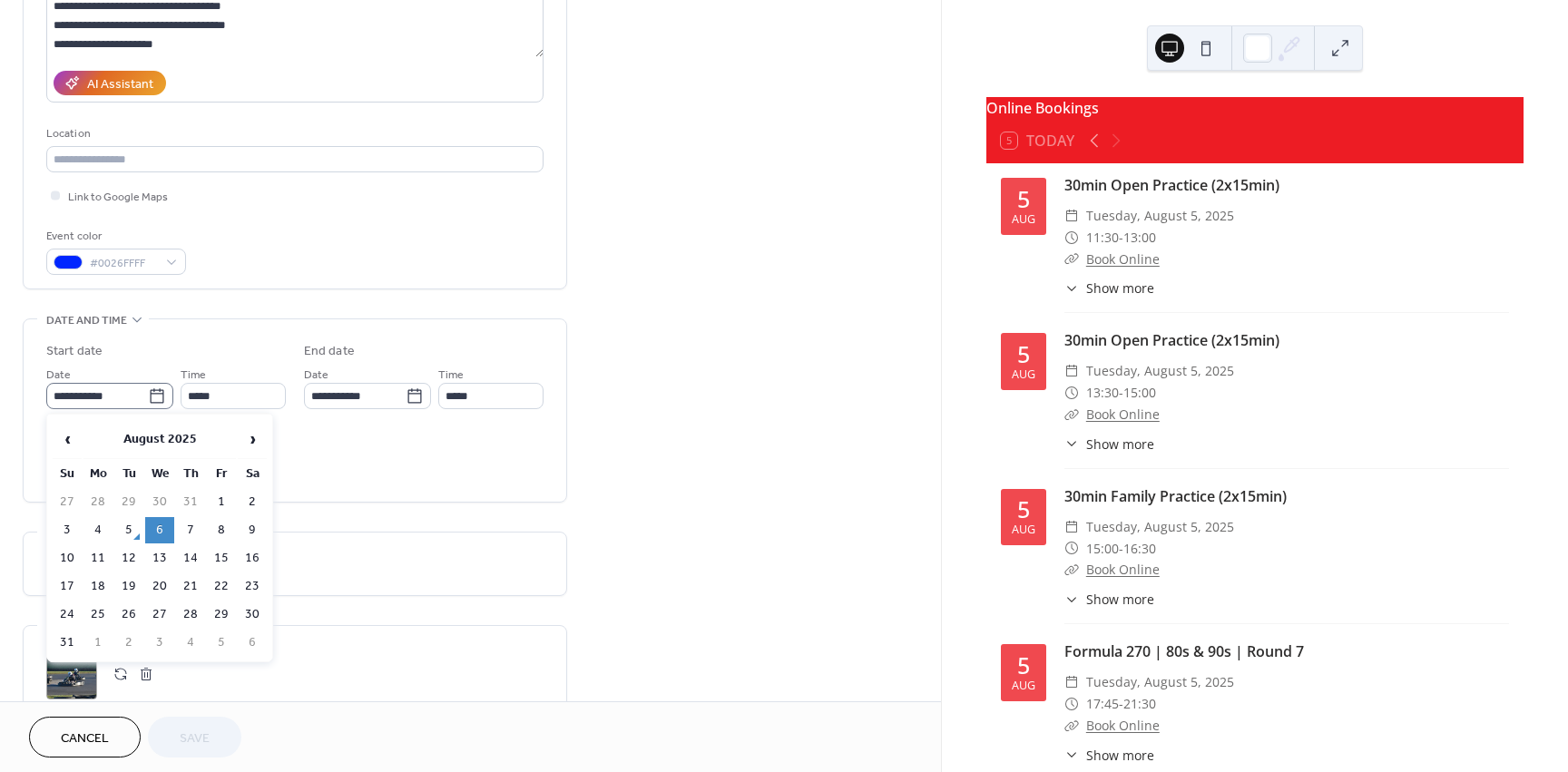 click 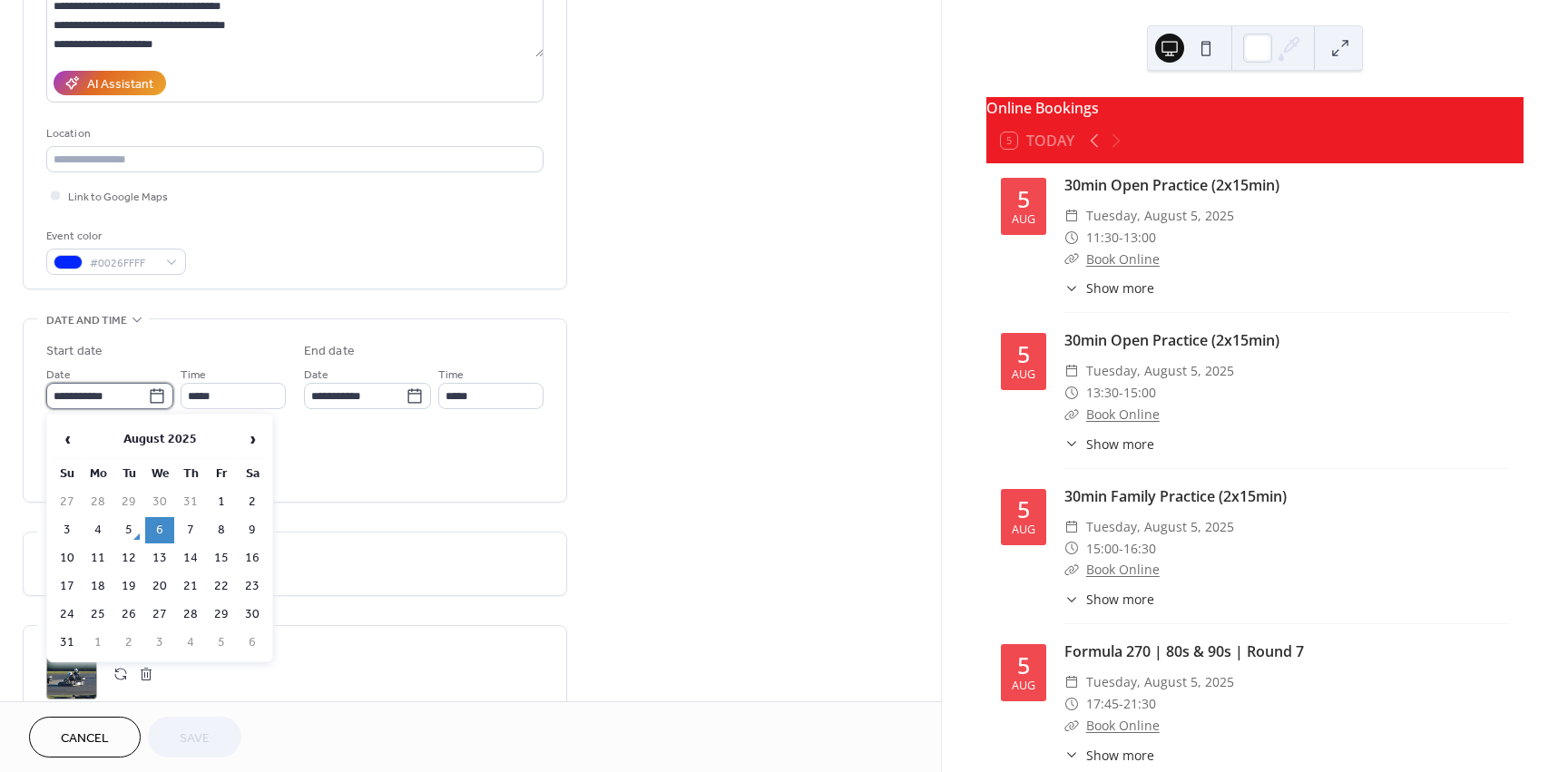 click on "**********" at bounding box center [97, 396] 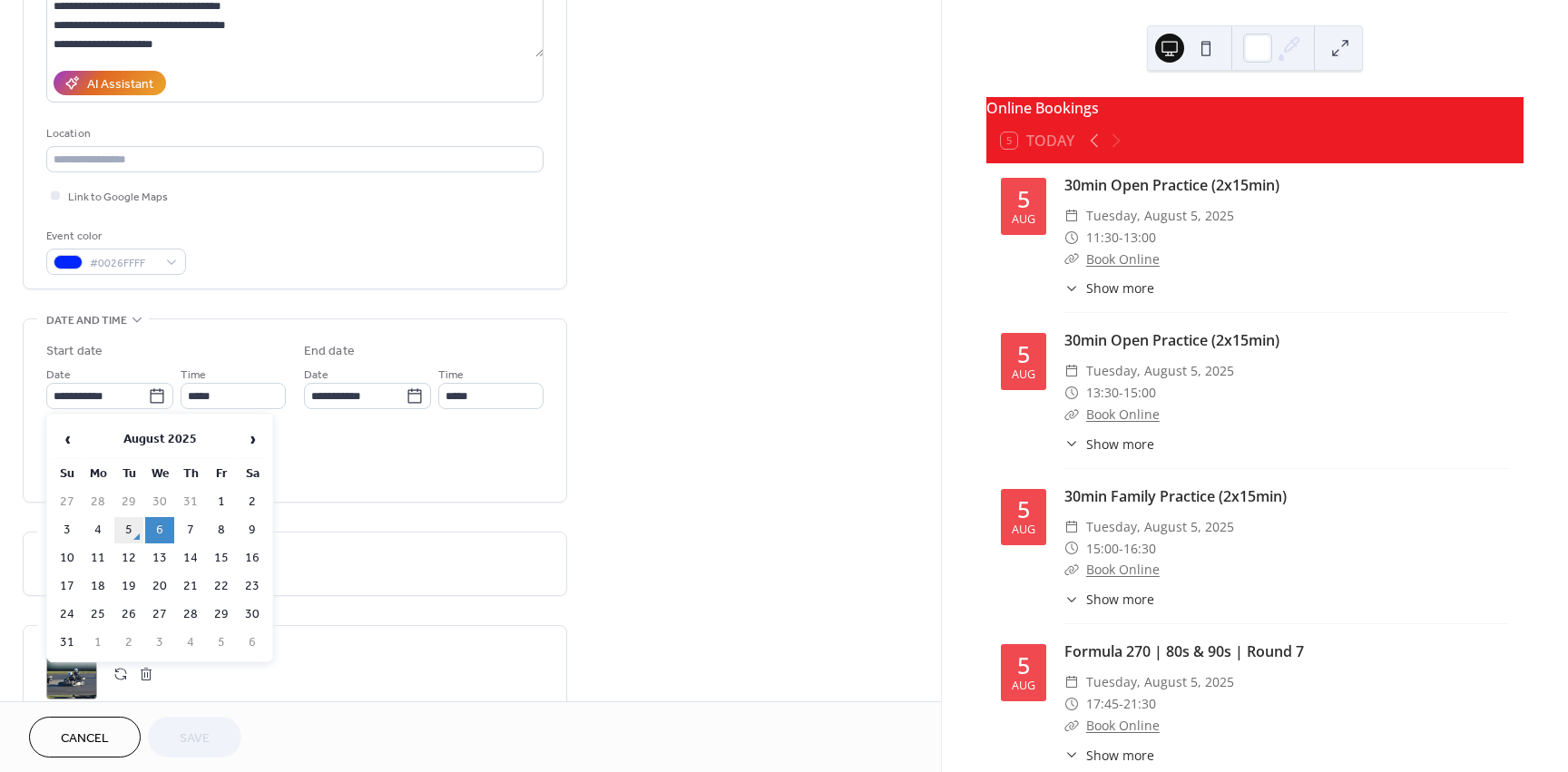 click on "5" at bounding box center [129, 530] 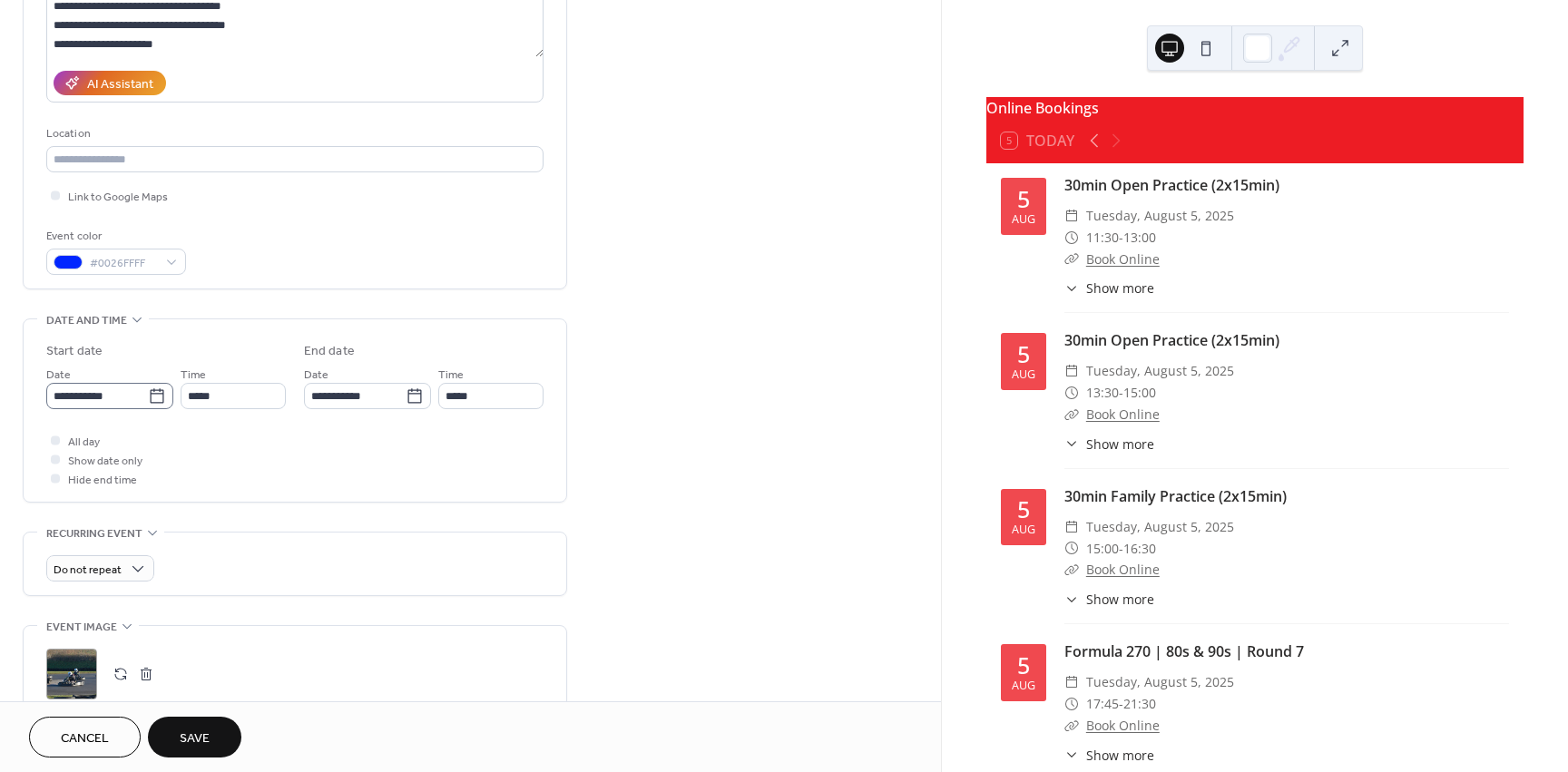 click 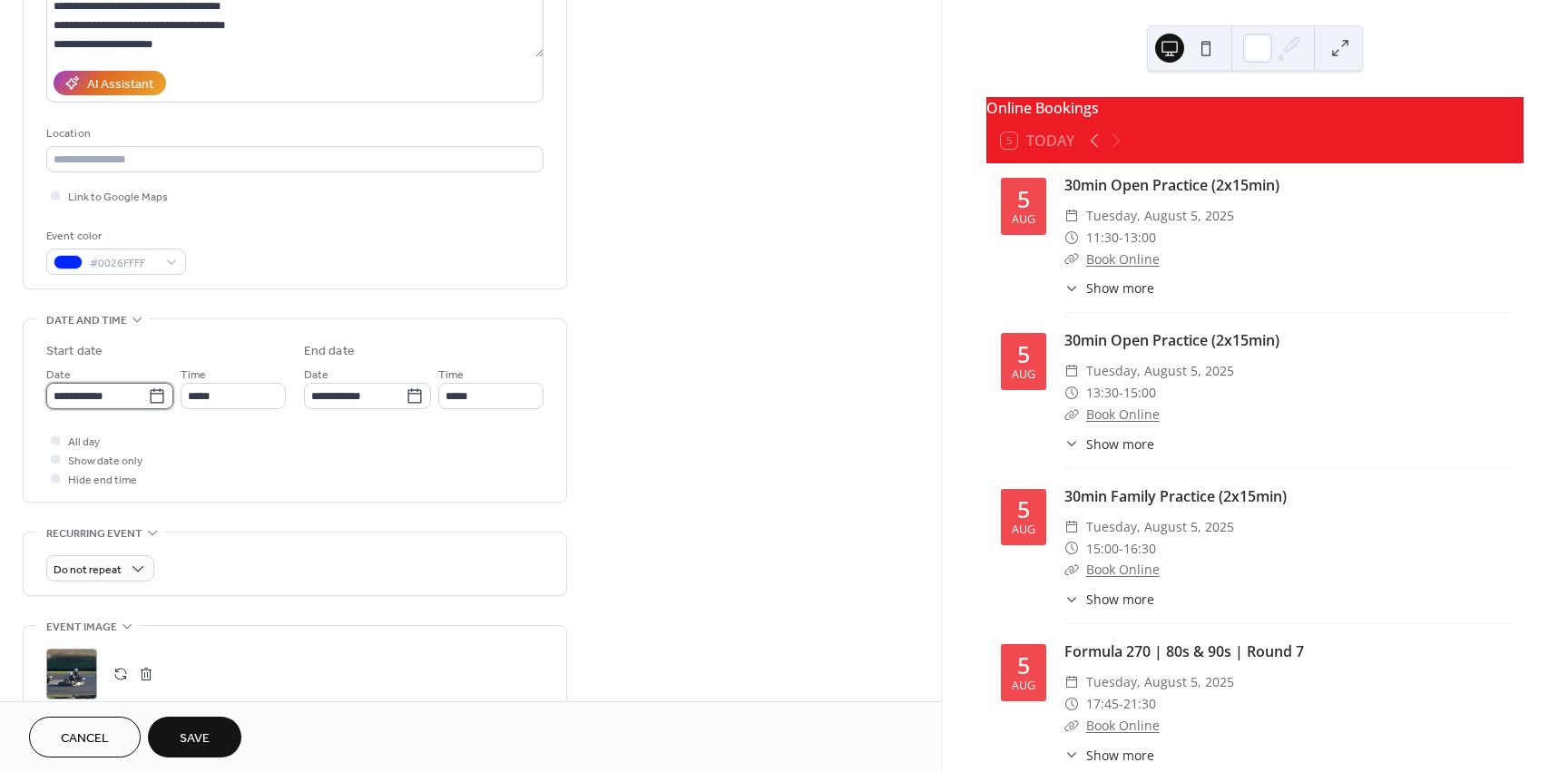 click on "**********" at bounding box center [97, 396] 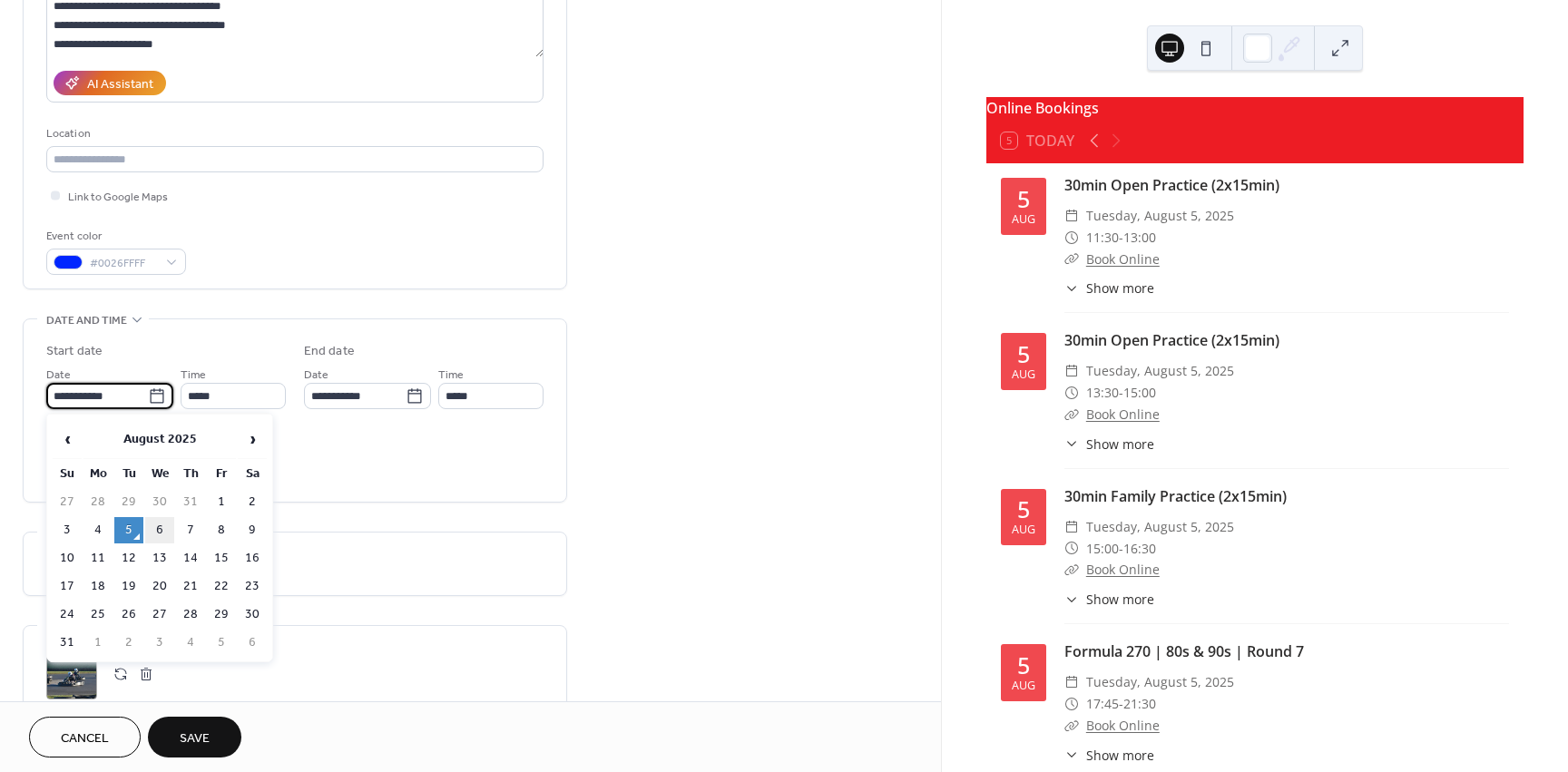 click on "6" at bounding box center [160, 530] 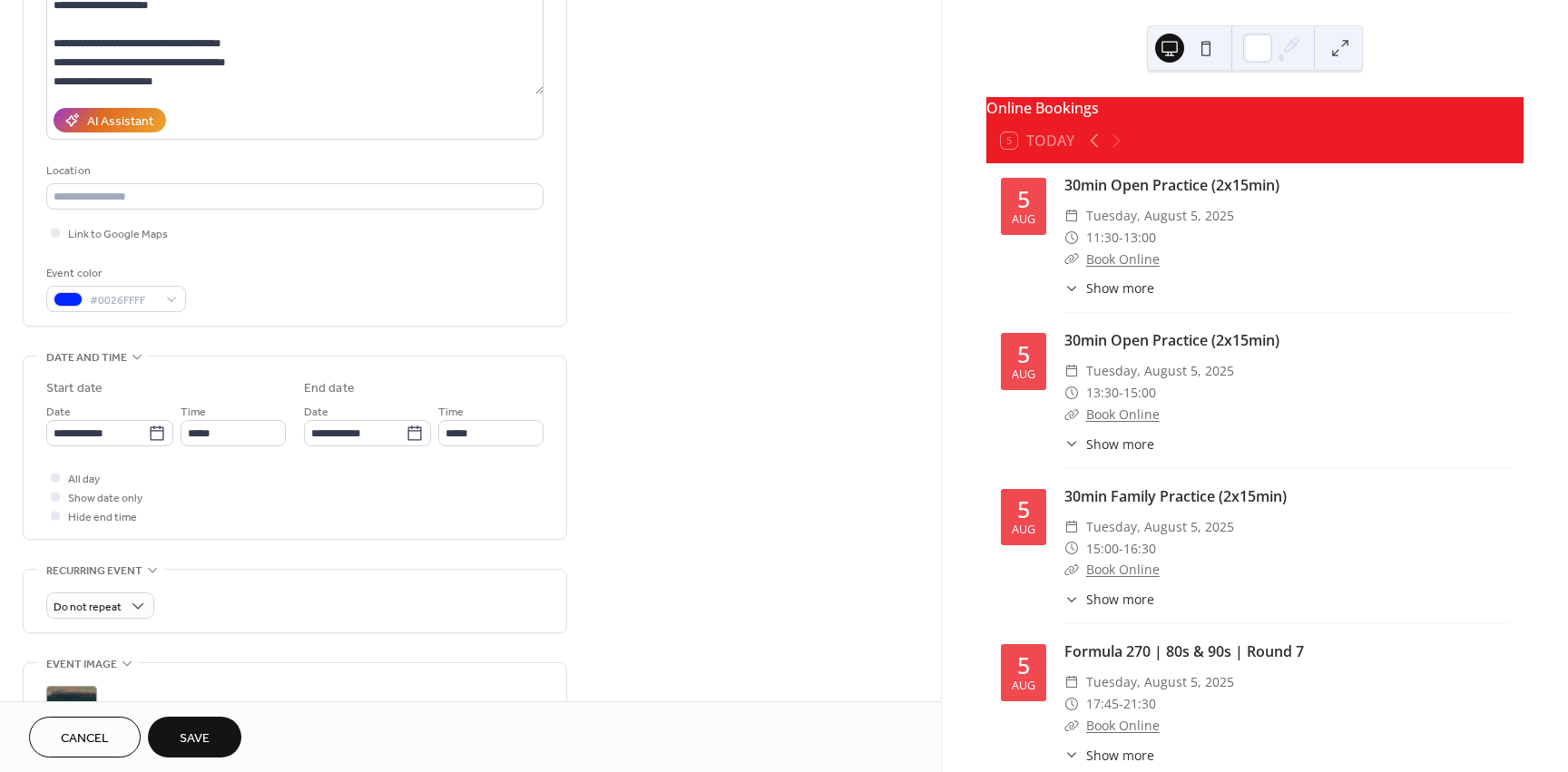 scroll, scrollTop: 91, scrollLeft: 0, axis: vertical 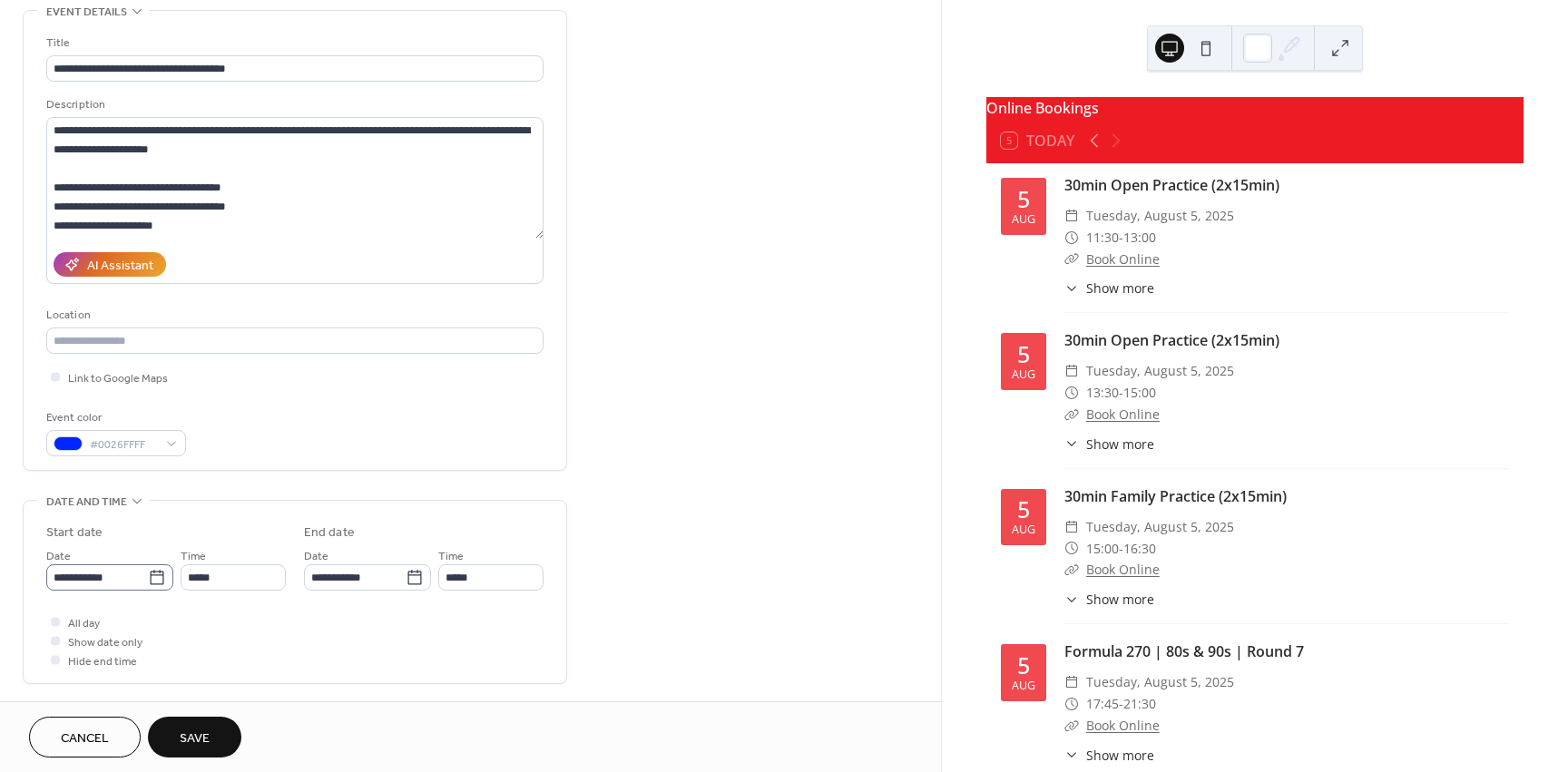 click on "**********" at bounding box center [110, 577] 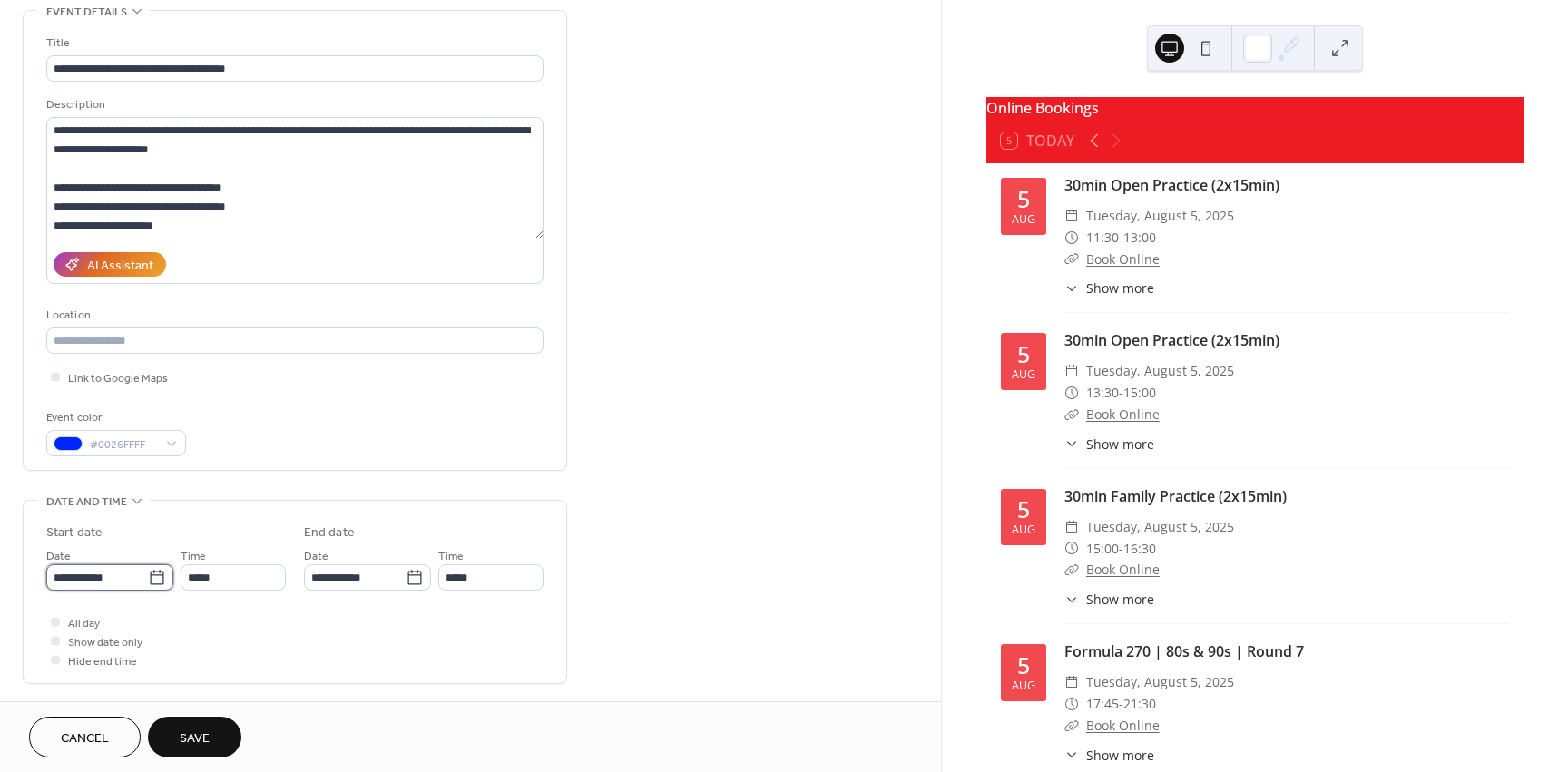 click on "**********" at bounding box center [97, 577] 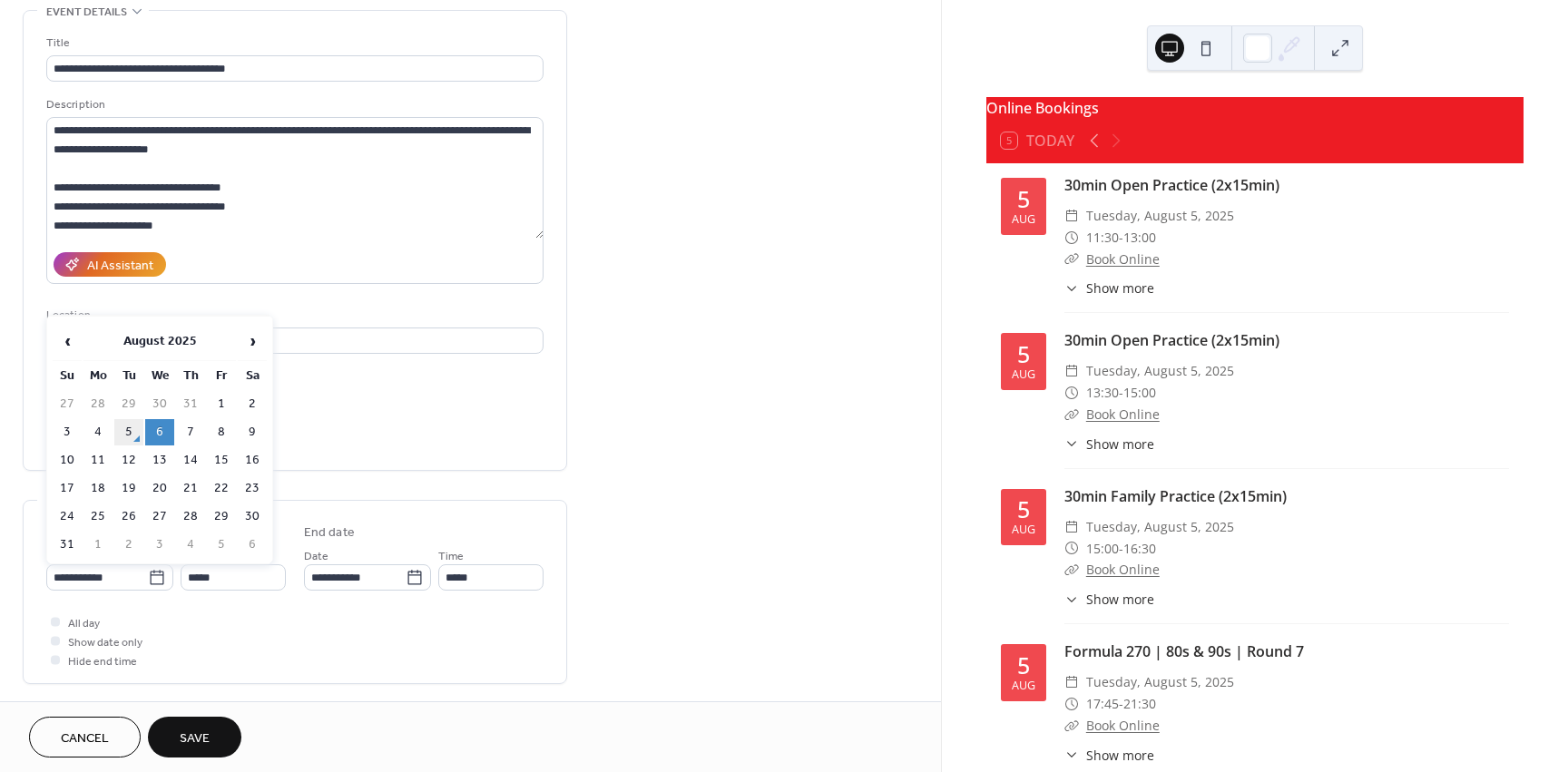 click on "5" at bounding box center [129, 432] 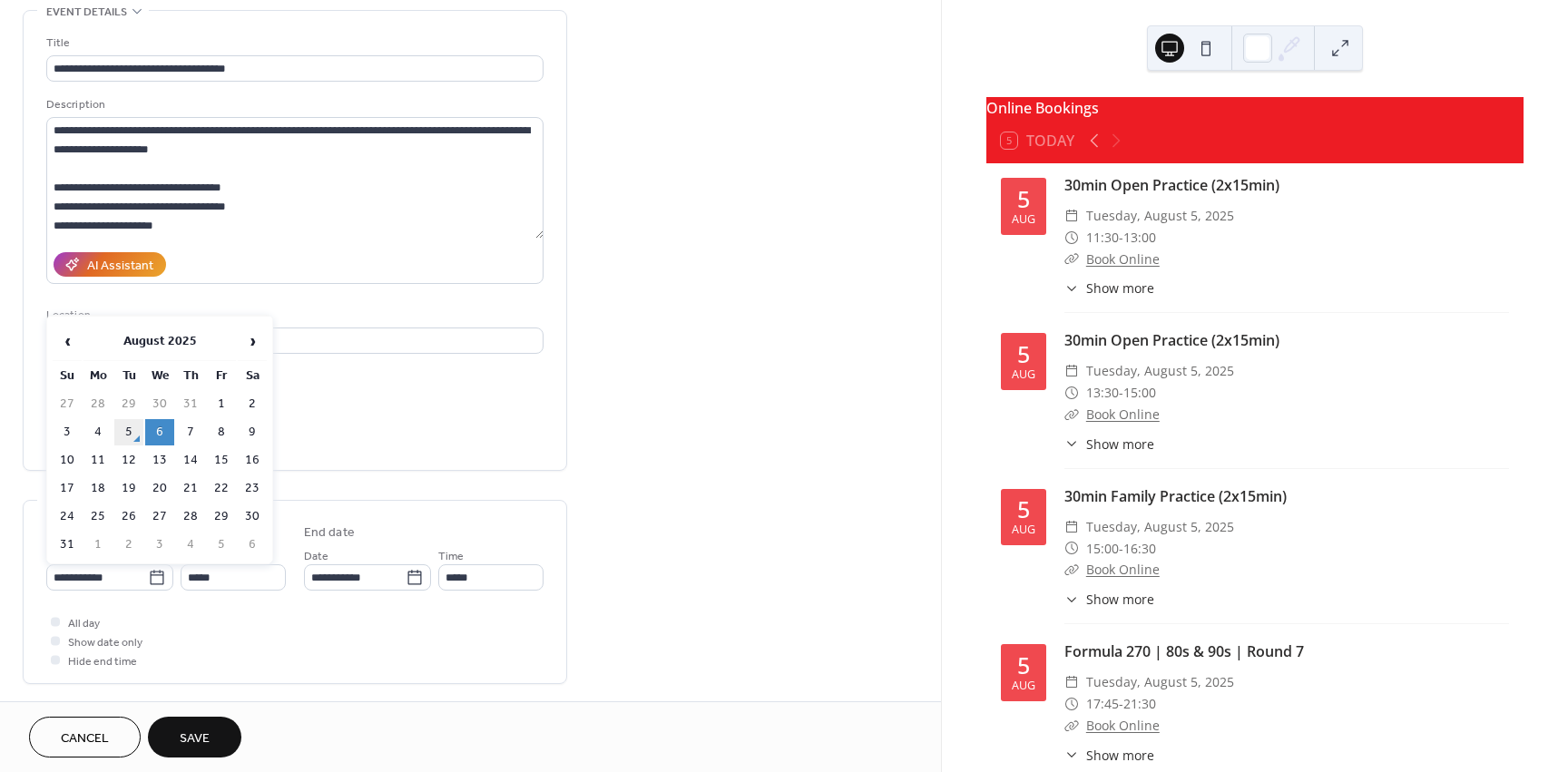 type on "**********" 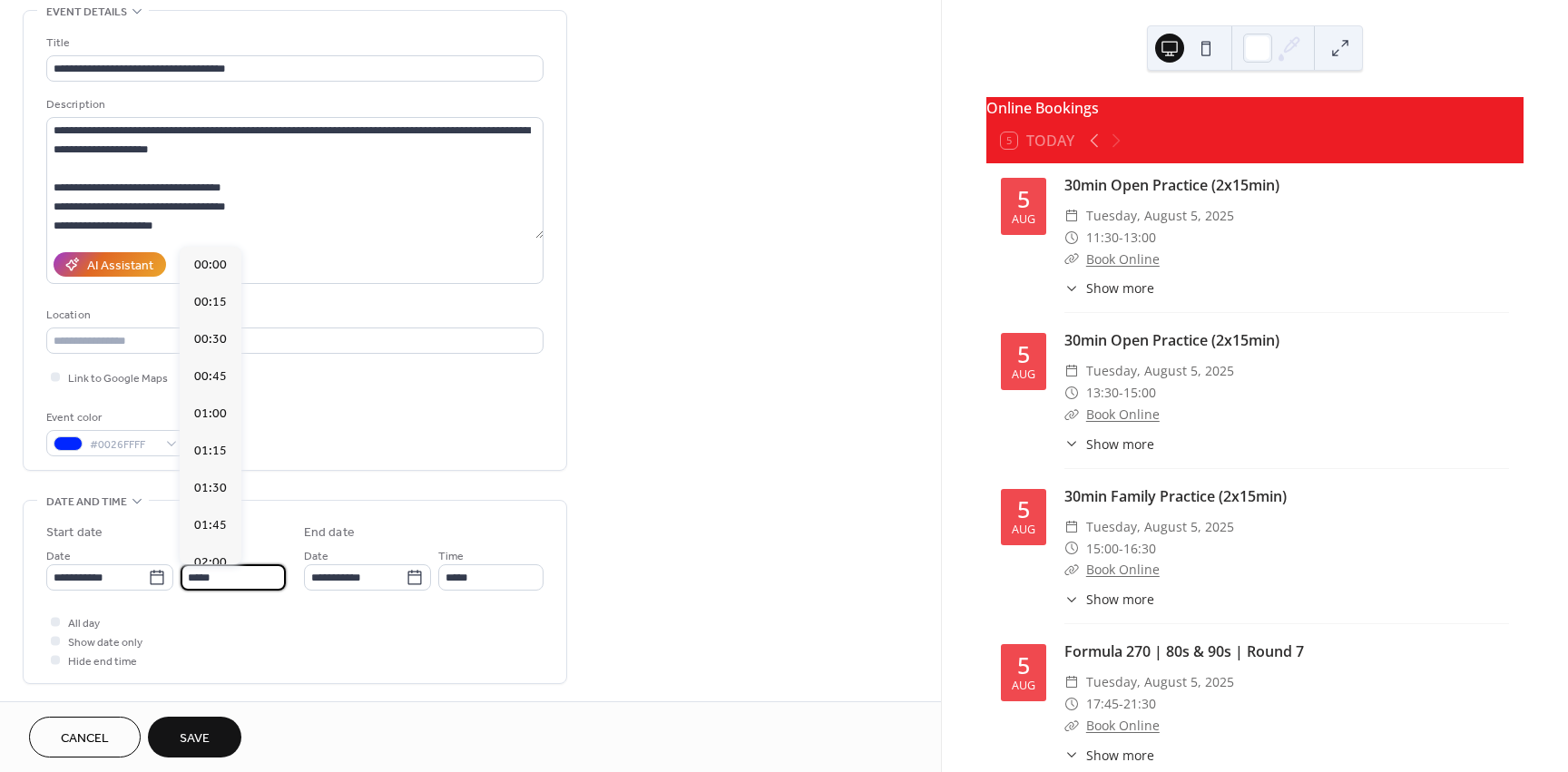 click on "*****" at bounding box center [233, 577] 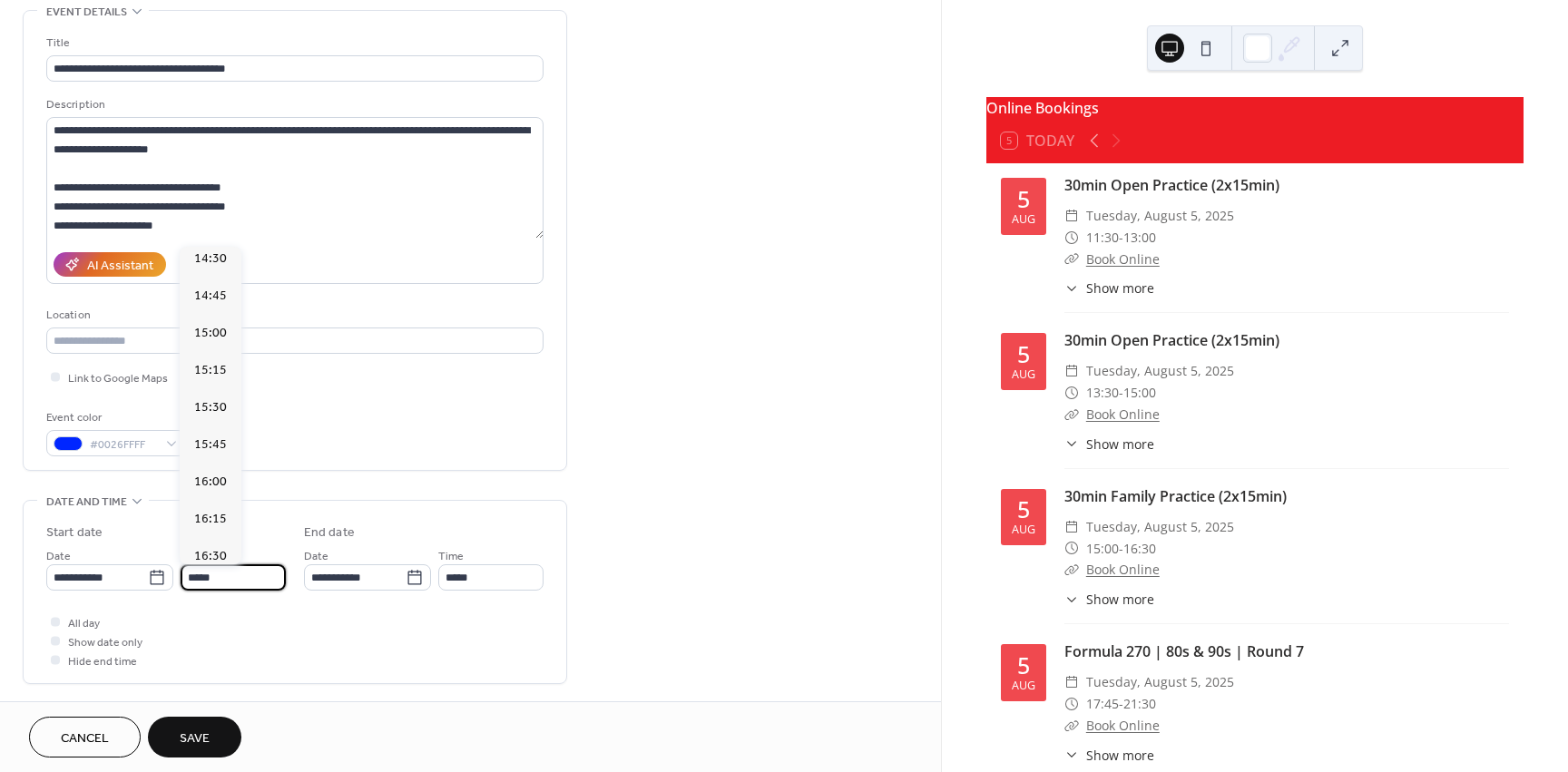scroll, scrollTop: 2197, scrollLeft: 0, axis: vertical 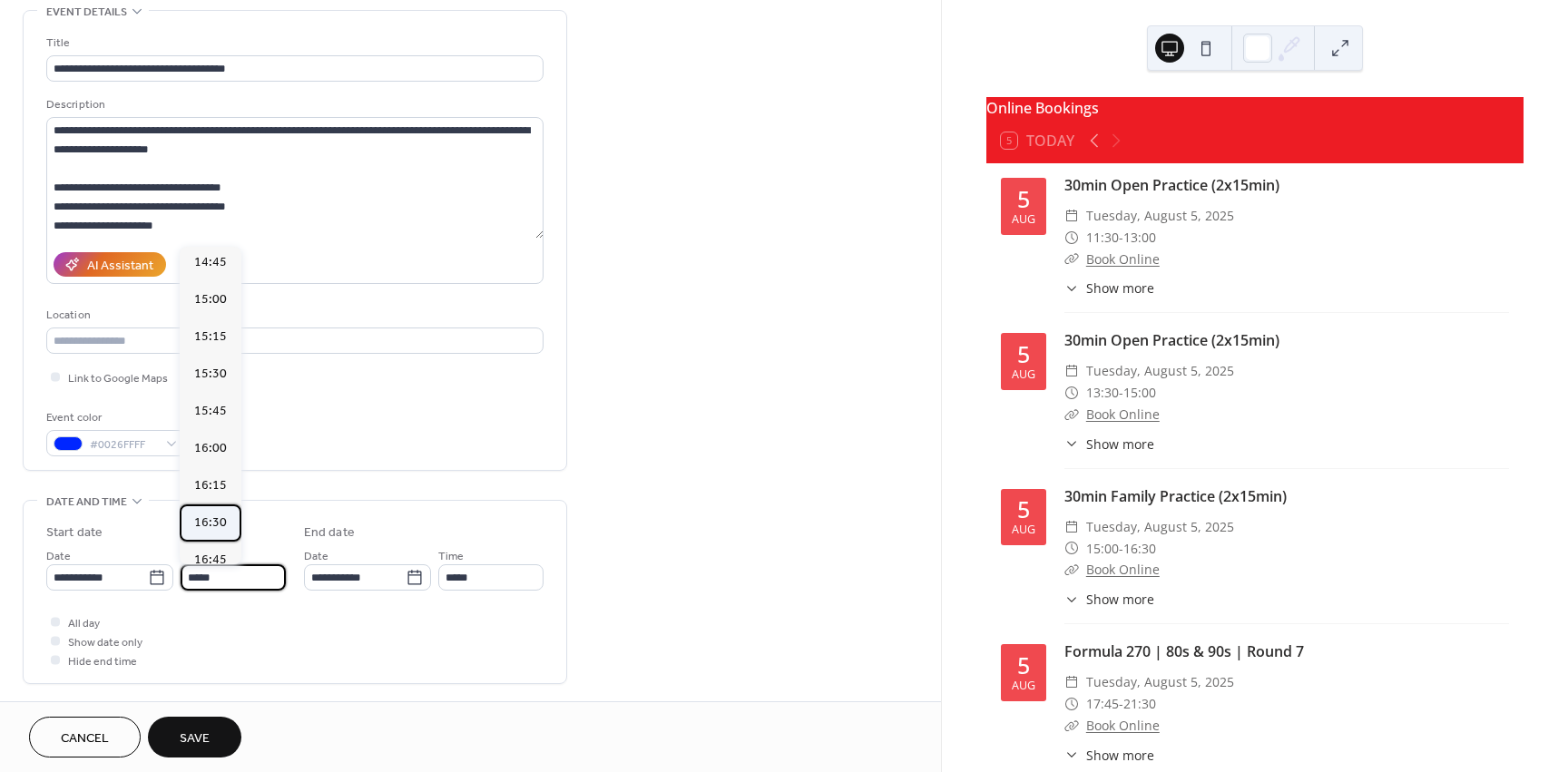 click on "16:30" at bounding box center (211, 523) 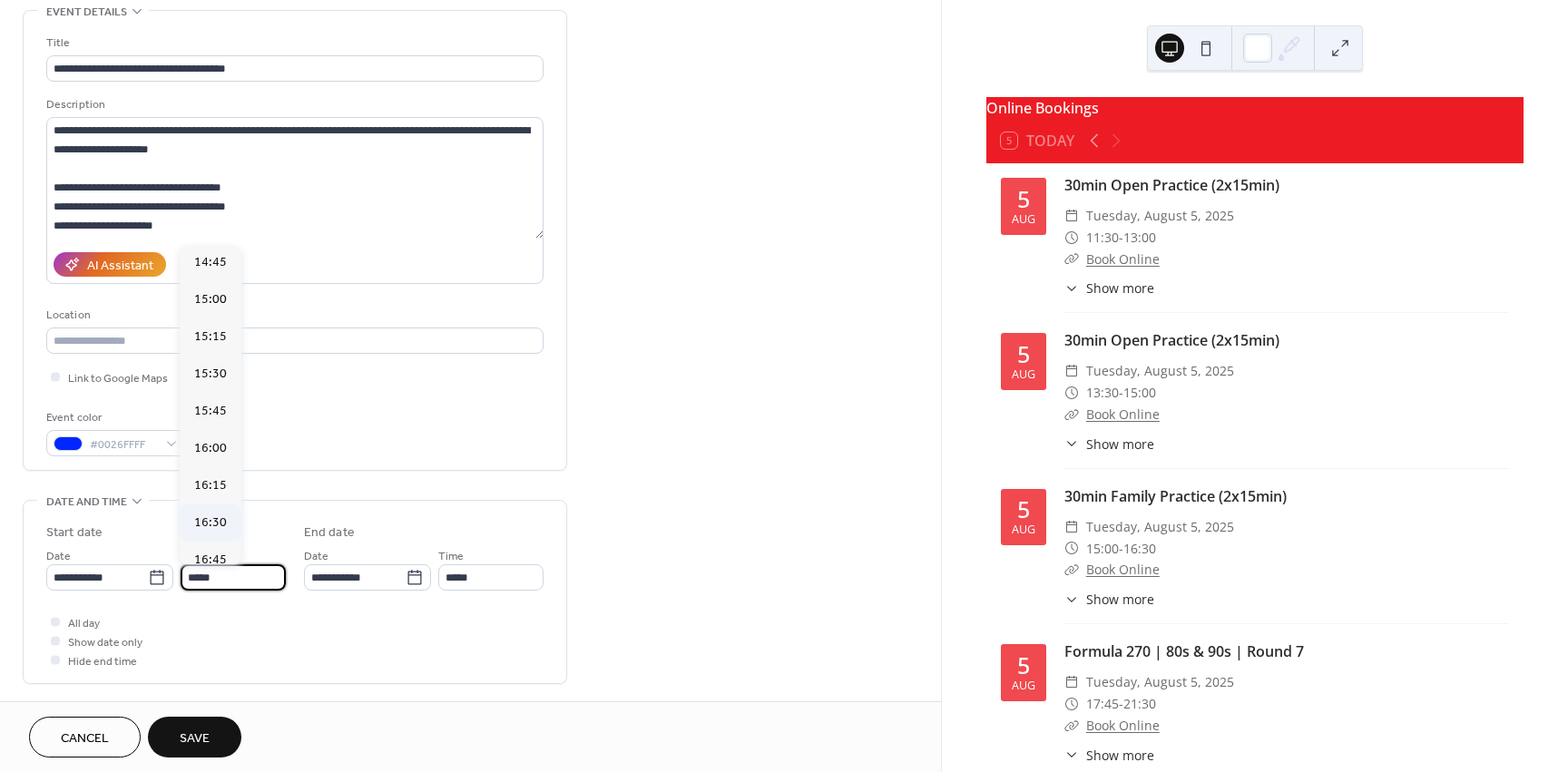 type on "*****" 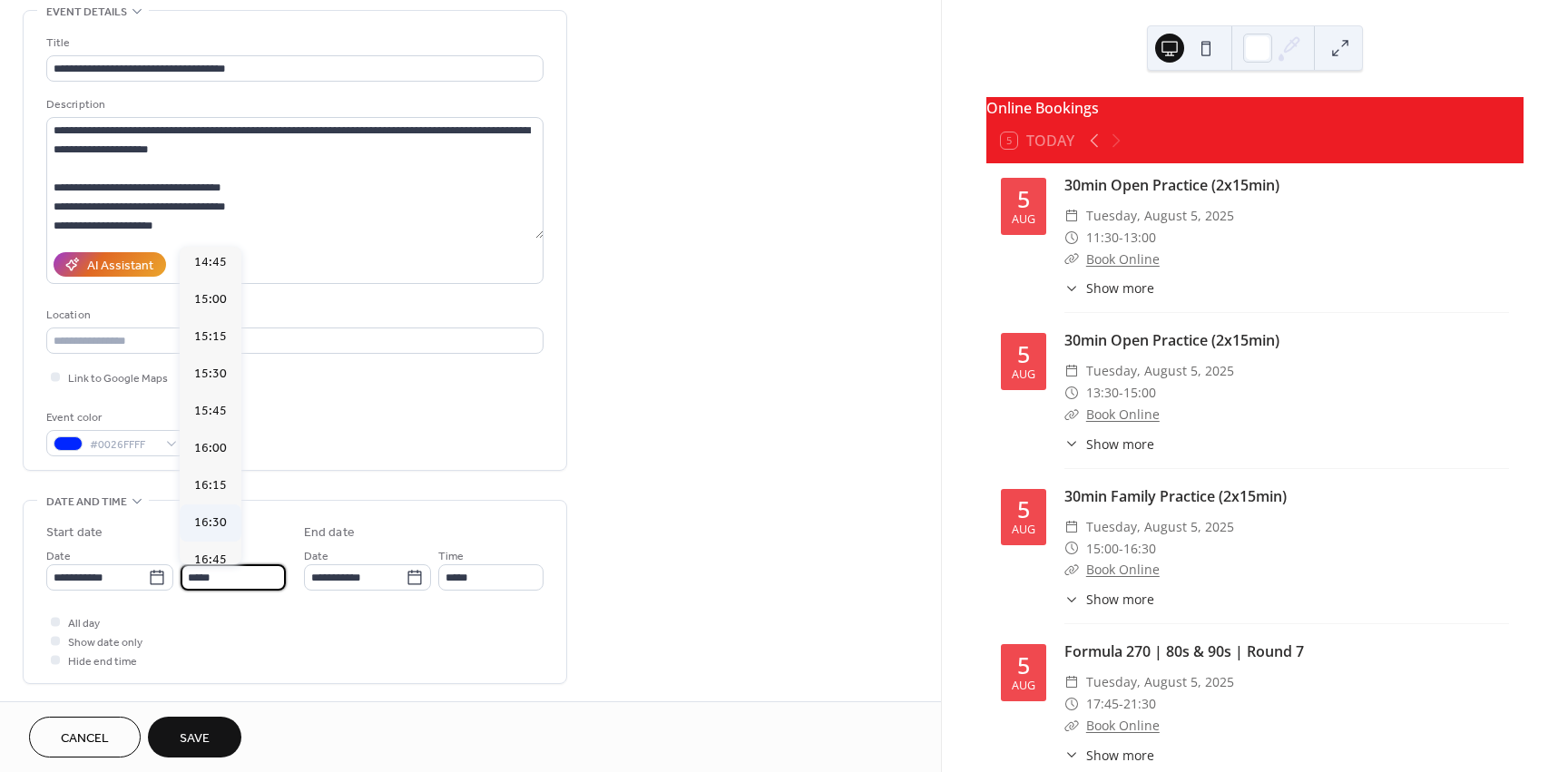 type on "*****" 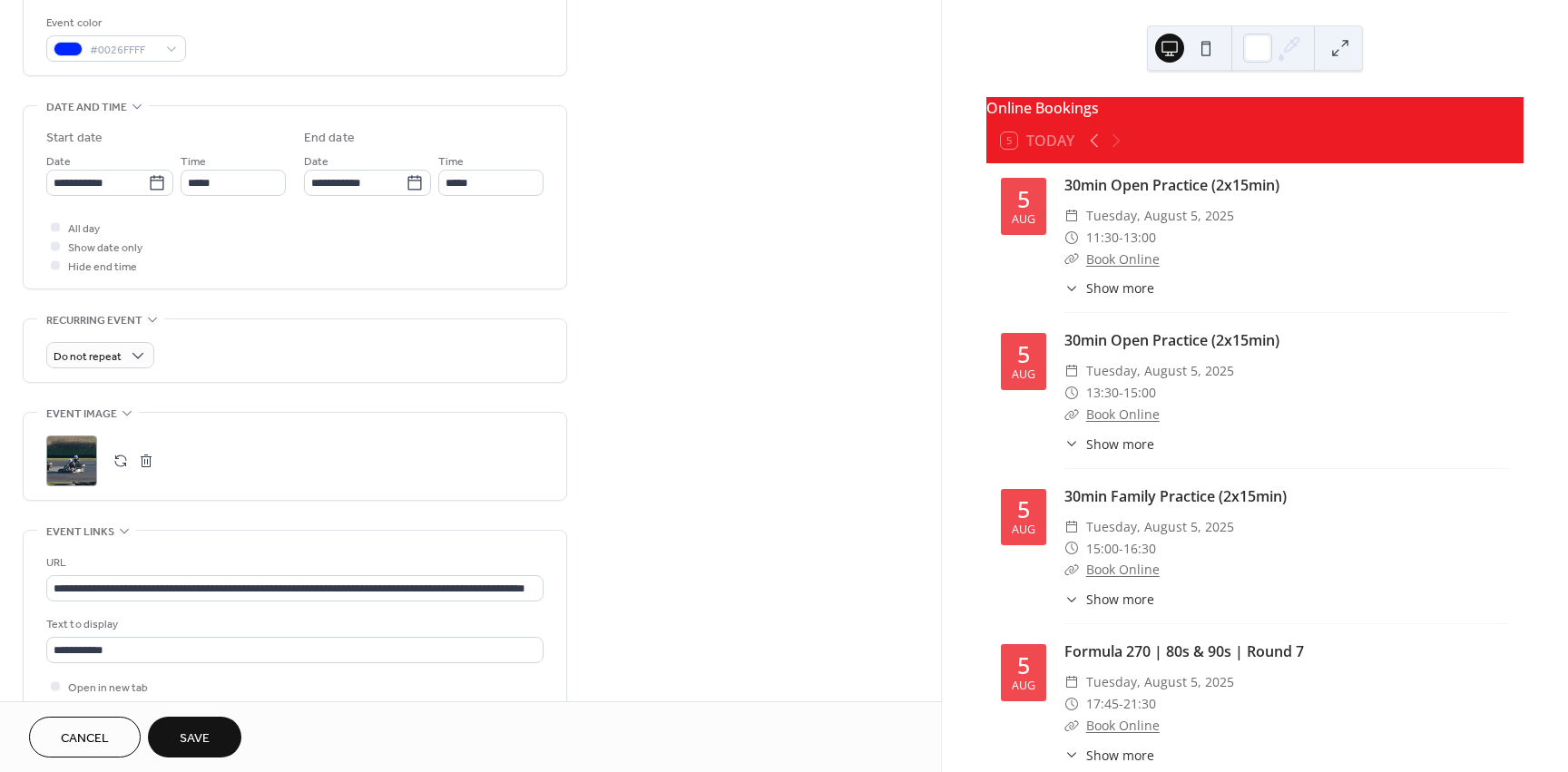 scroll, scrollTop: 544, scrollLeft: 0, axis: vertical 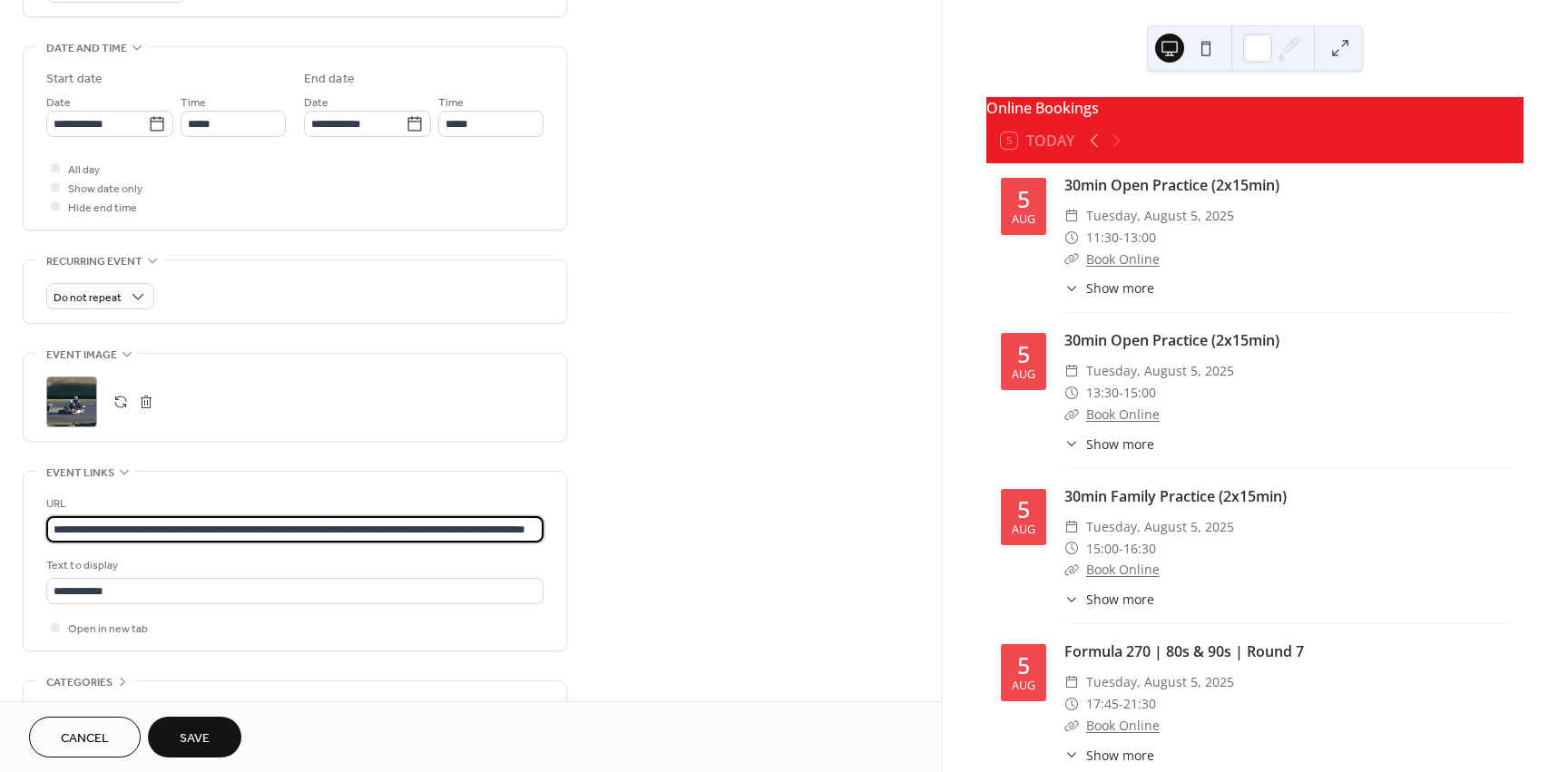 drag, startPoint x: 402, startPoint y: 527, endPoint x: 898, endPoint y: 531, distance: 496.01613 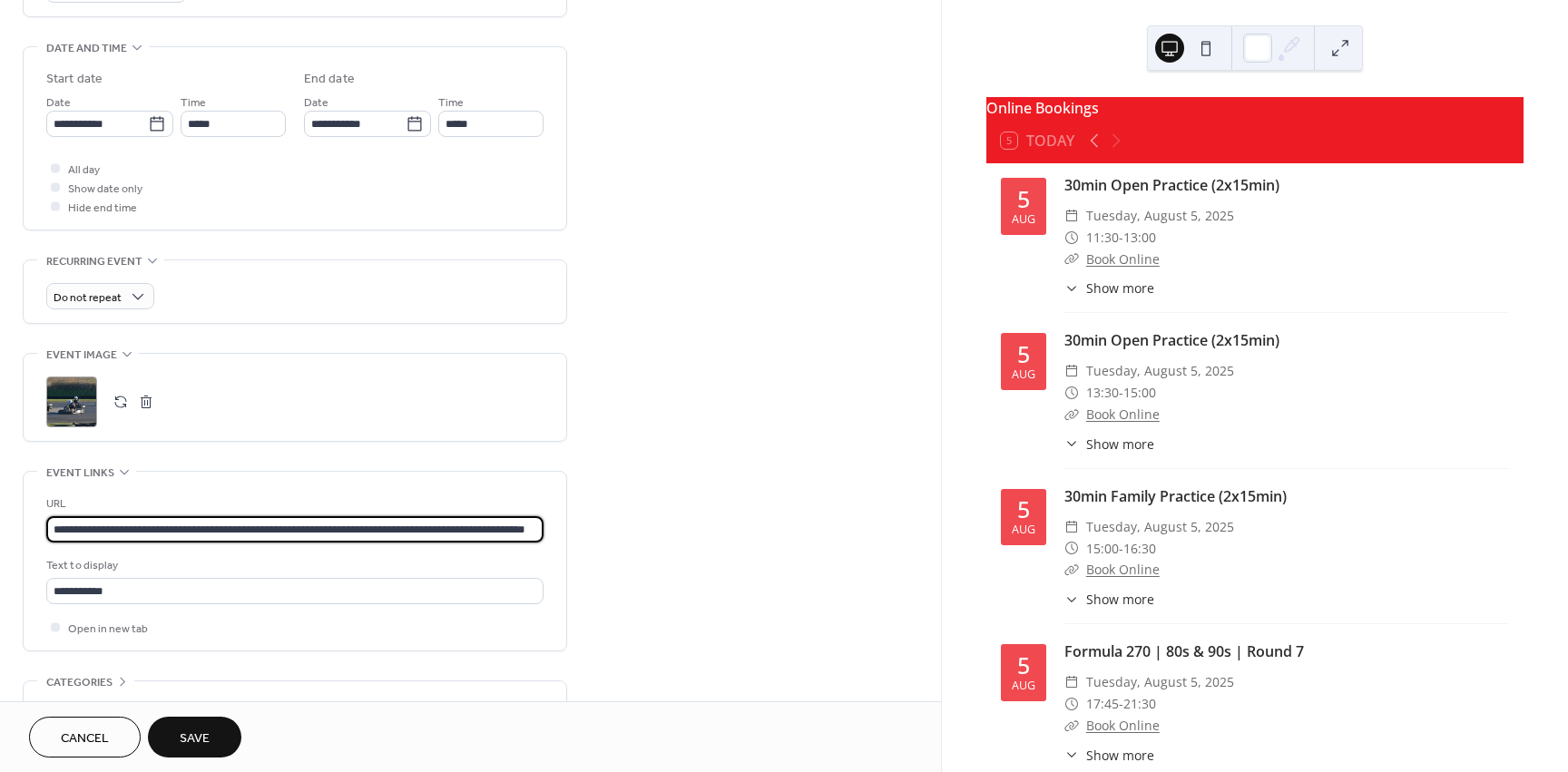click on "**********" at bounding box center [470, 180] 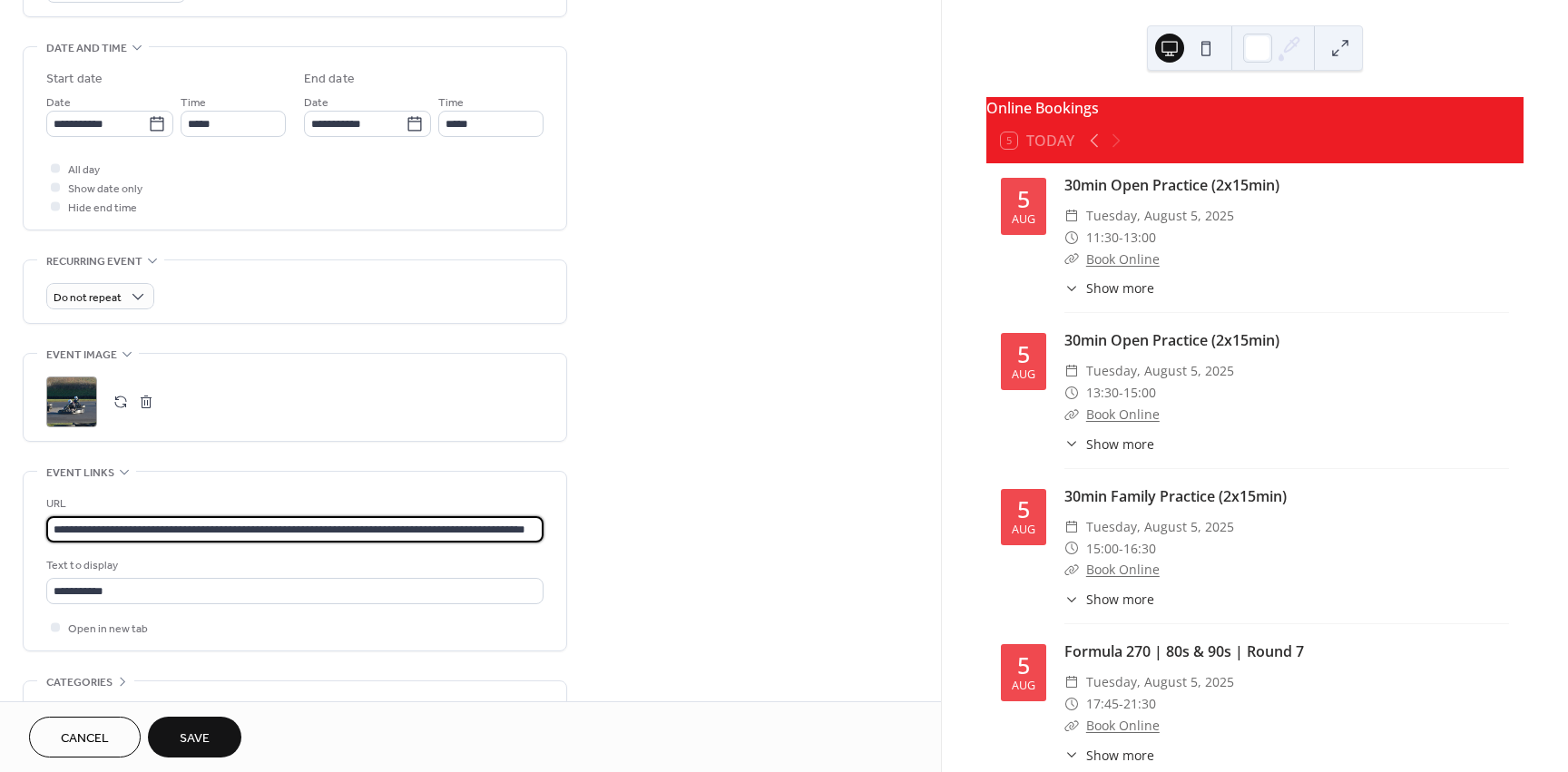 scroll, scrollTop: 0, scrollLeft: 0, axis: both 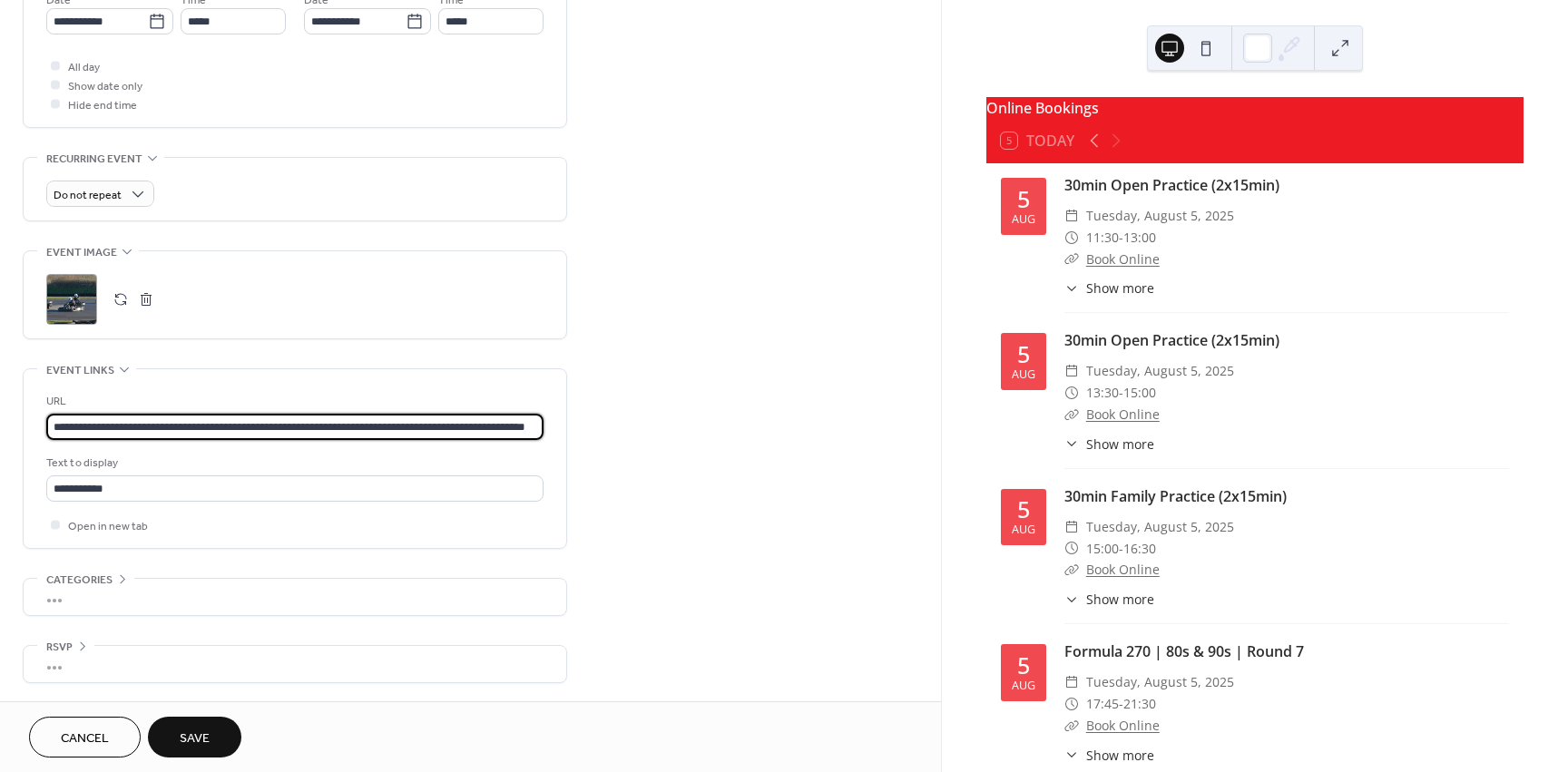 drag, startPoint x: 390, startPoint y: 430, endPoint x: 837, endPoint y: 433, distance: 447.01007 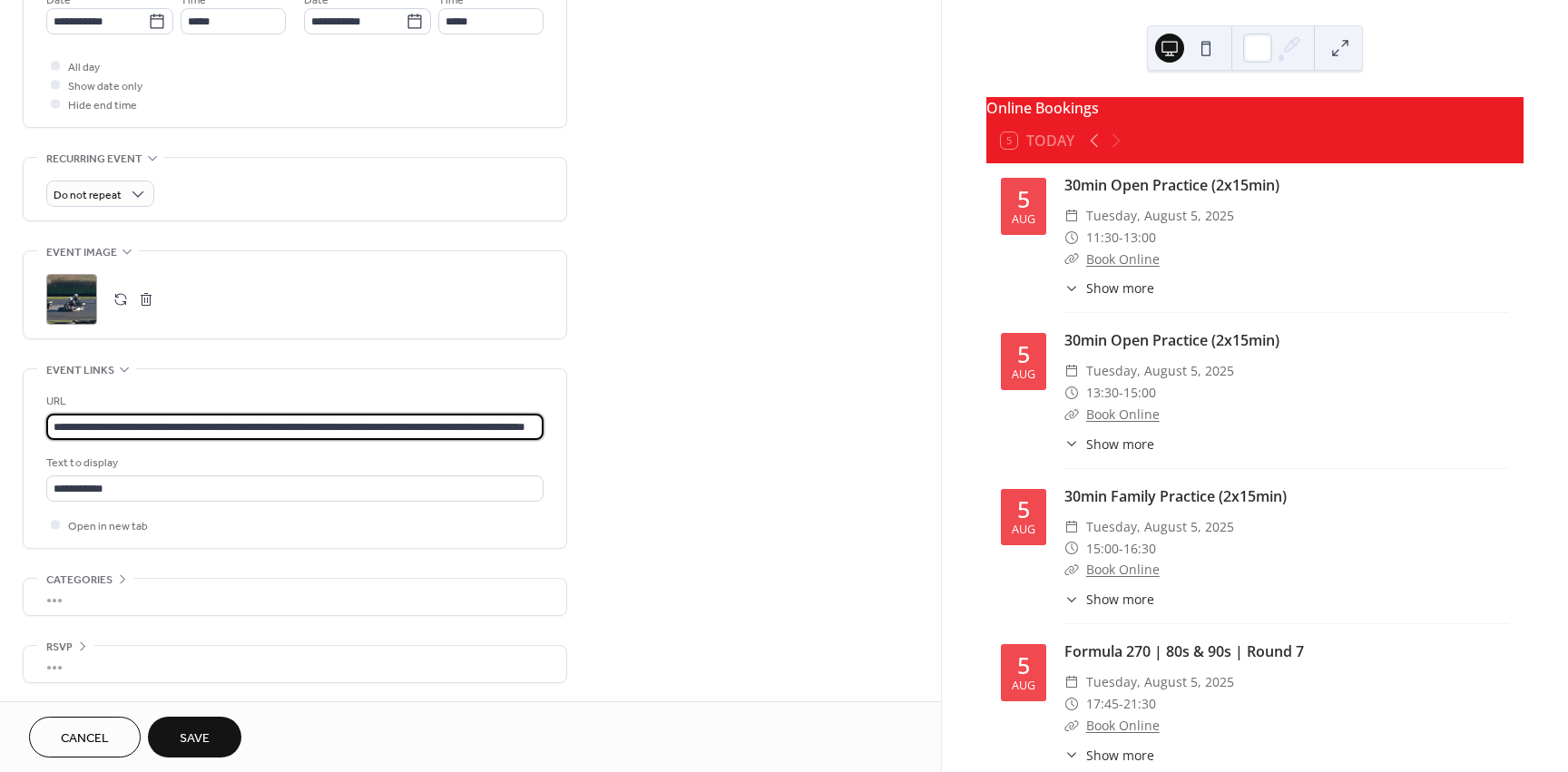 scroll, scrollTop: 0, scrollLeft: 69, axis: horizontal 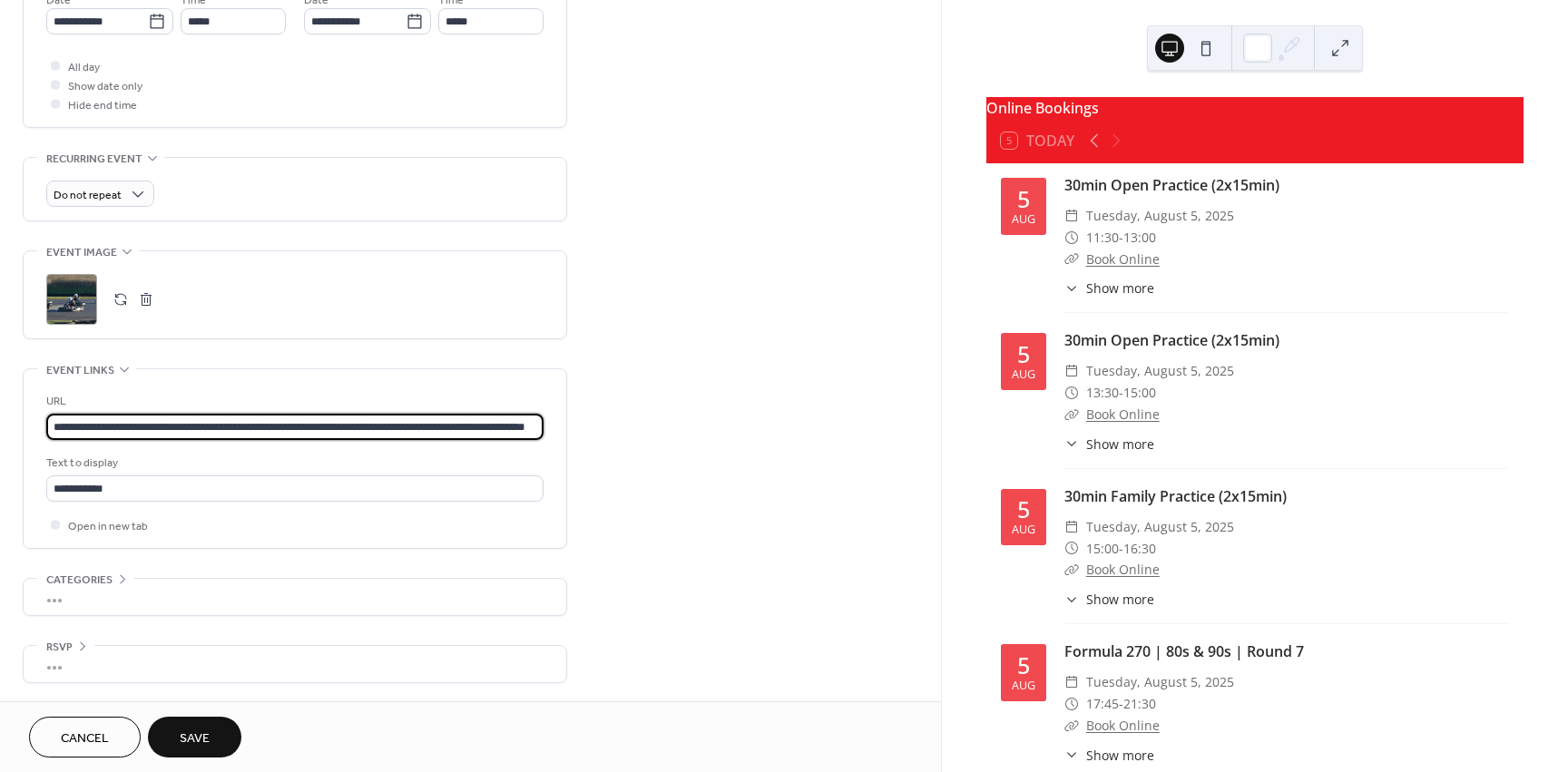 type on "**********" 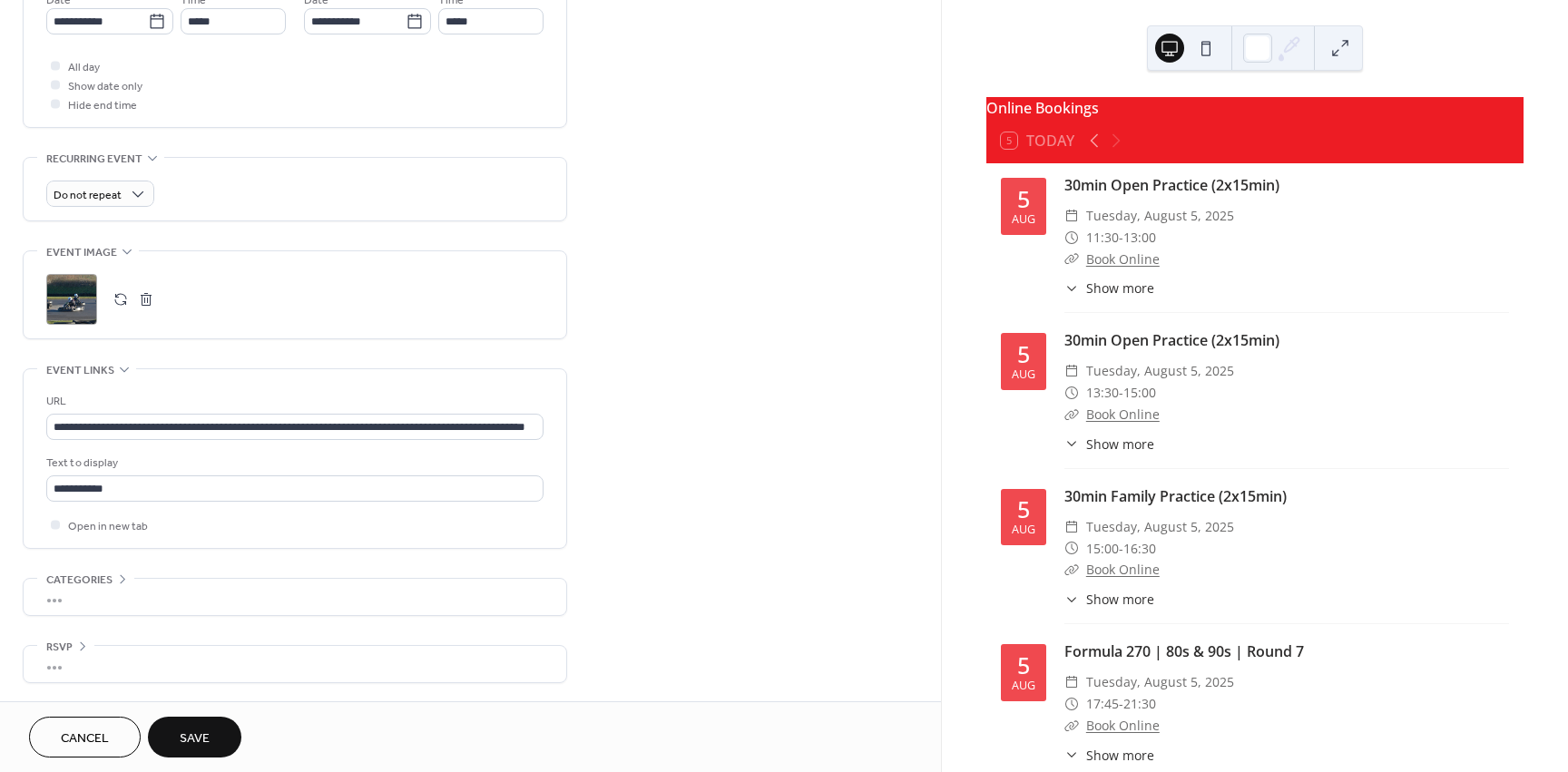 click on "**********" at bounding box center (470, 77) 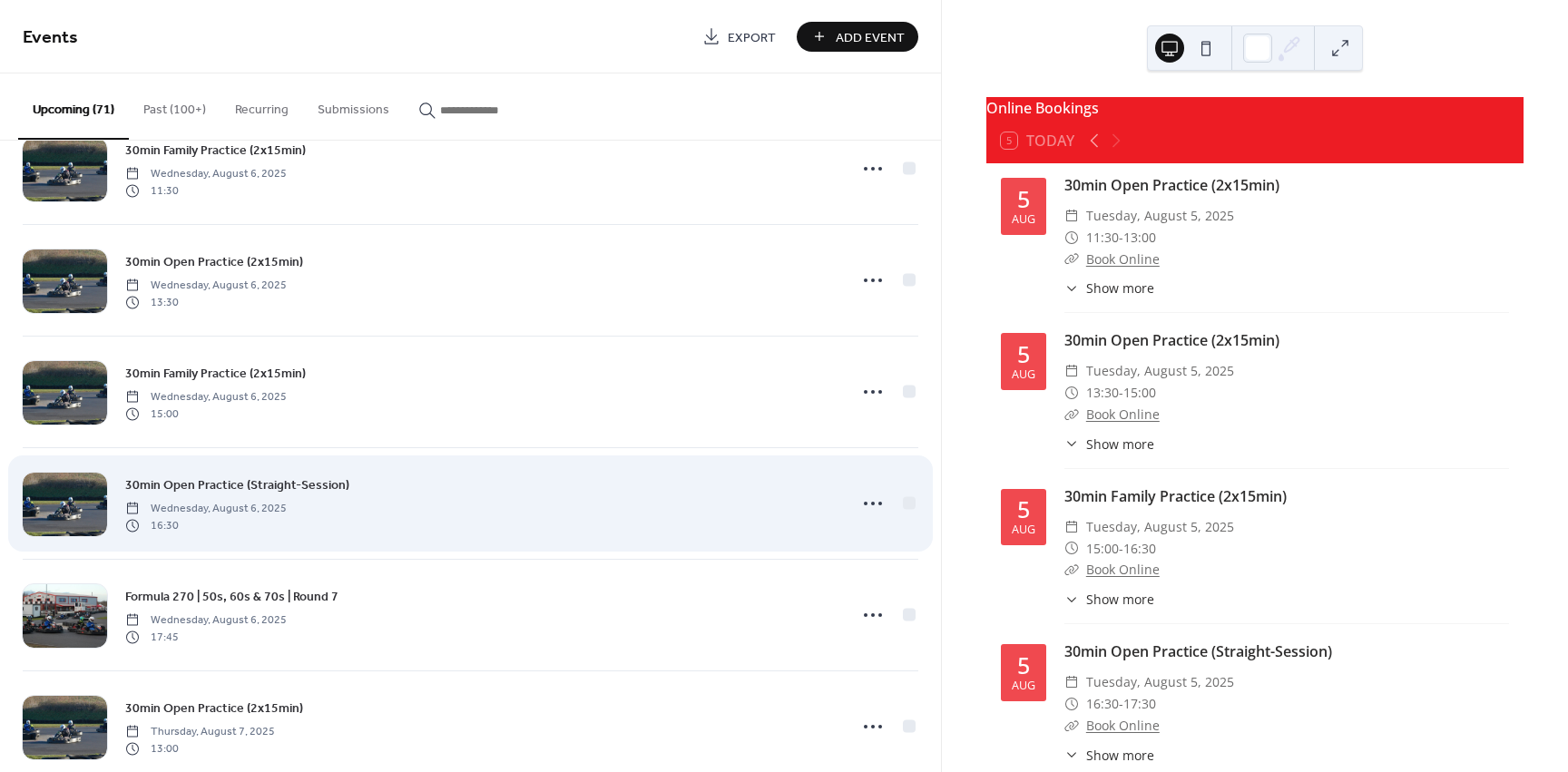 scroll, scrollTop: 726, scrollLeft: 0, axis: vertical 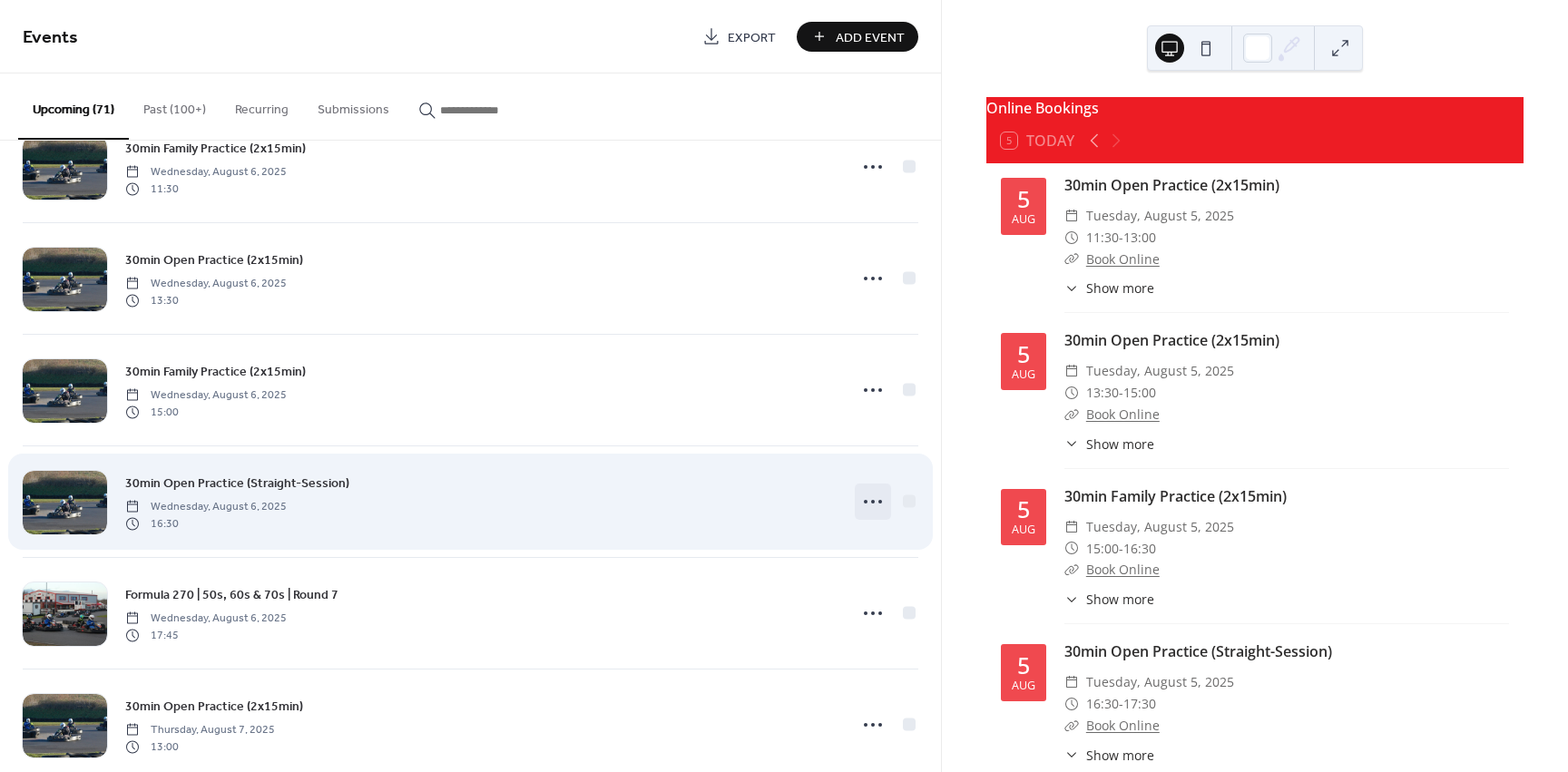 click 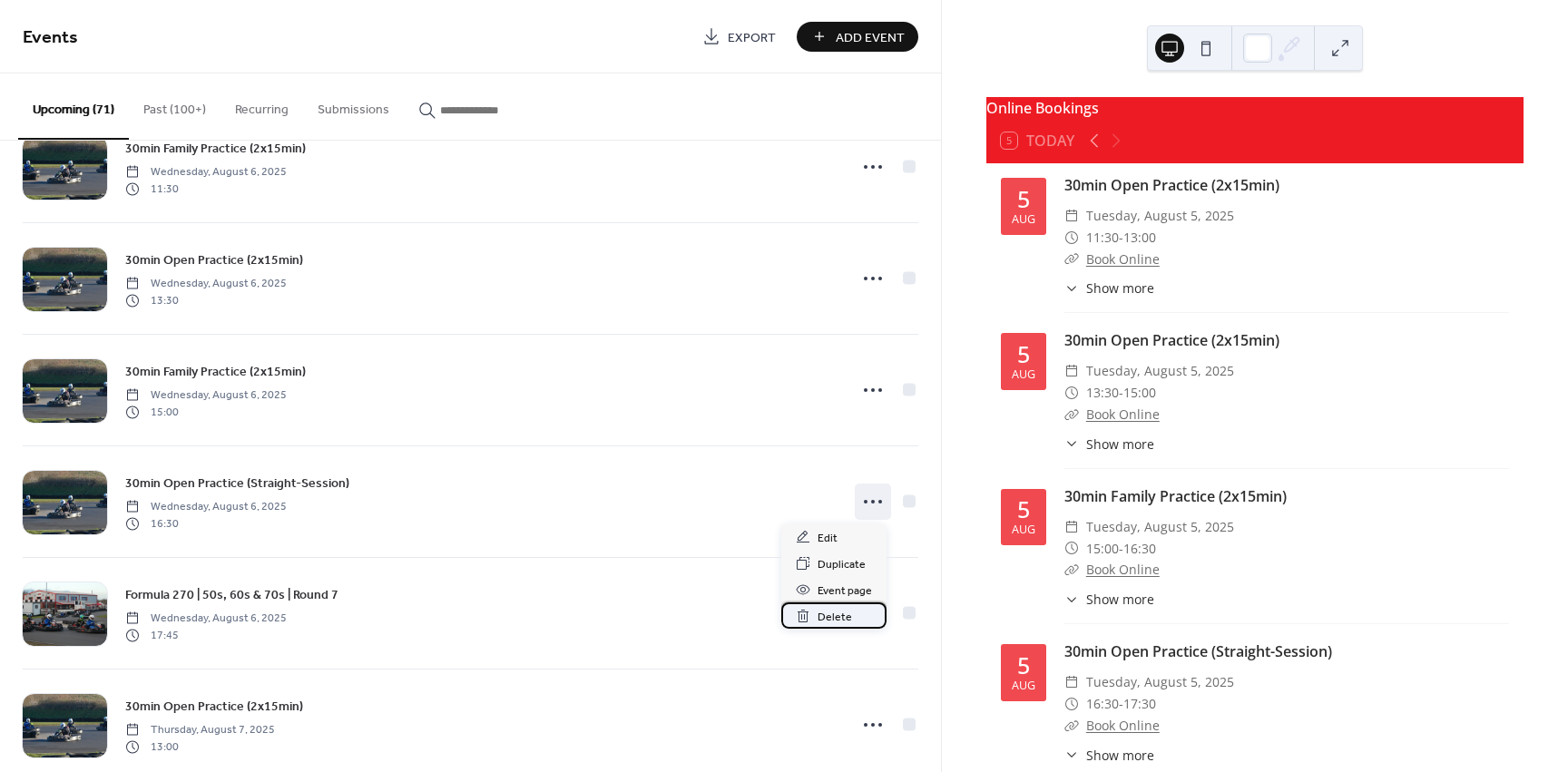 click on "Delete" at bounding box center (835, 617) 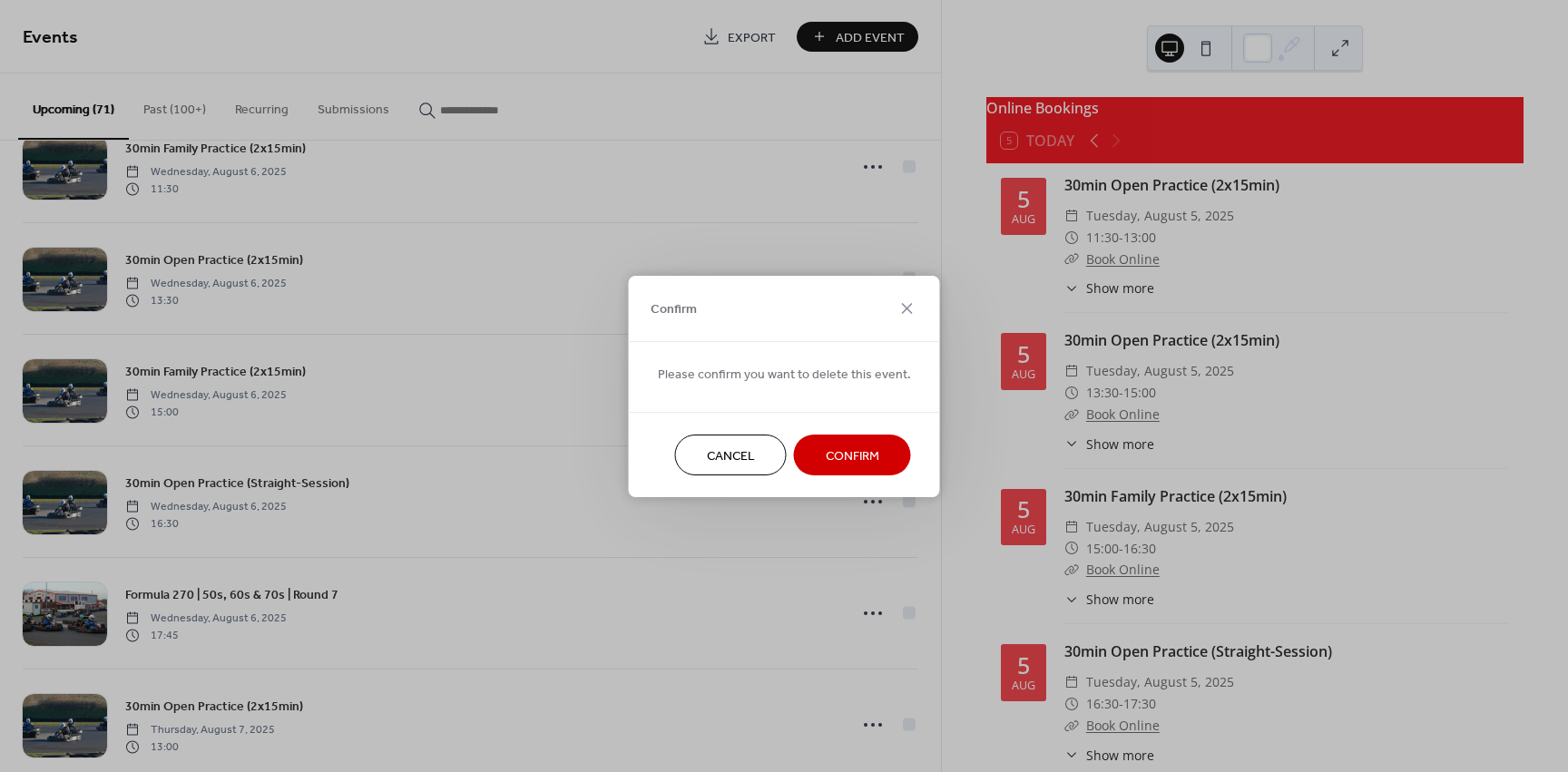click on "Confirm" at bounding box center [852, 455] 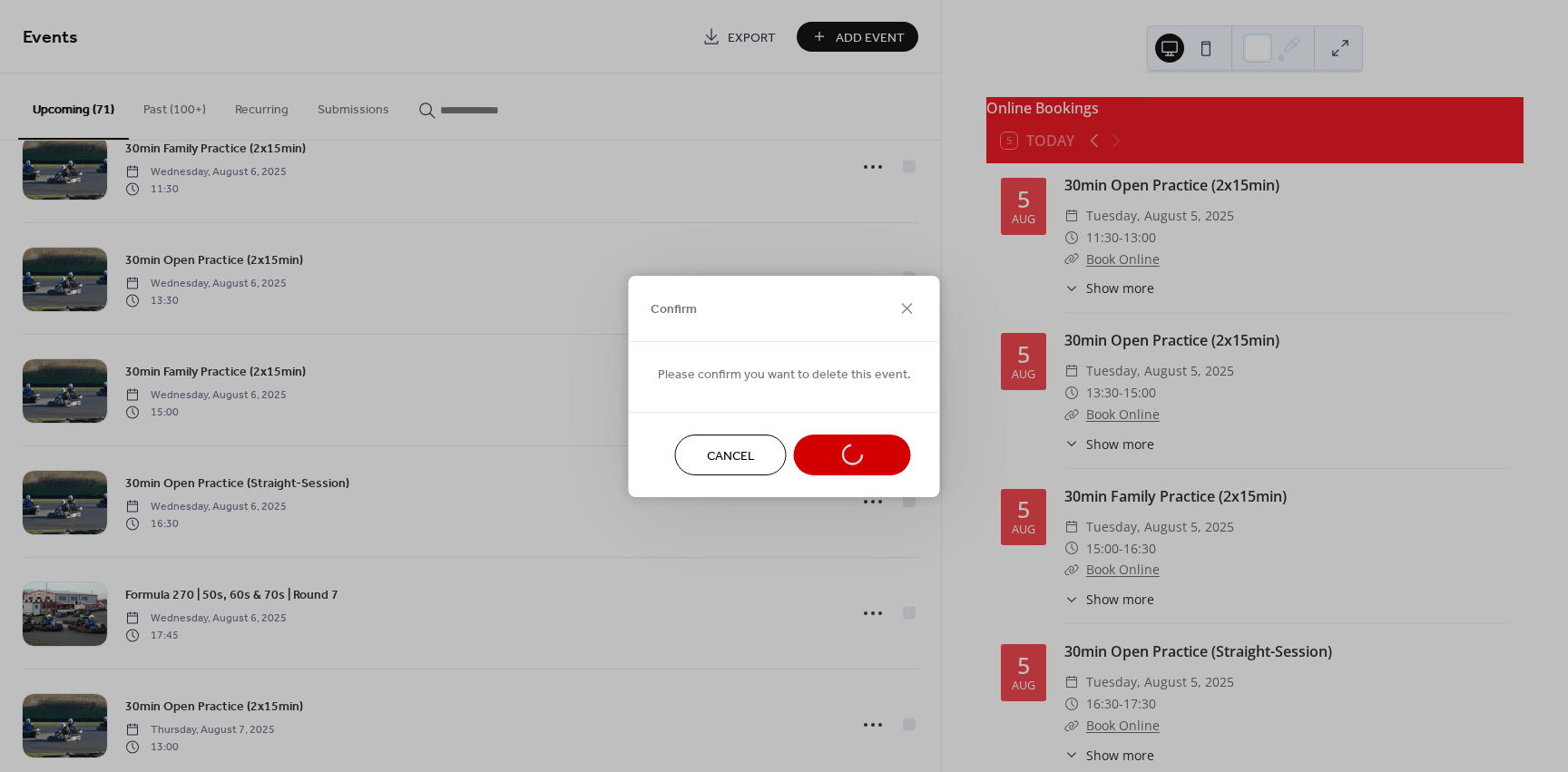 click on "Cancel Confirm" at bounding box center [784, 454] 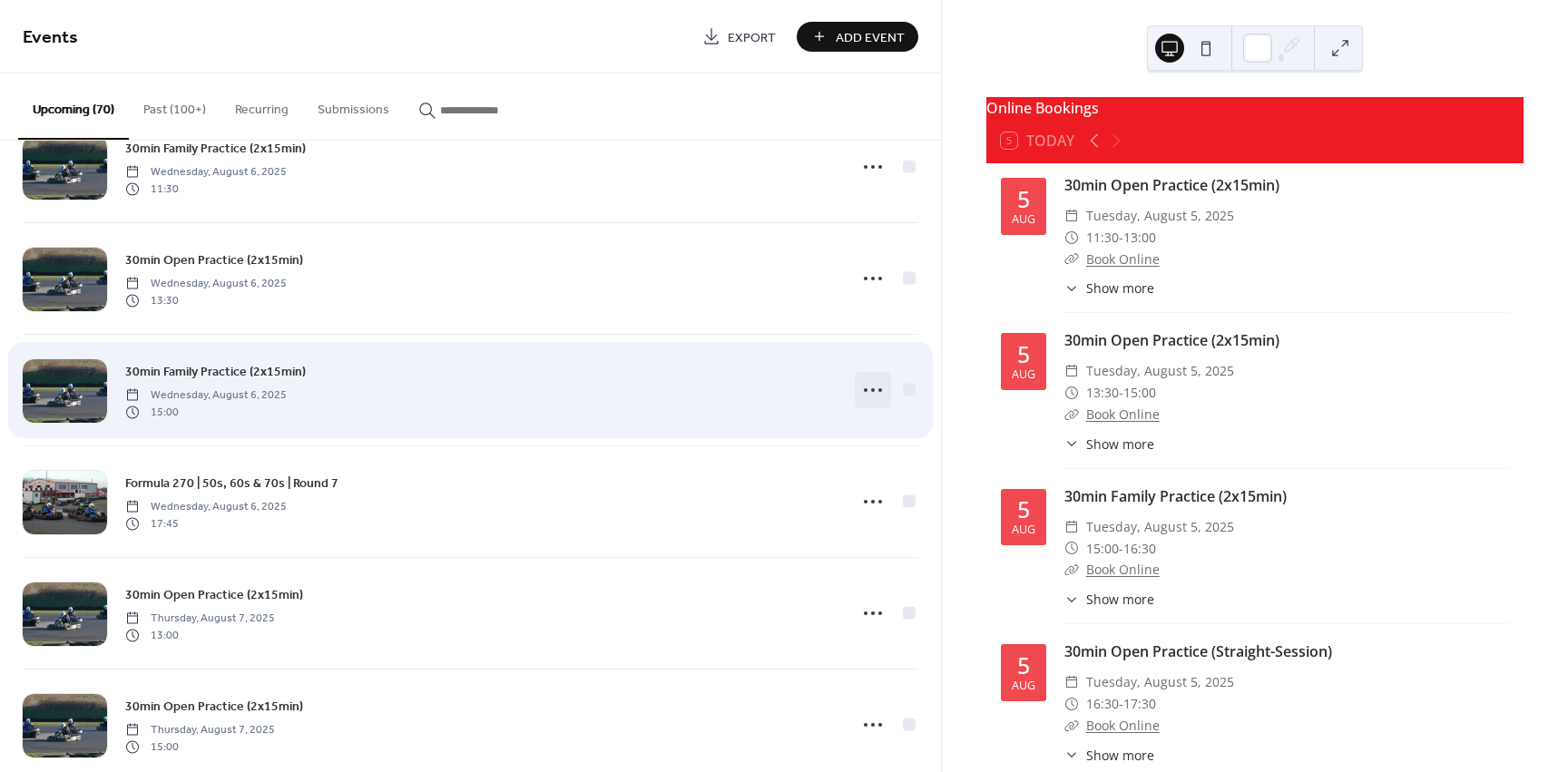 click 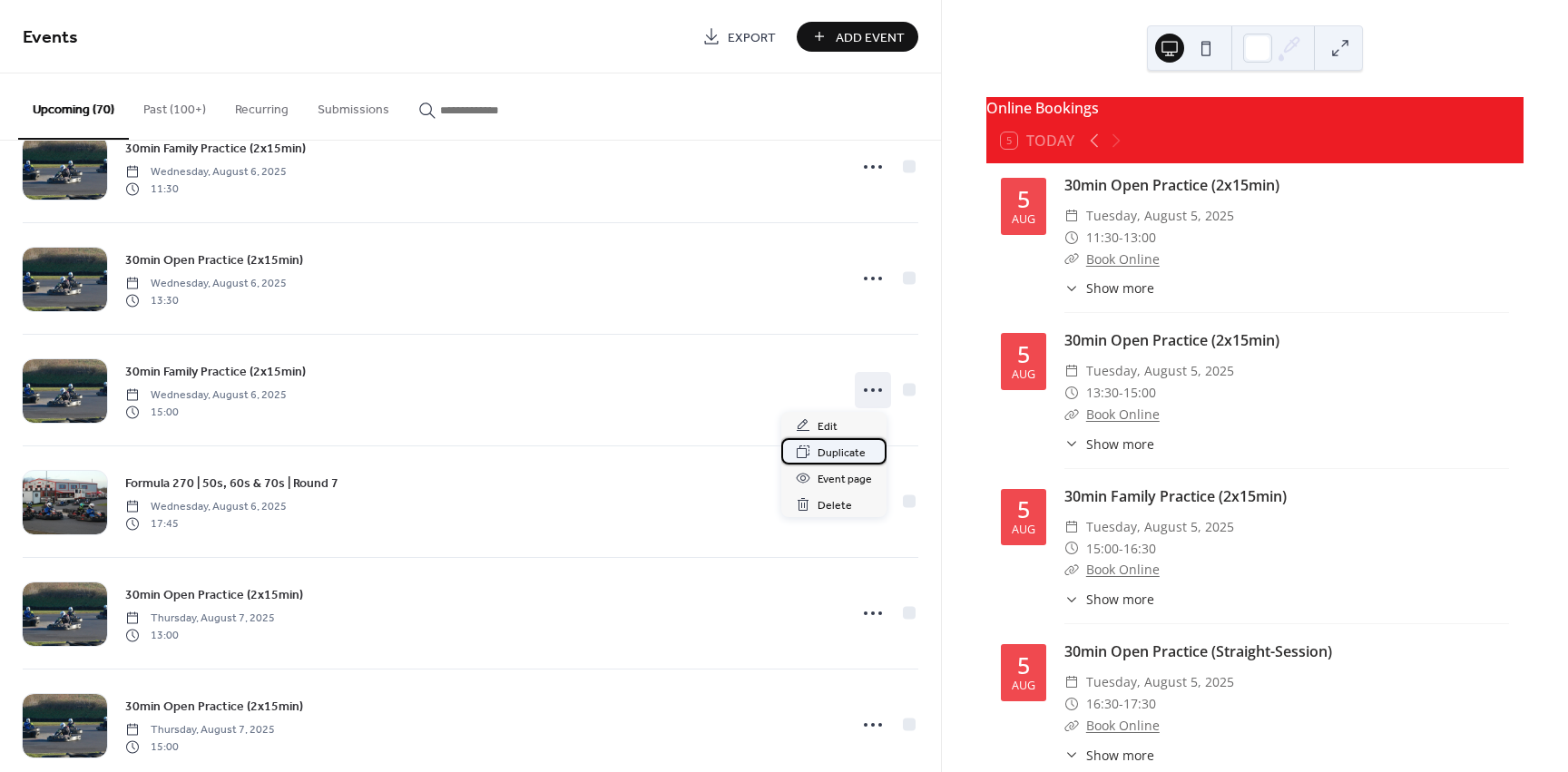 click on "Duplicate" at bounding box center [841, 453] 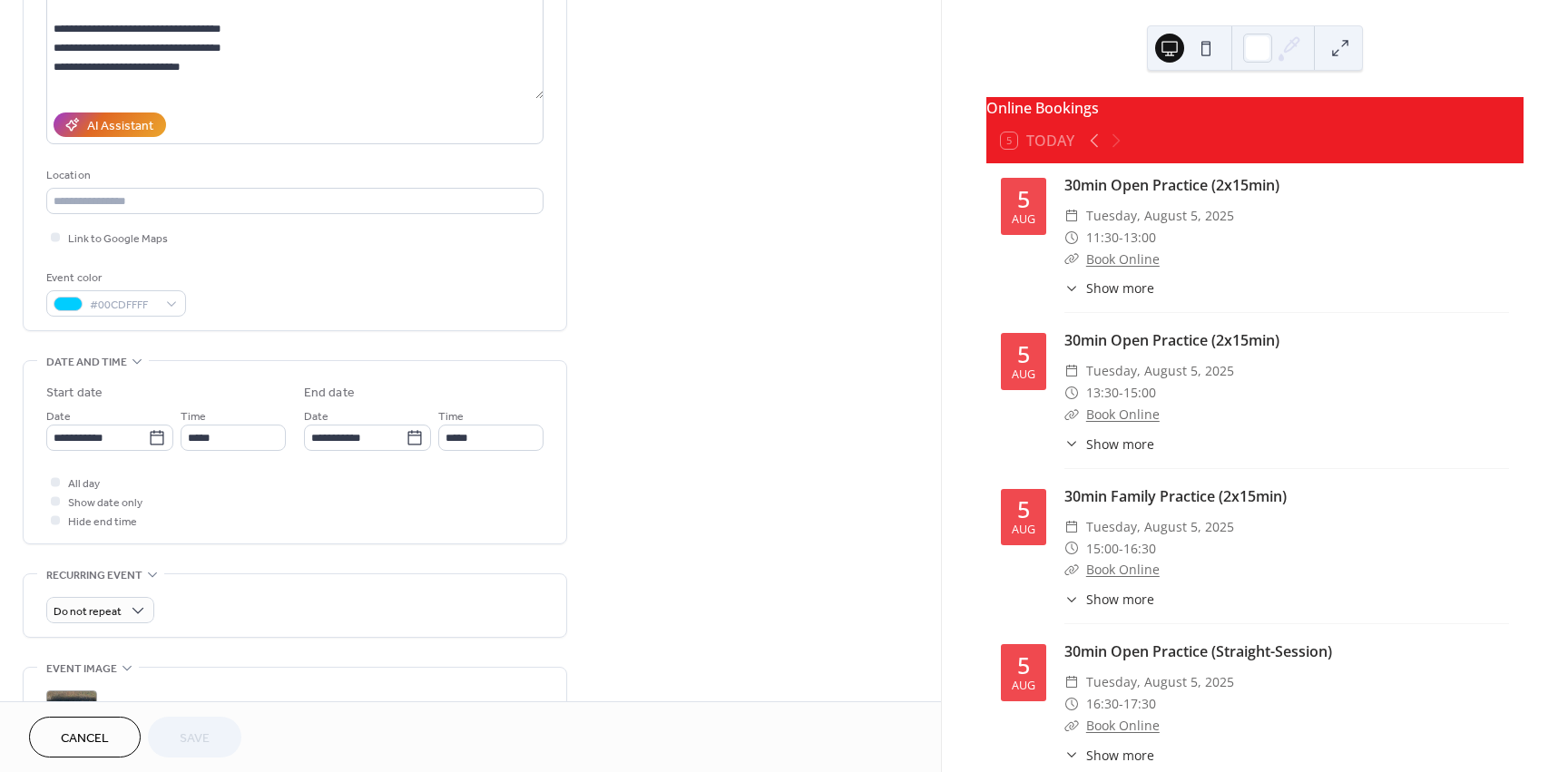 scroll, scrollTop: 272, scrollLeft: 0, axis: vertical 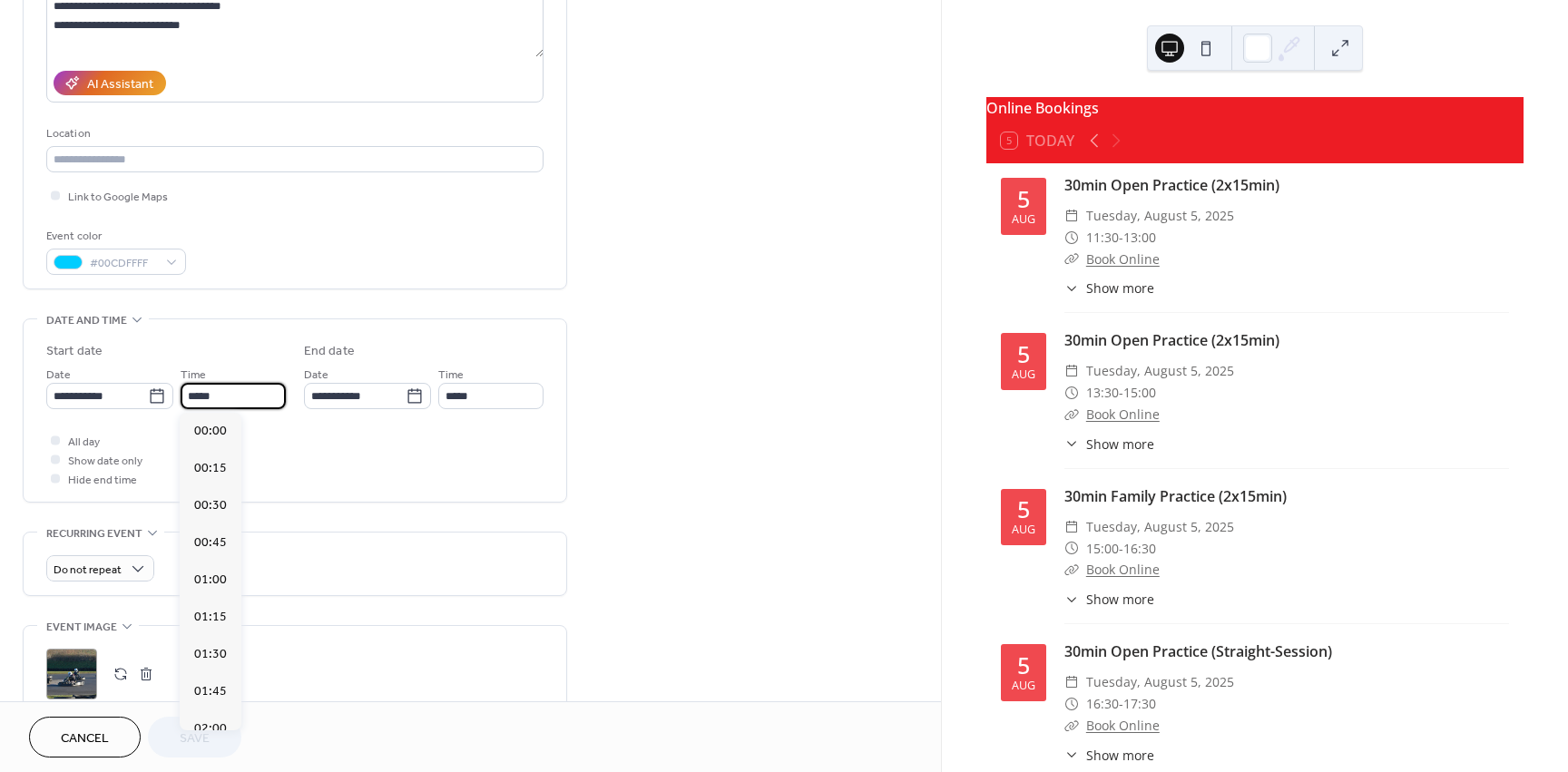 click on "*****" at bounding box center (233, 396) 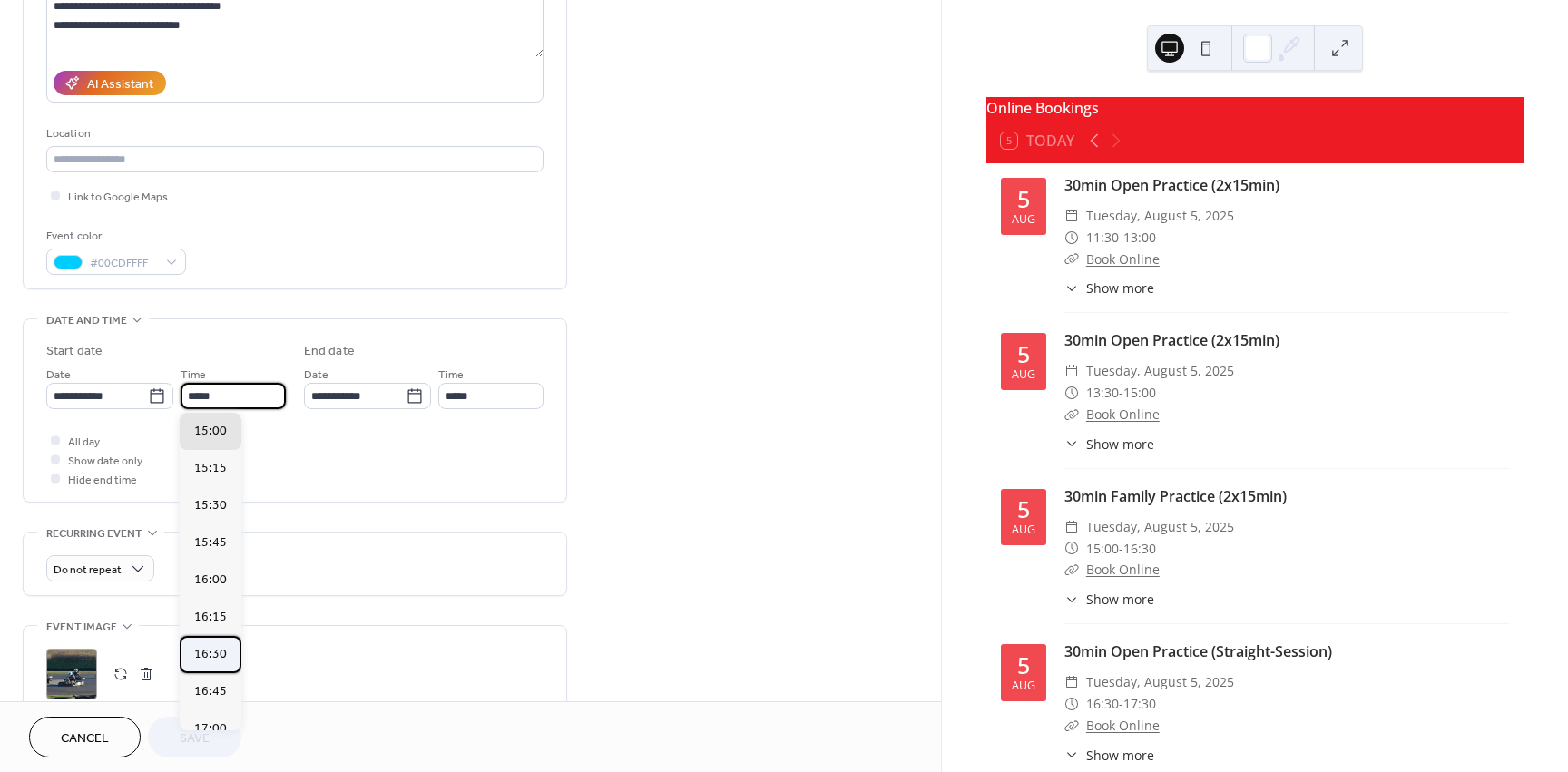 click on "16:30" at bounding box center (211, 654) 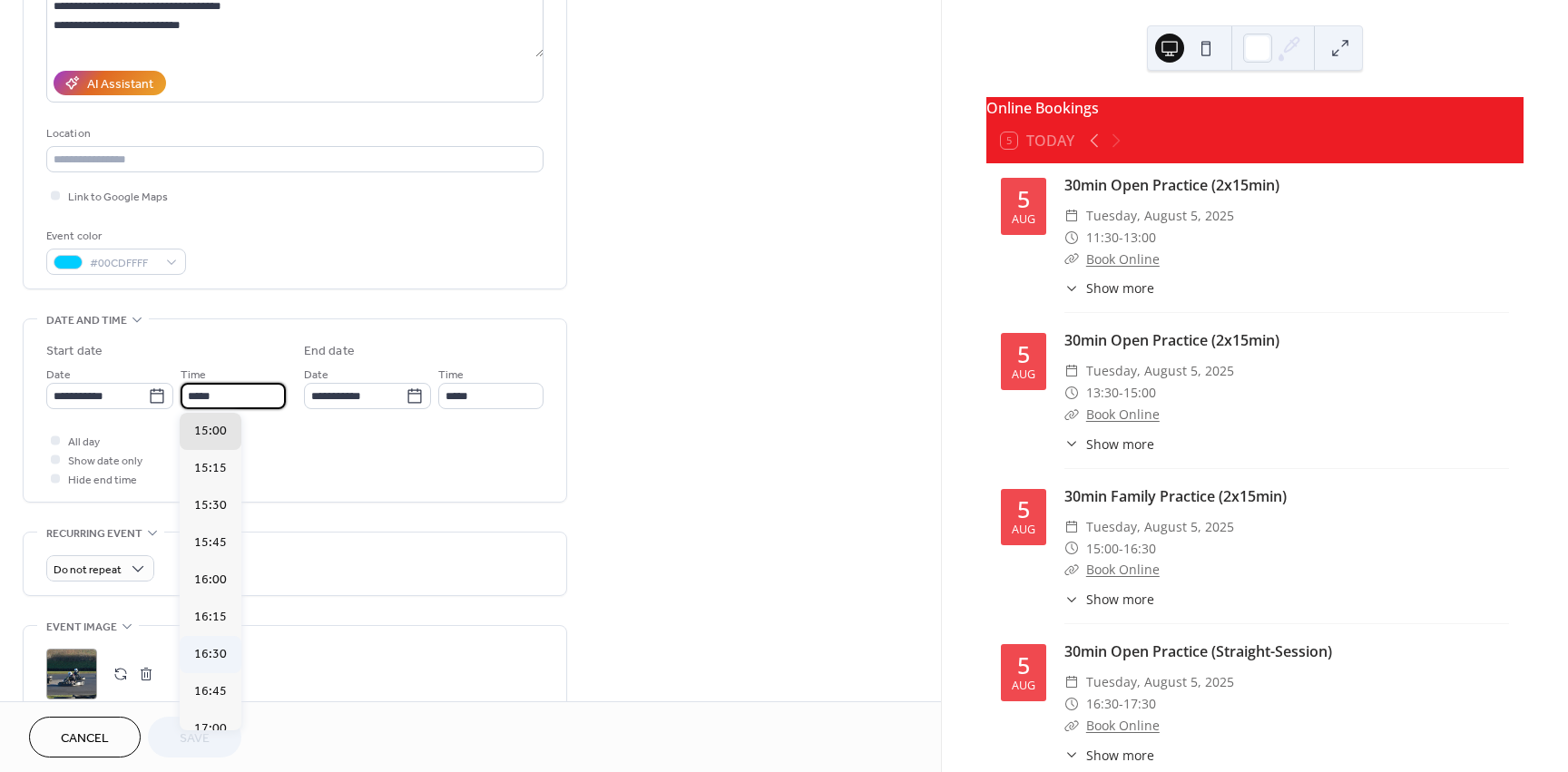 type on "*****" 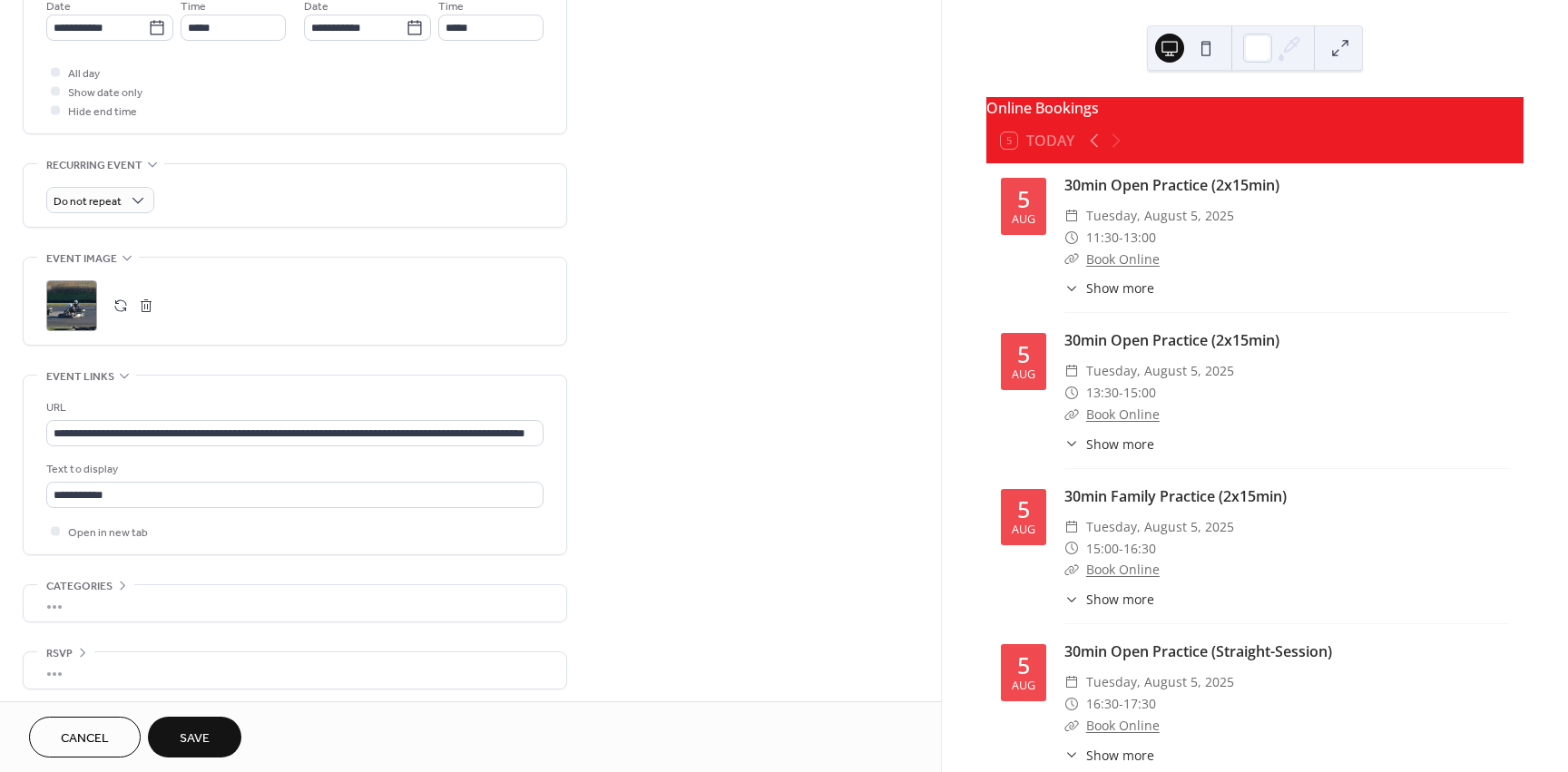 scroll, scrollTop: 647, scrollLeft: 0, axis: vertical 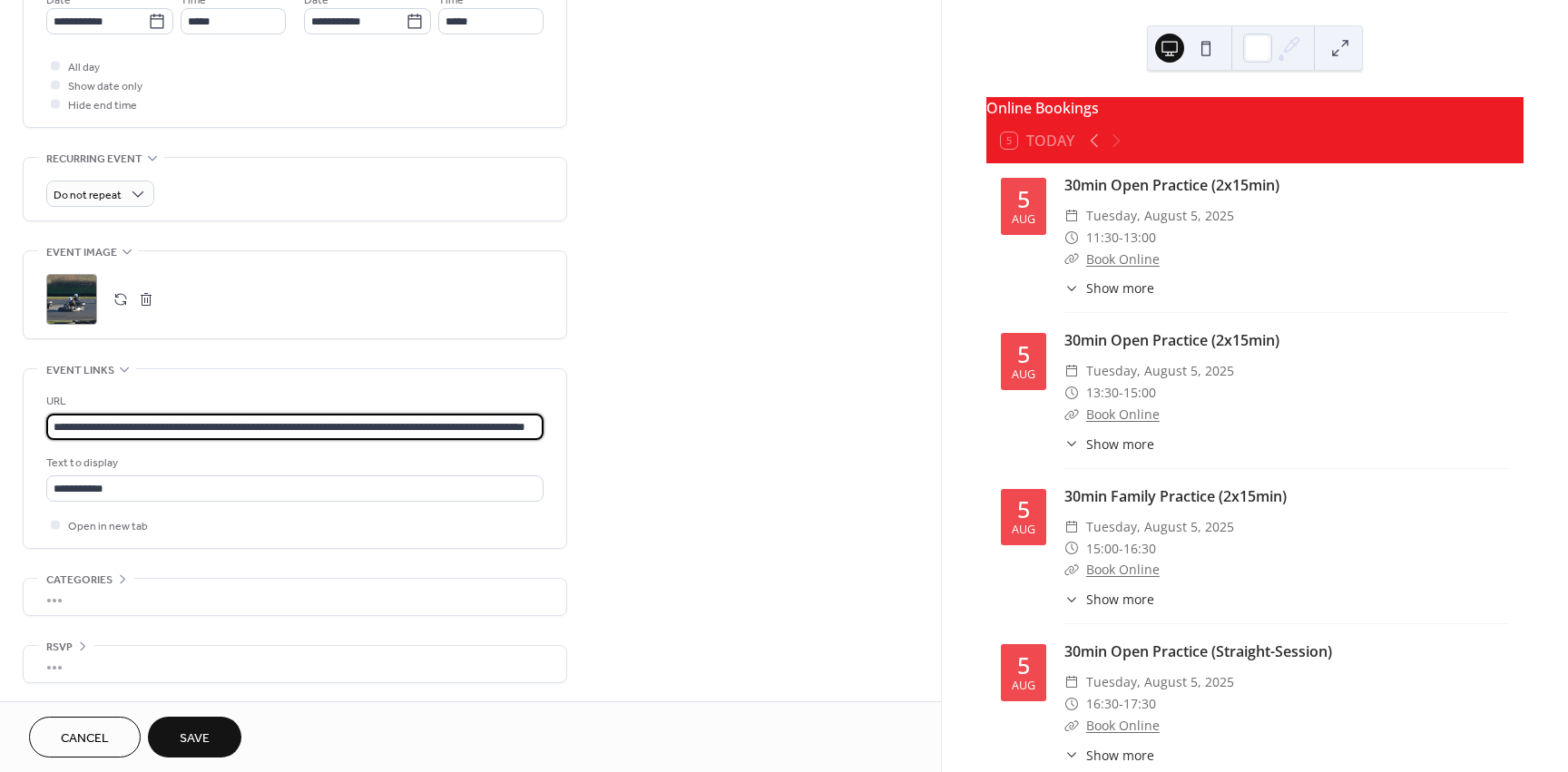 drag, startPoint x: 424, startPoint y: 425, endPoint x: 861, endPoint y: 394, distance: 438.09816 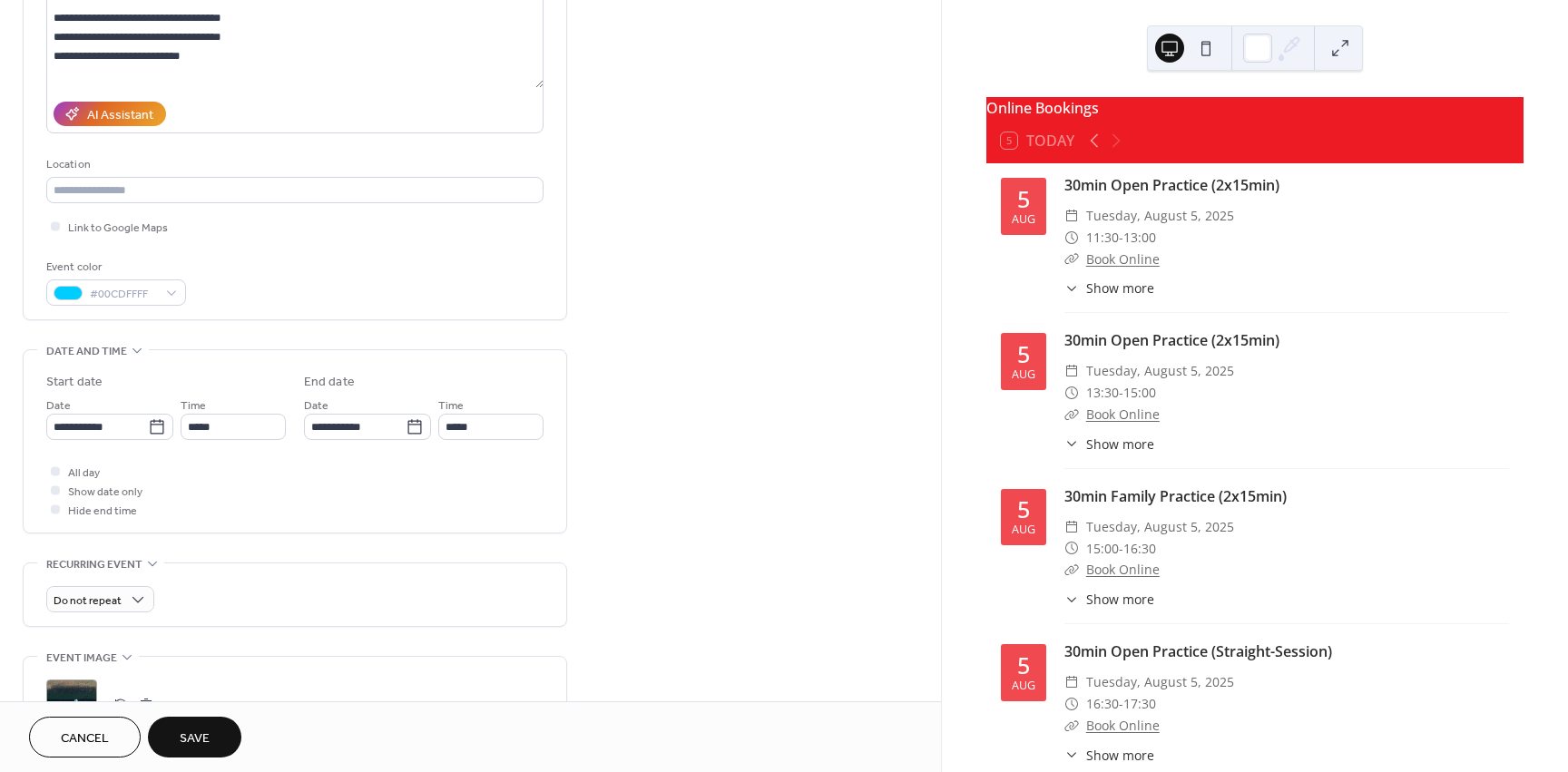 scroll, scrollTop: 193, scrollLeft: 0, axis: vertical 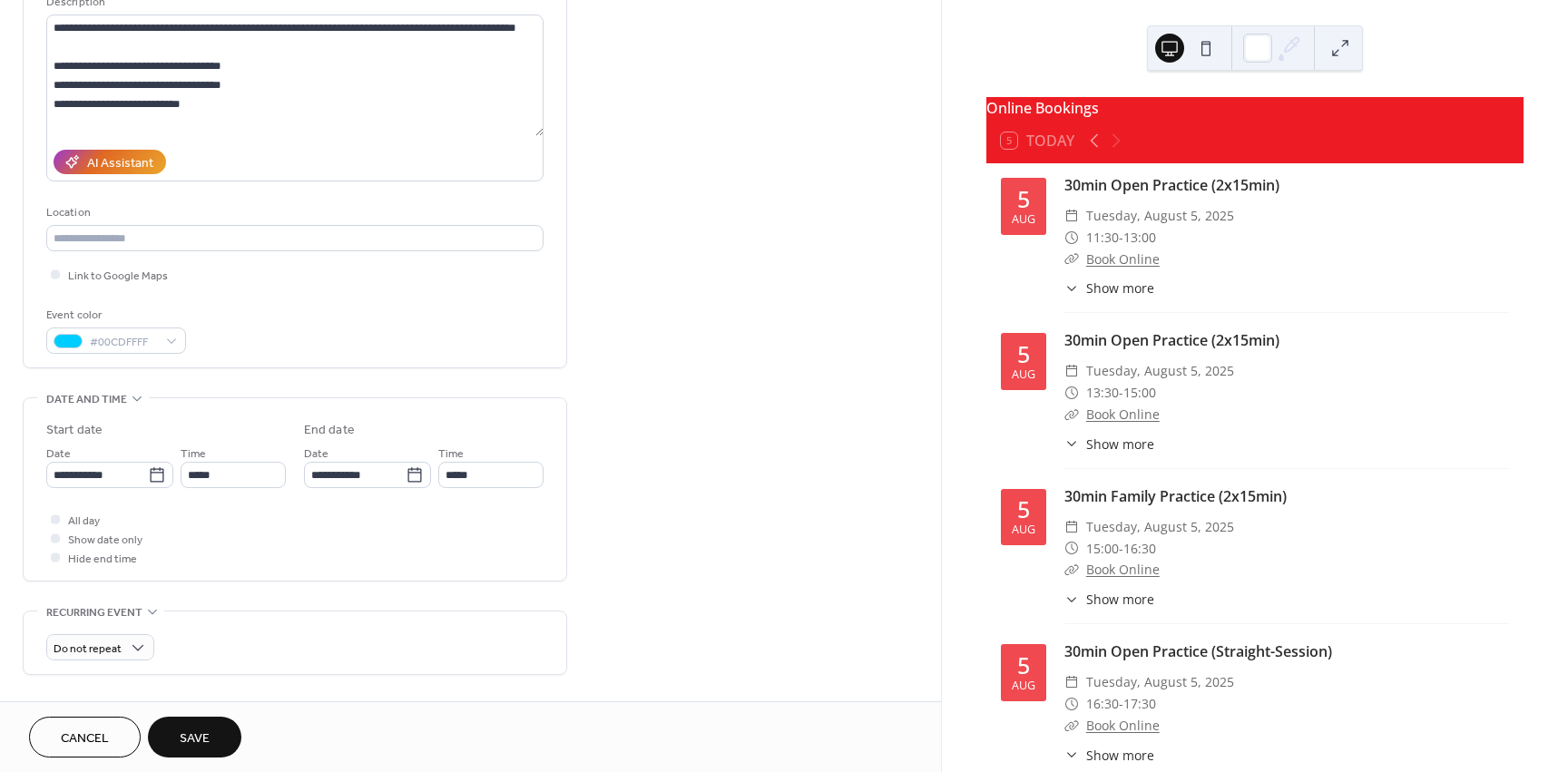 click on "Time *****" at bounding box center [233, 465] 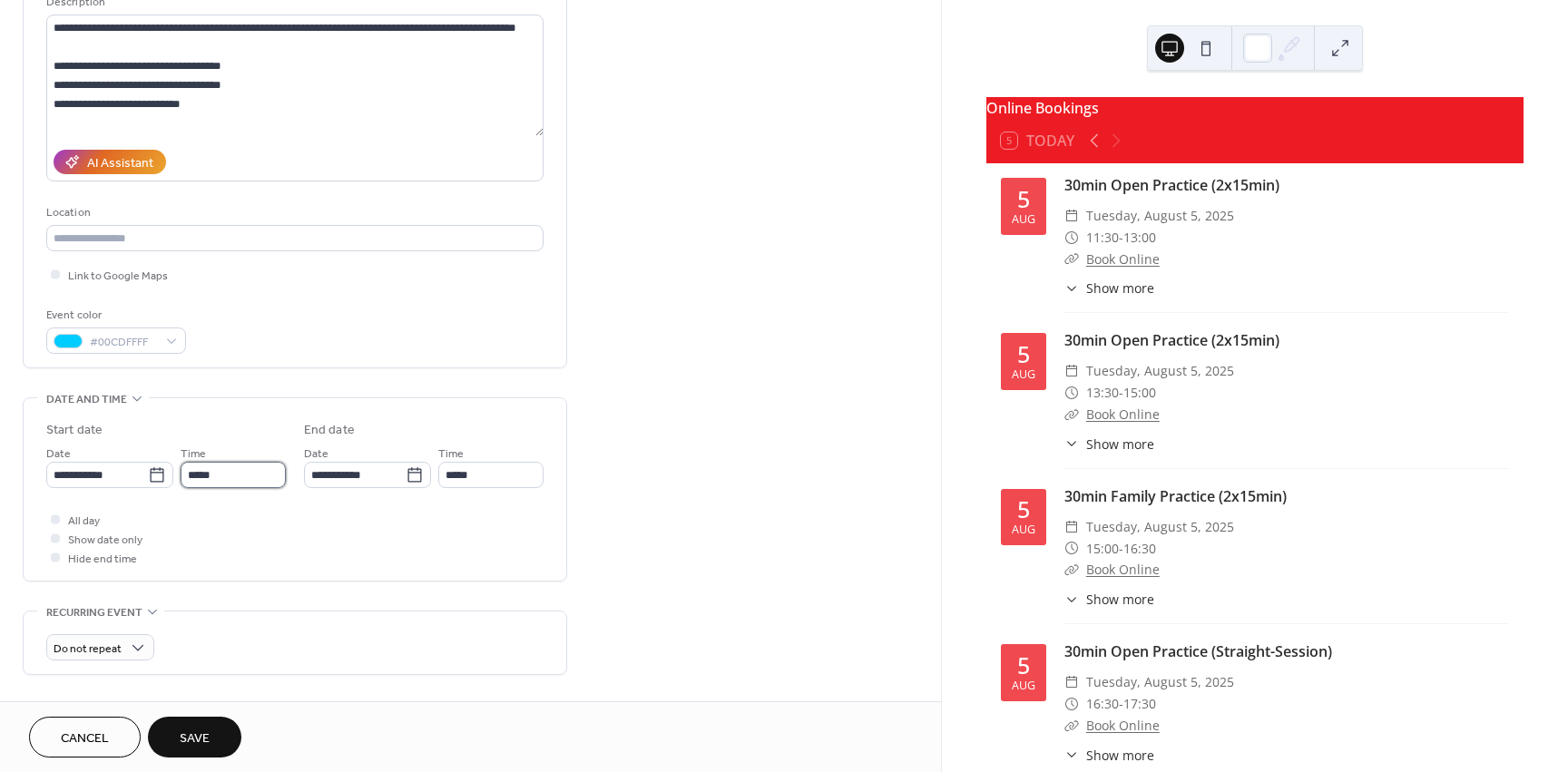 click on "*****" at bounding box center [233, 474] 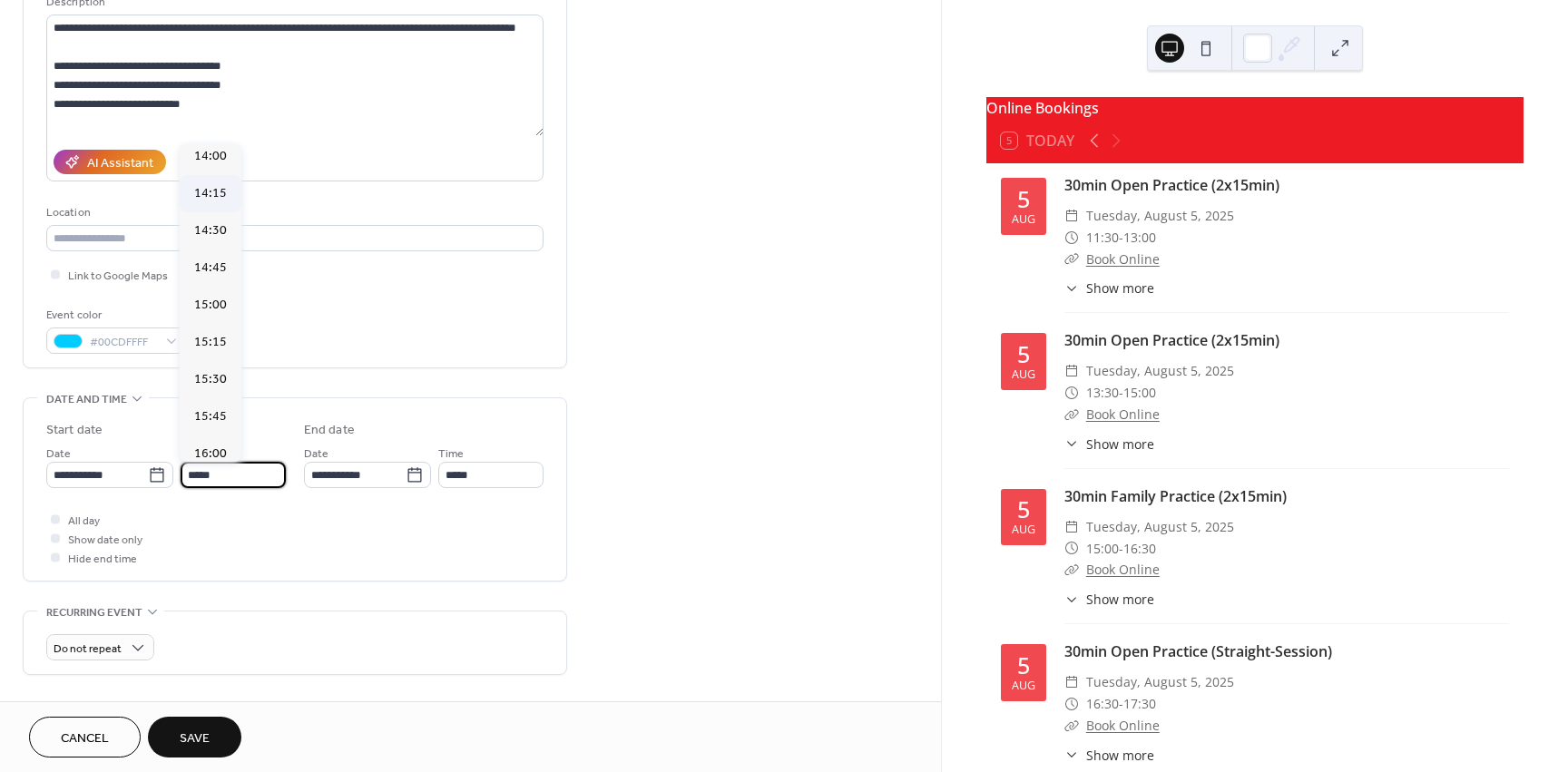 scroll, scrollTop: 2092, scrollLeft: 0, axis: vertical 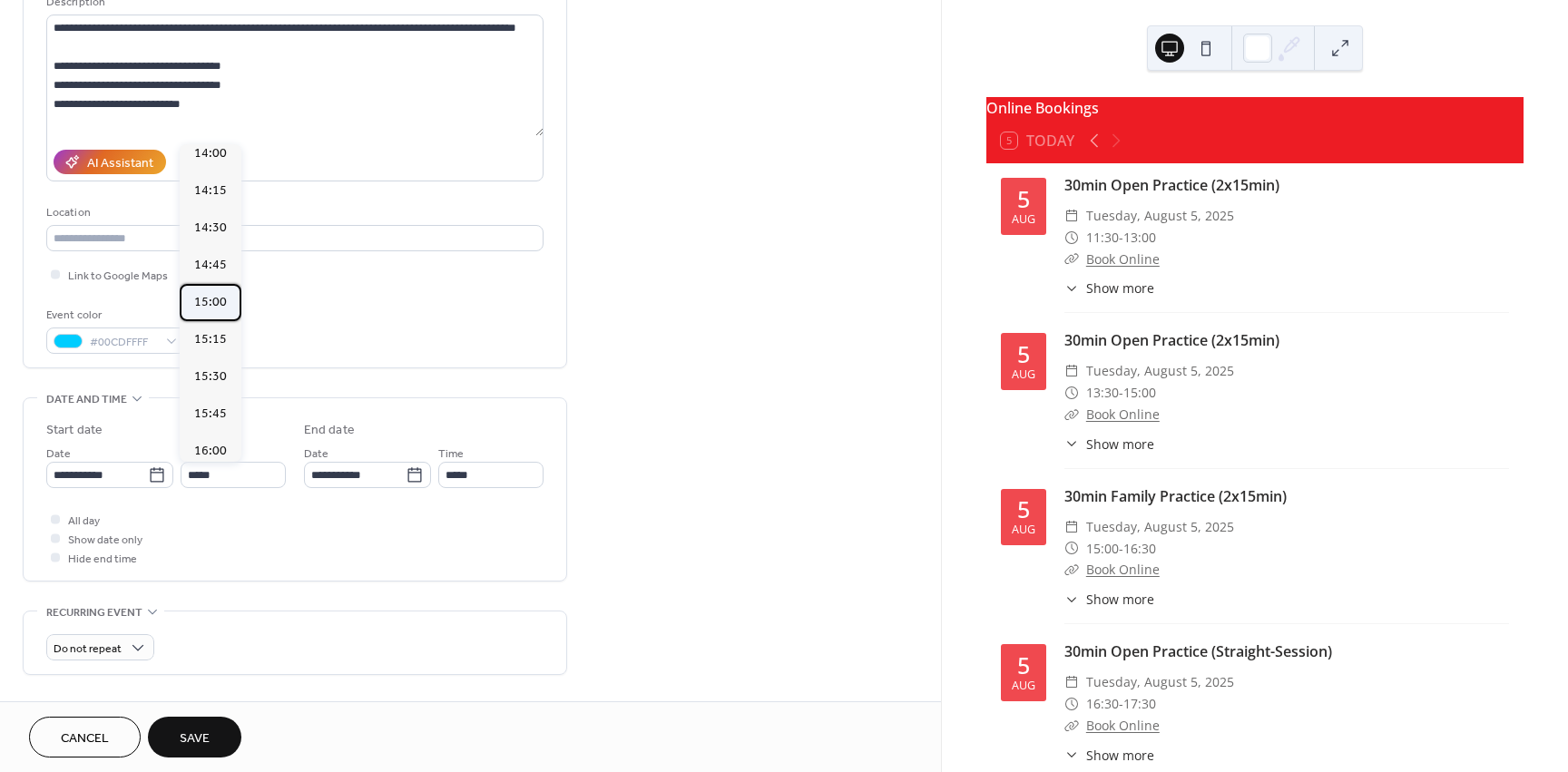 click on "15:00" at bounding box center [211, 302] 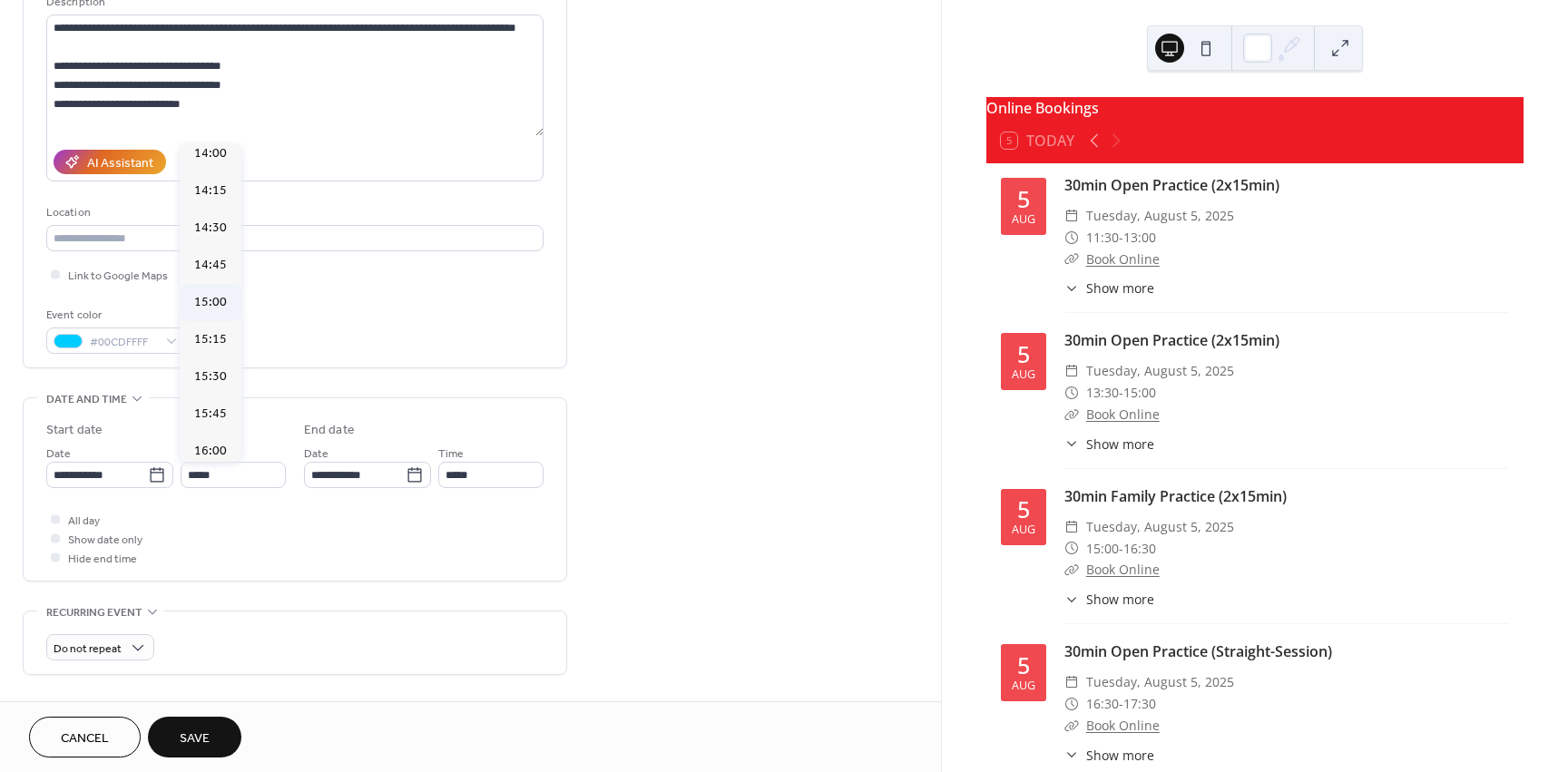 type on "*****" 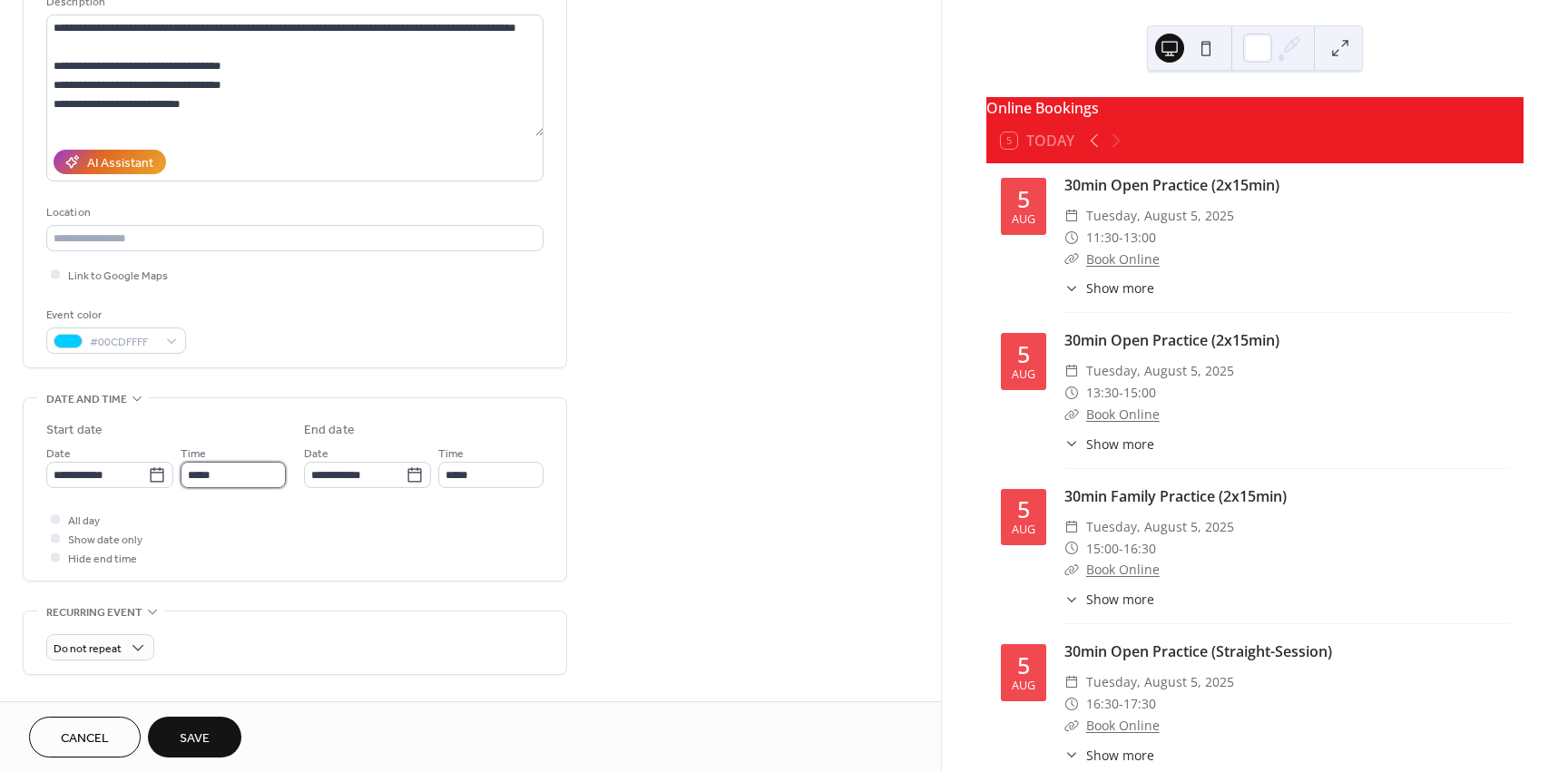 click on "*****" at bounding box center [233, 474] 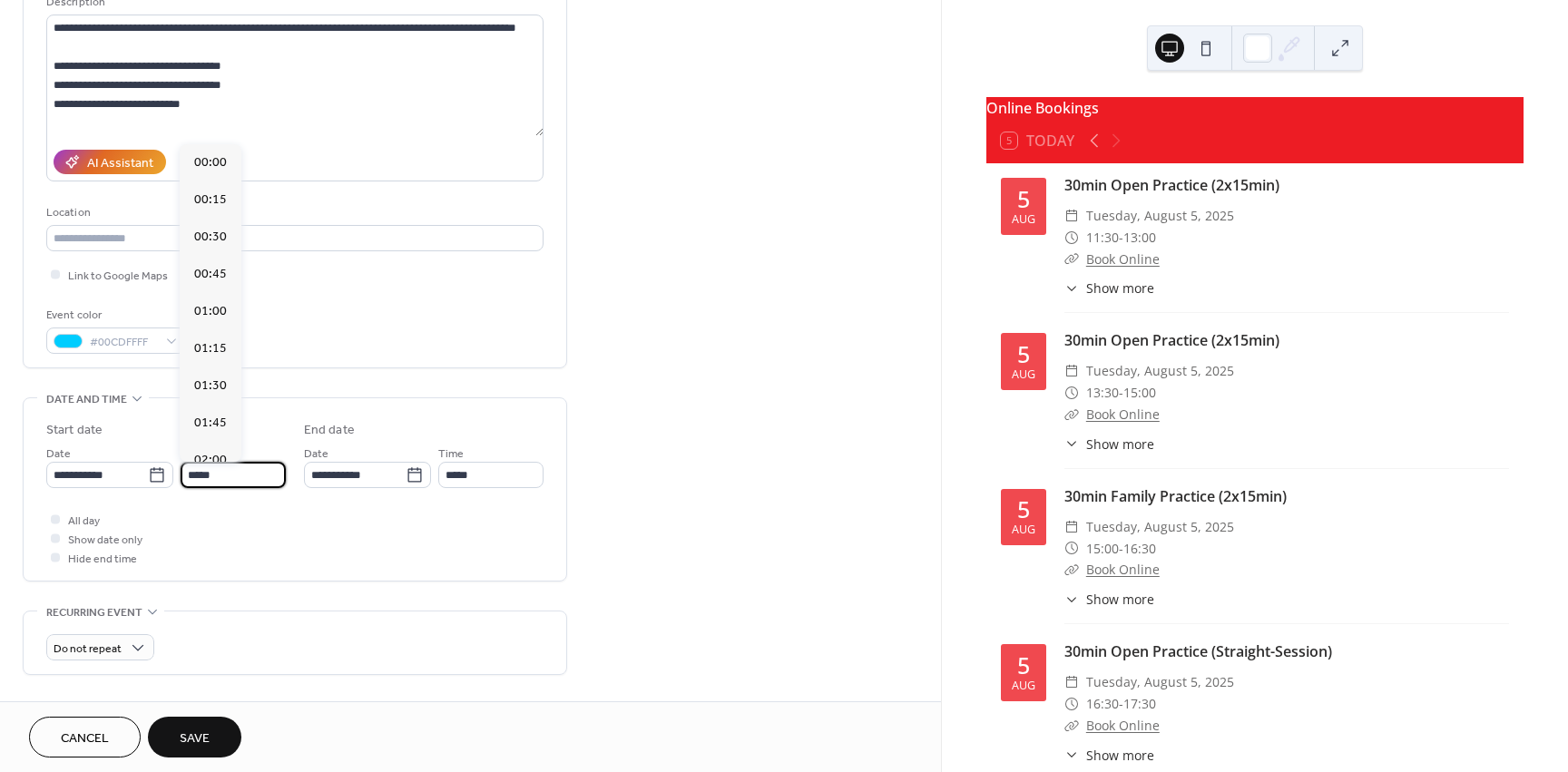 scroll, scrollTop: 2232, scrollLeft: 0, axis: vertical 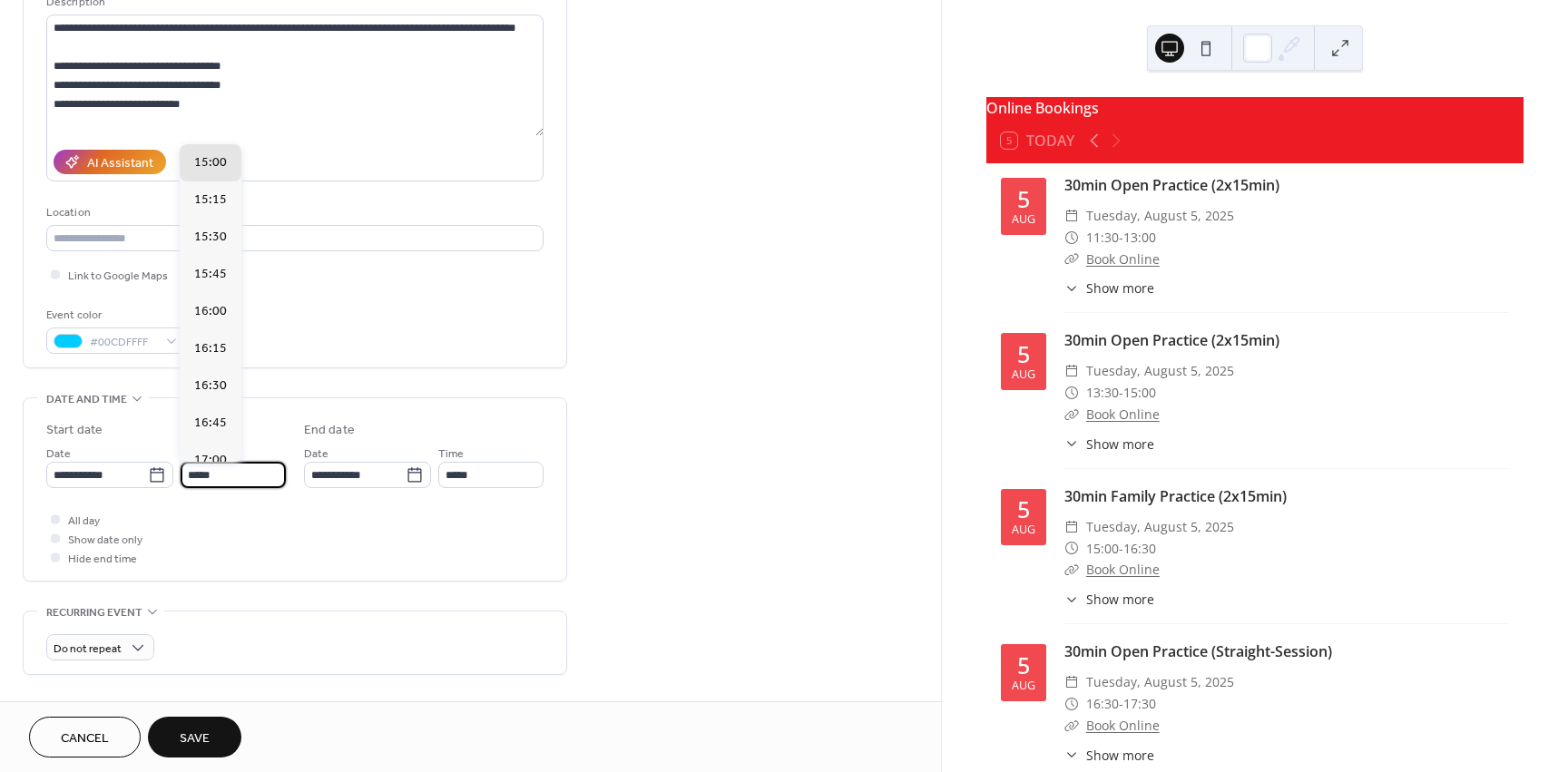 click on "*****" at bounding box center (233, 474) 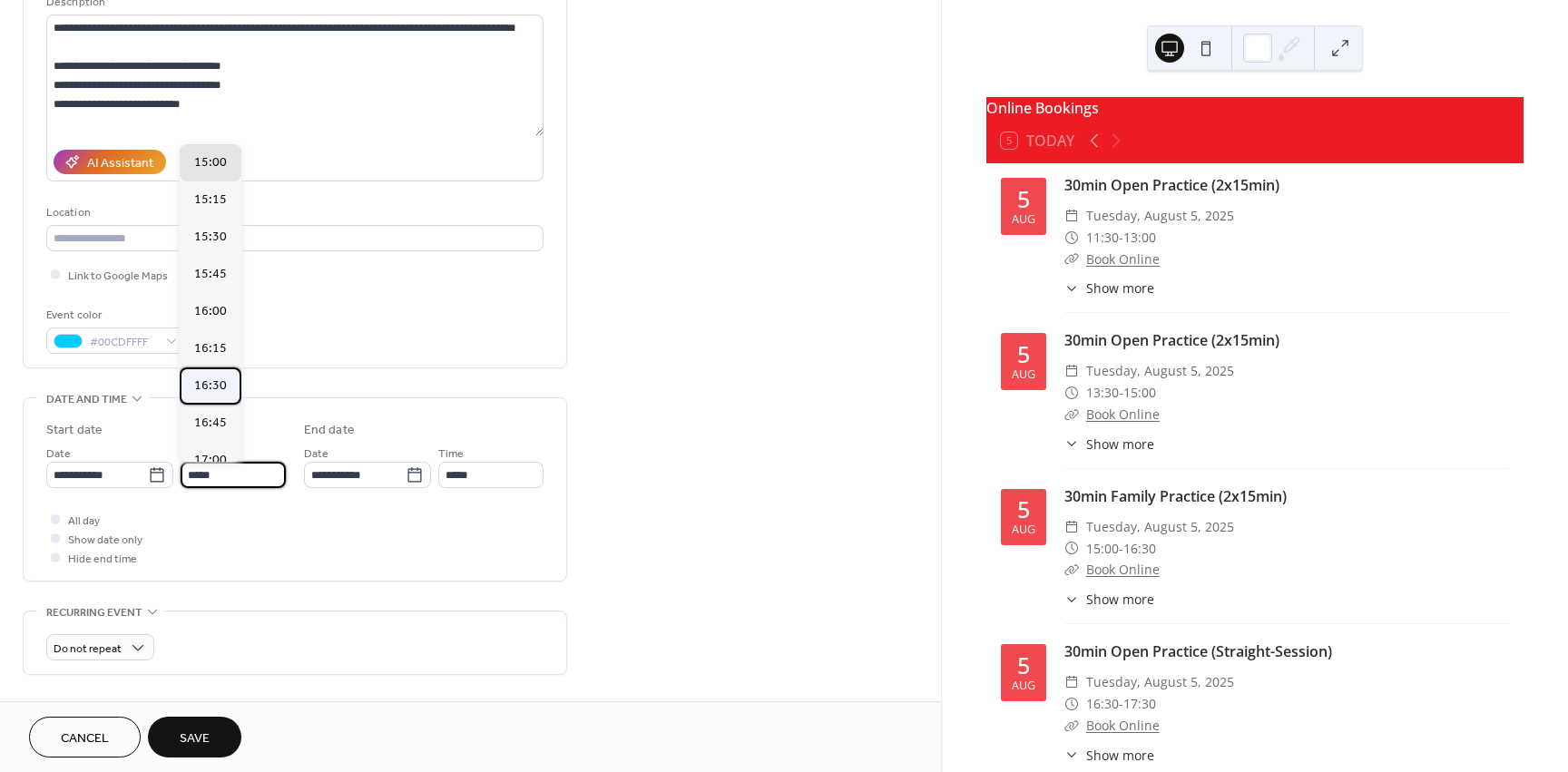 click on "16:30" at bounding box center (211, 386) 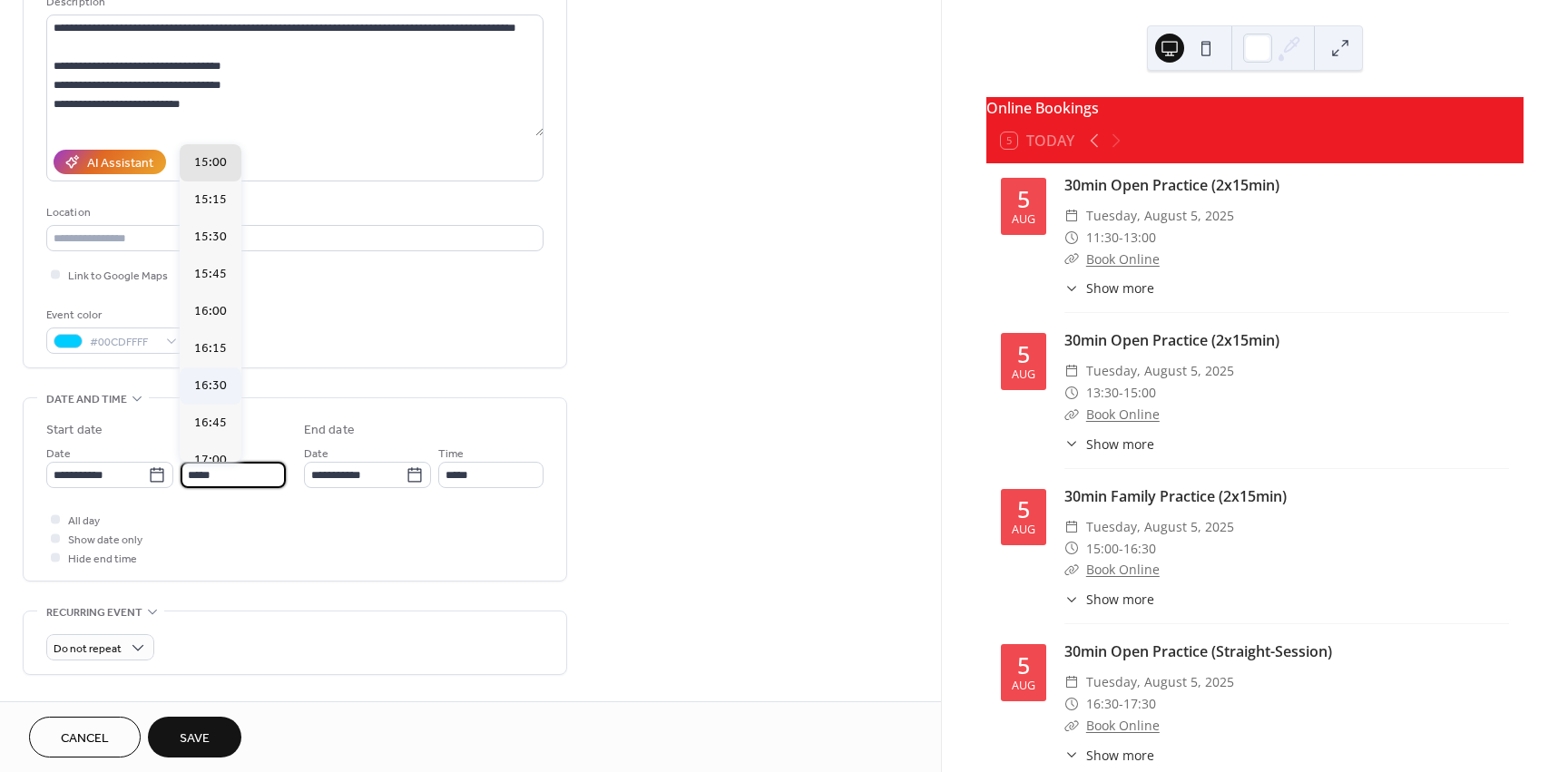 type on "*****" 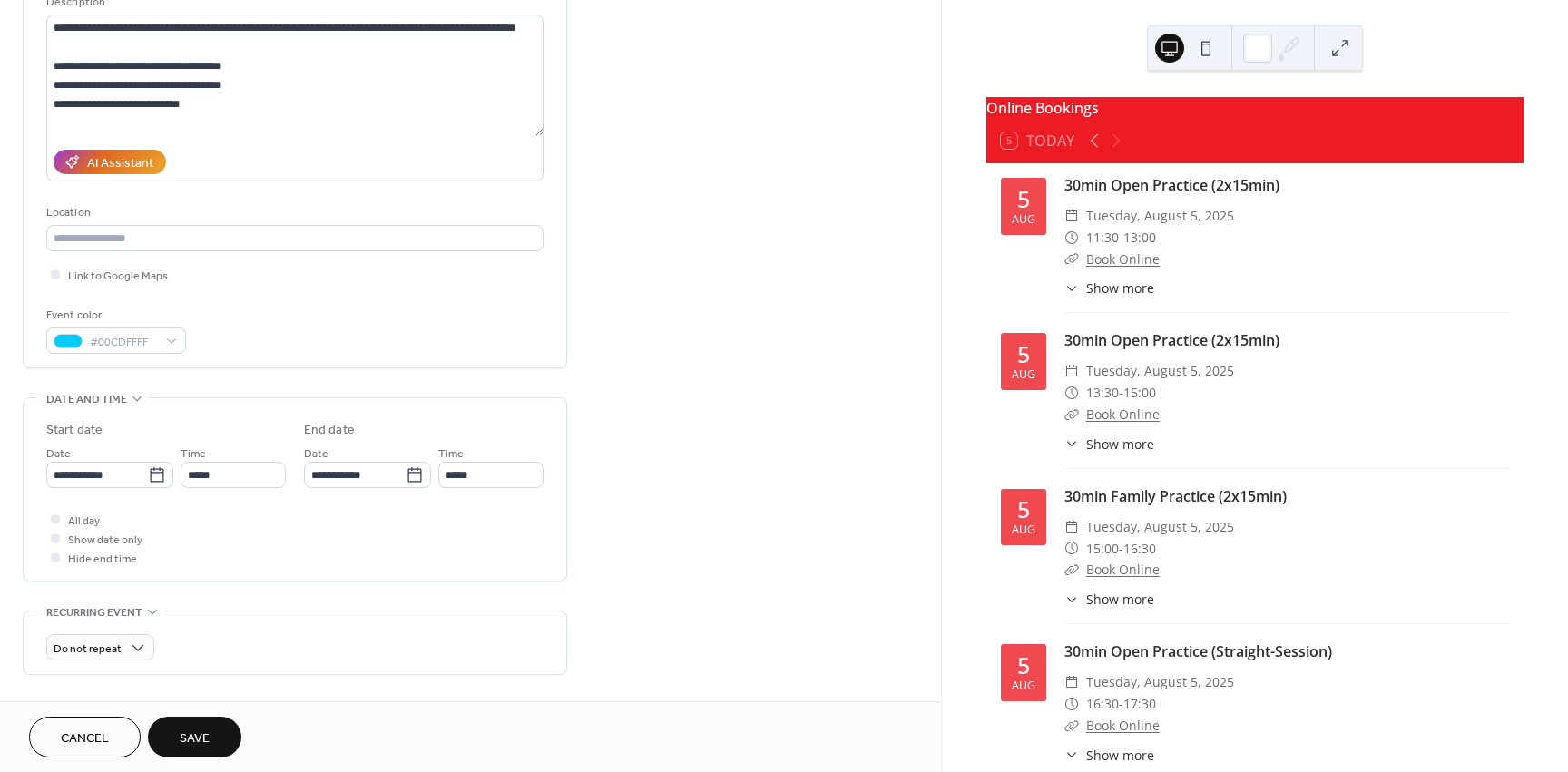 click on "Save" at bounding box center (194, 737) 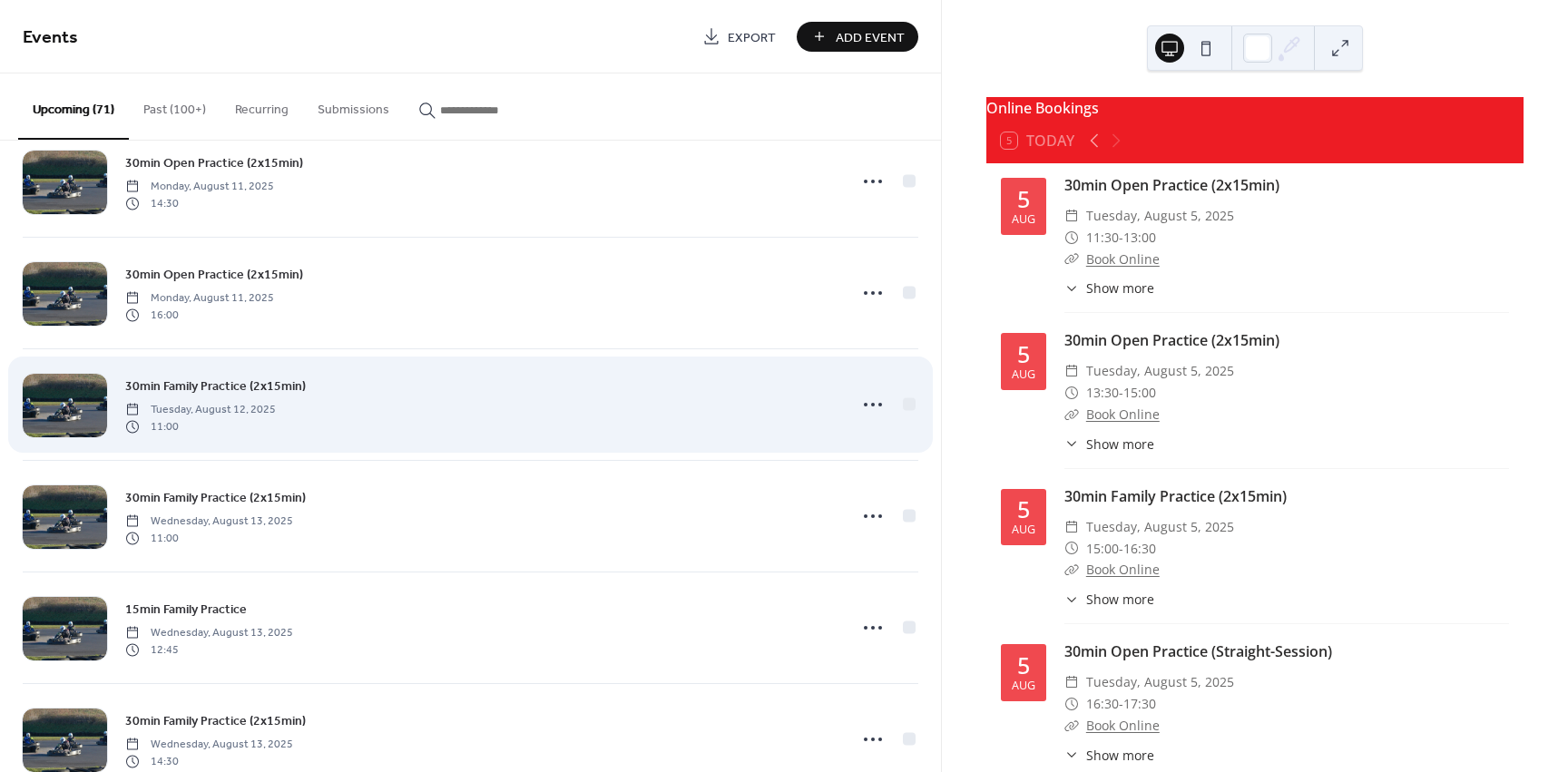 scroll, scrollTop: 1724, scrollLeft: 0, axis: vertical 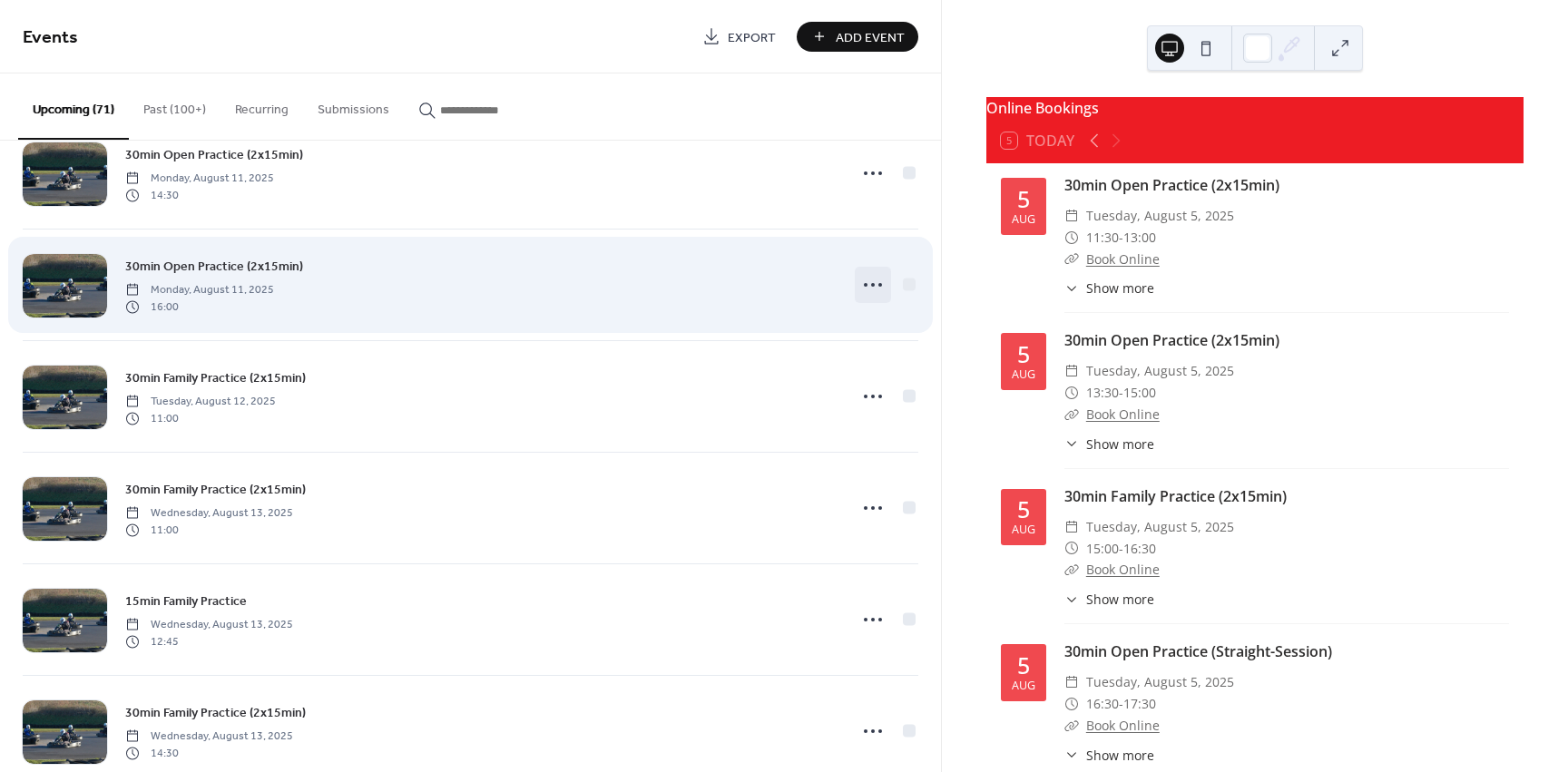 click 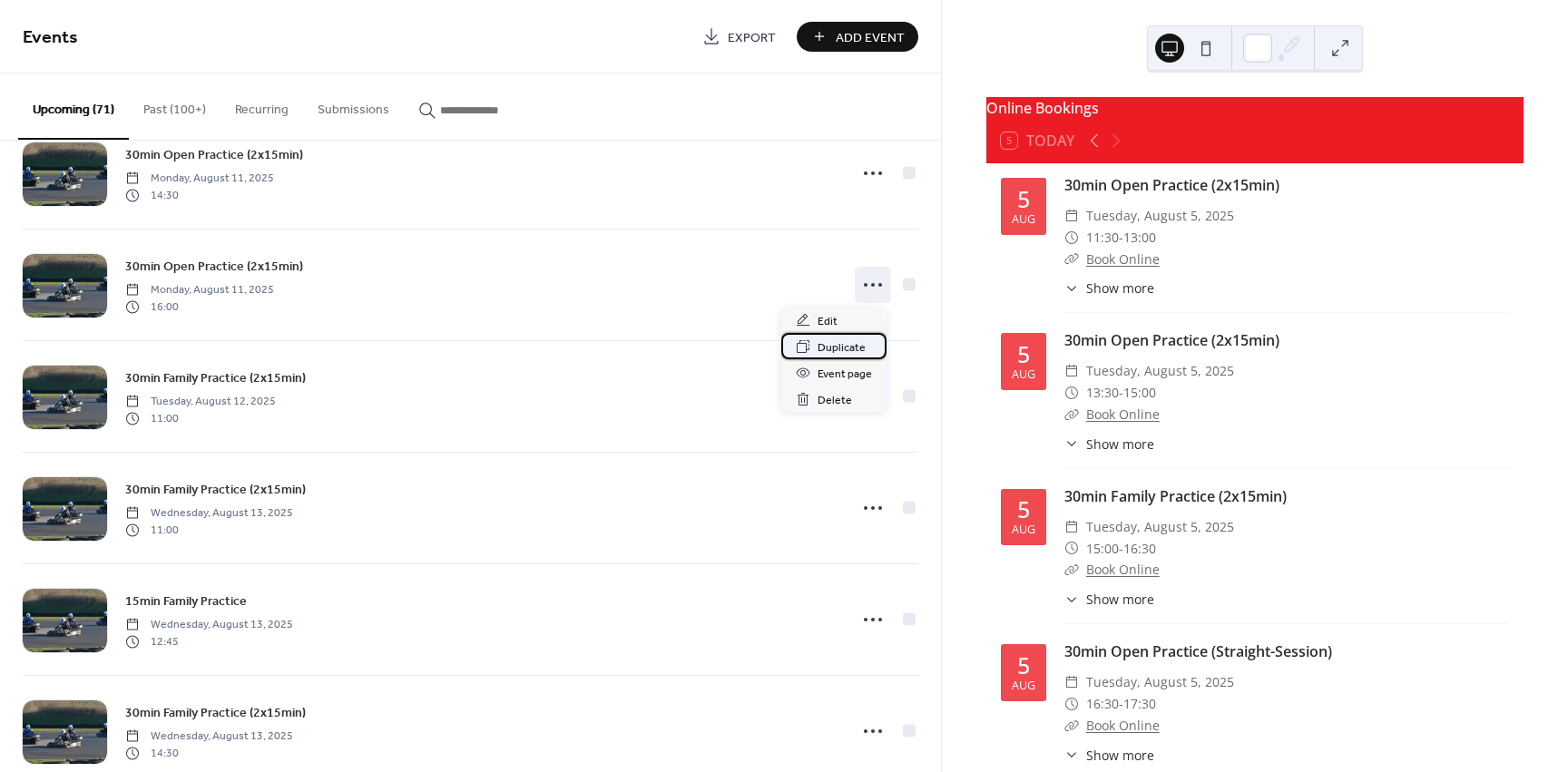 click on "Duplicate" at bounding box center [841, 347] 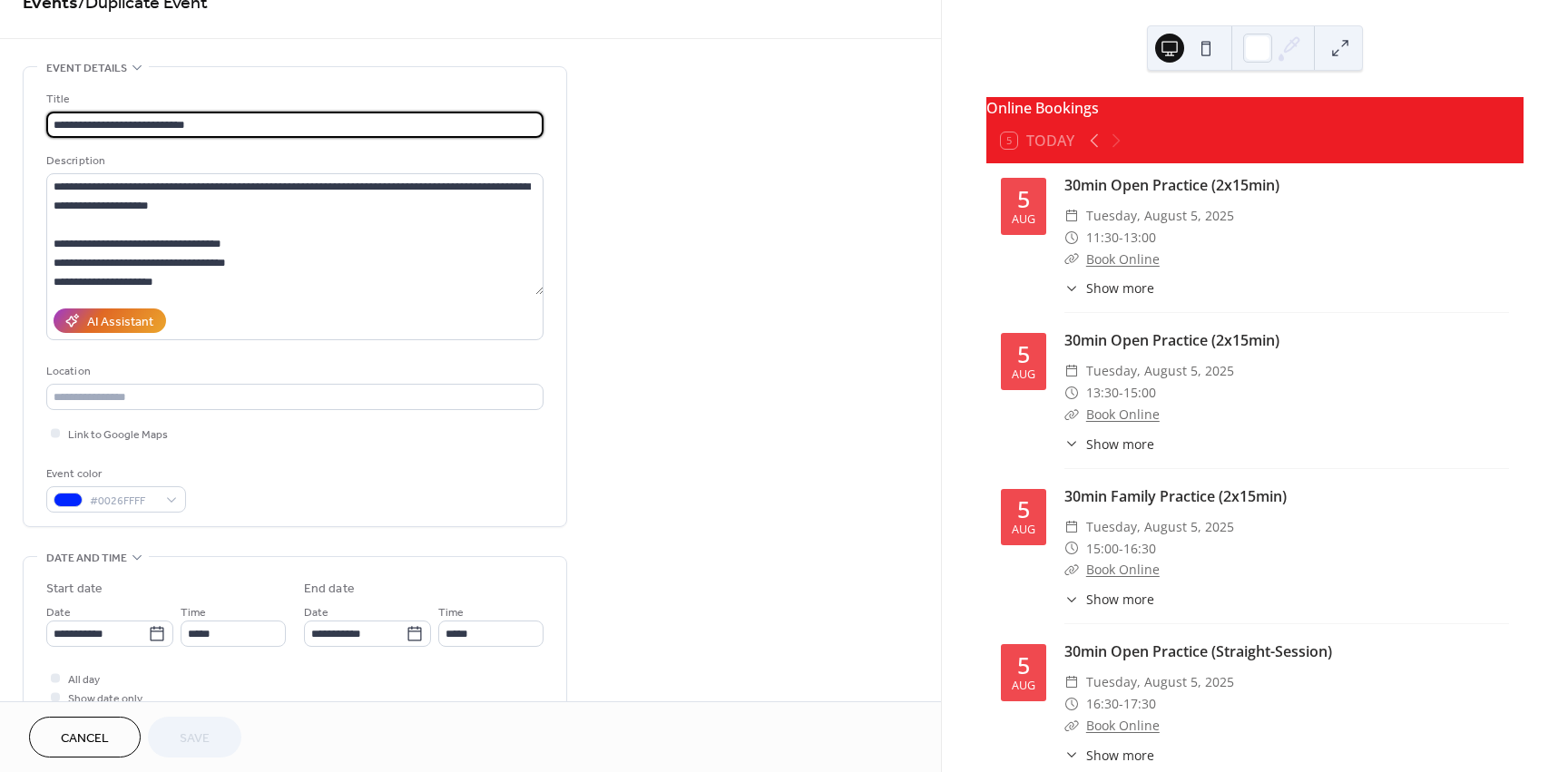 scroll, scrollTop: 91, scrollLeft: 0, axis: vertical 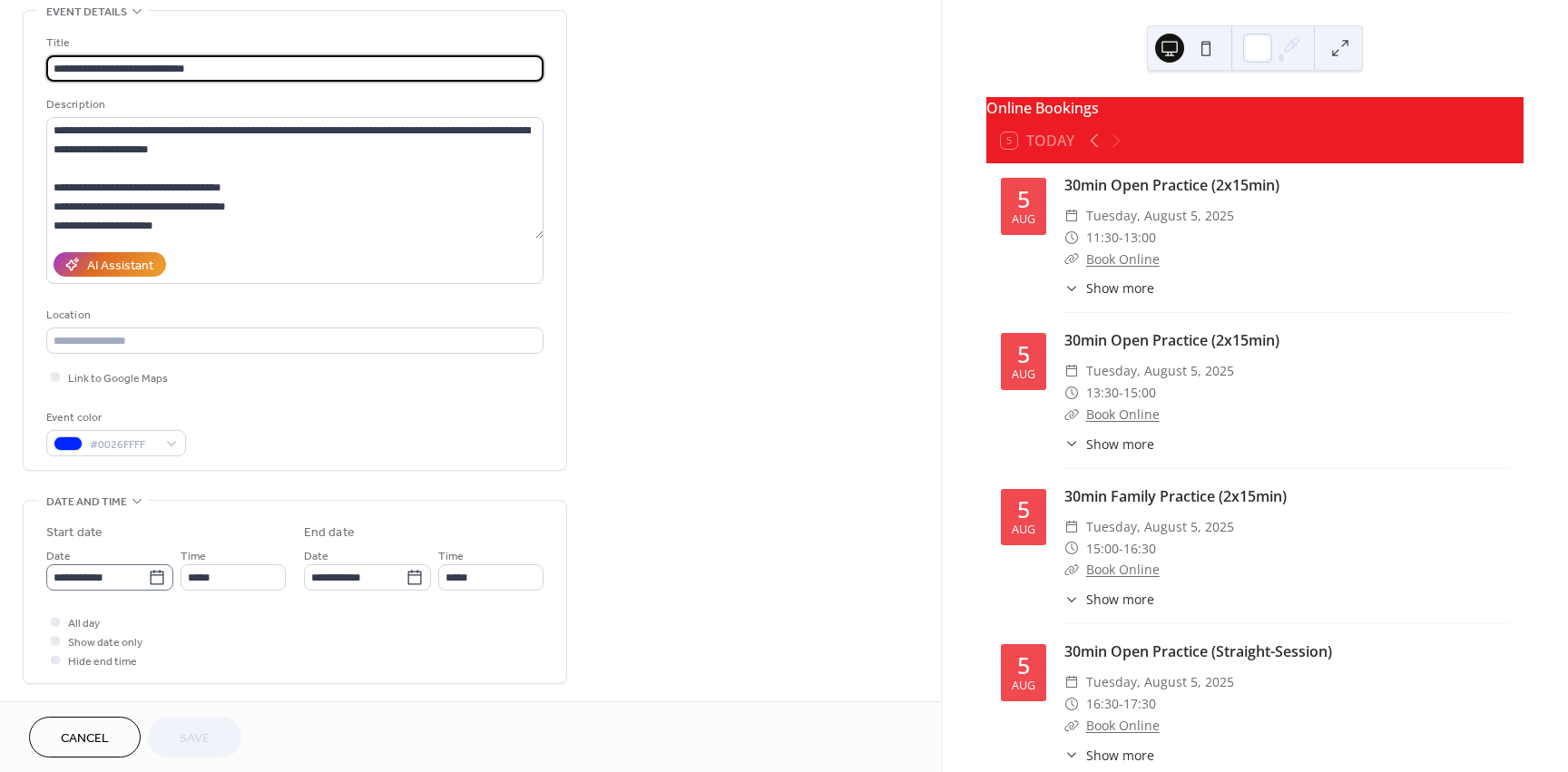 click 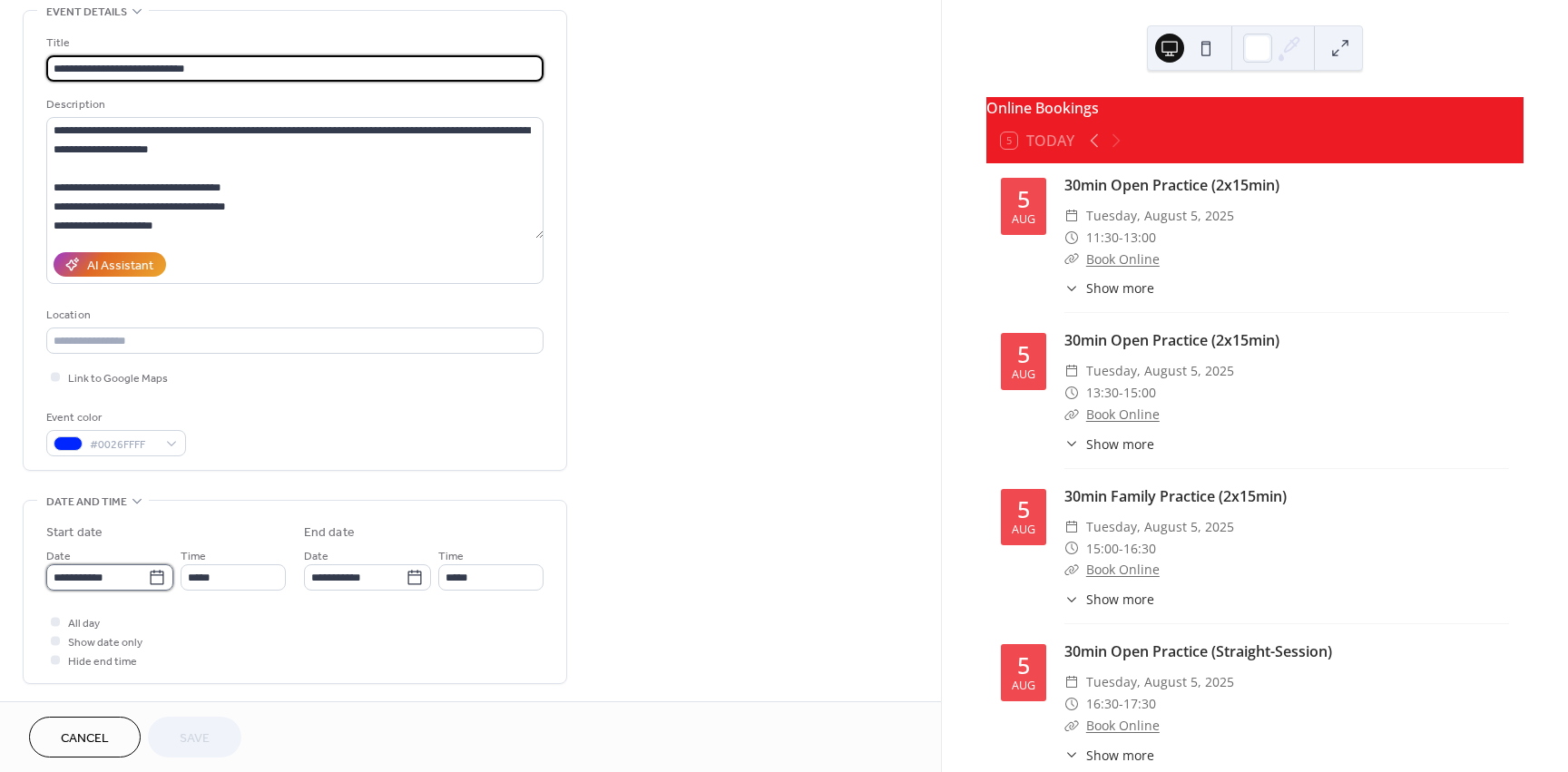 click on "**********" at bounding box center [97, 577] 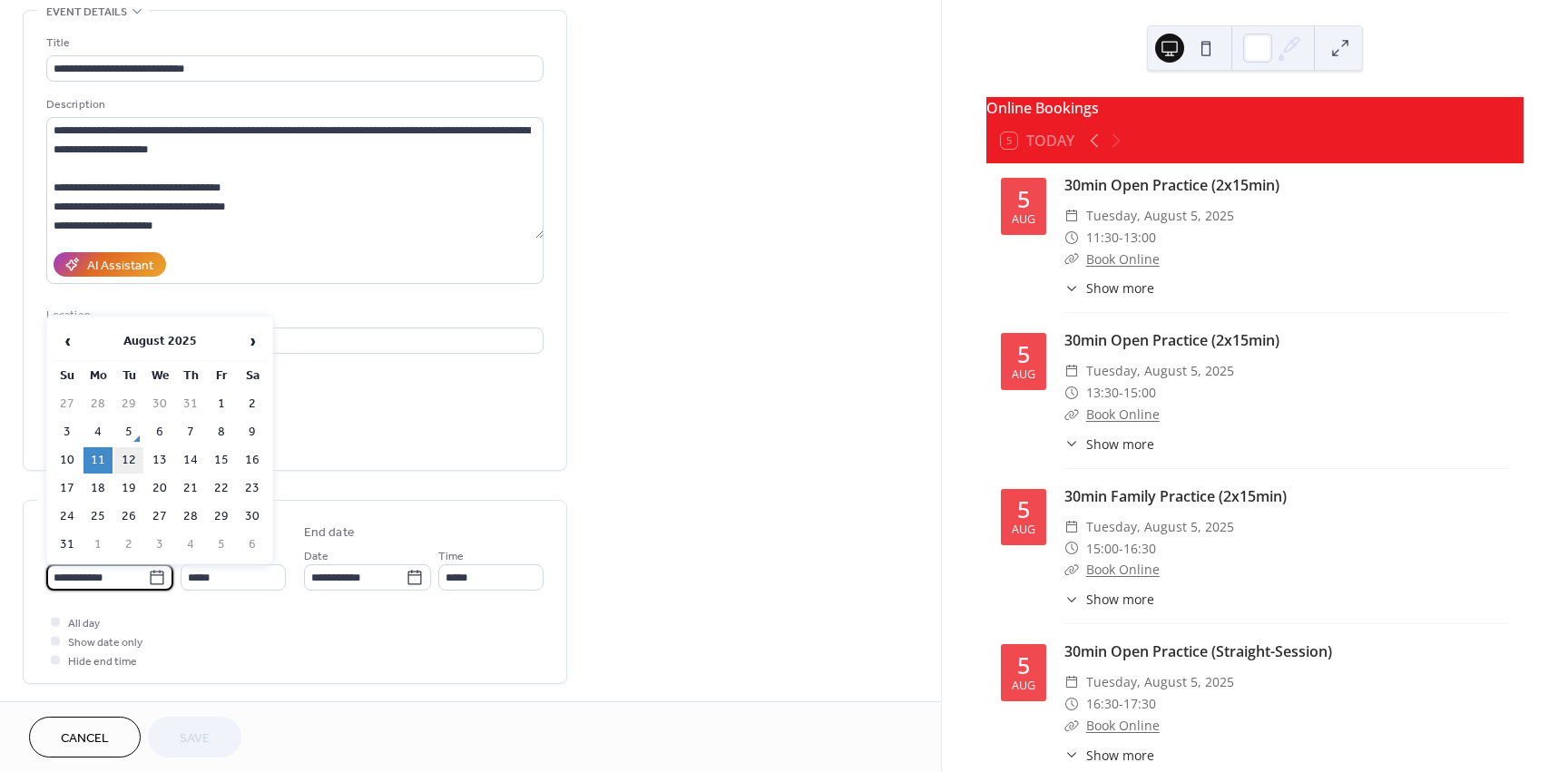 click on "12" at bounding box center (129, 460) 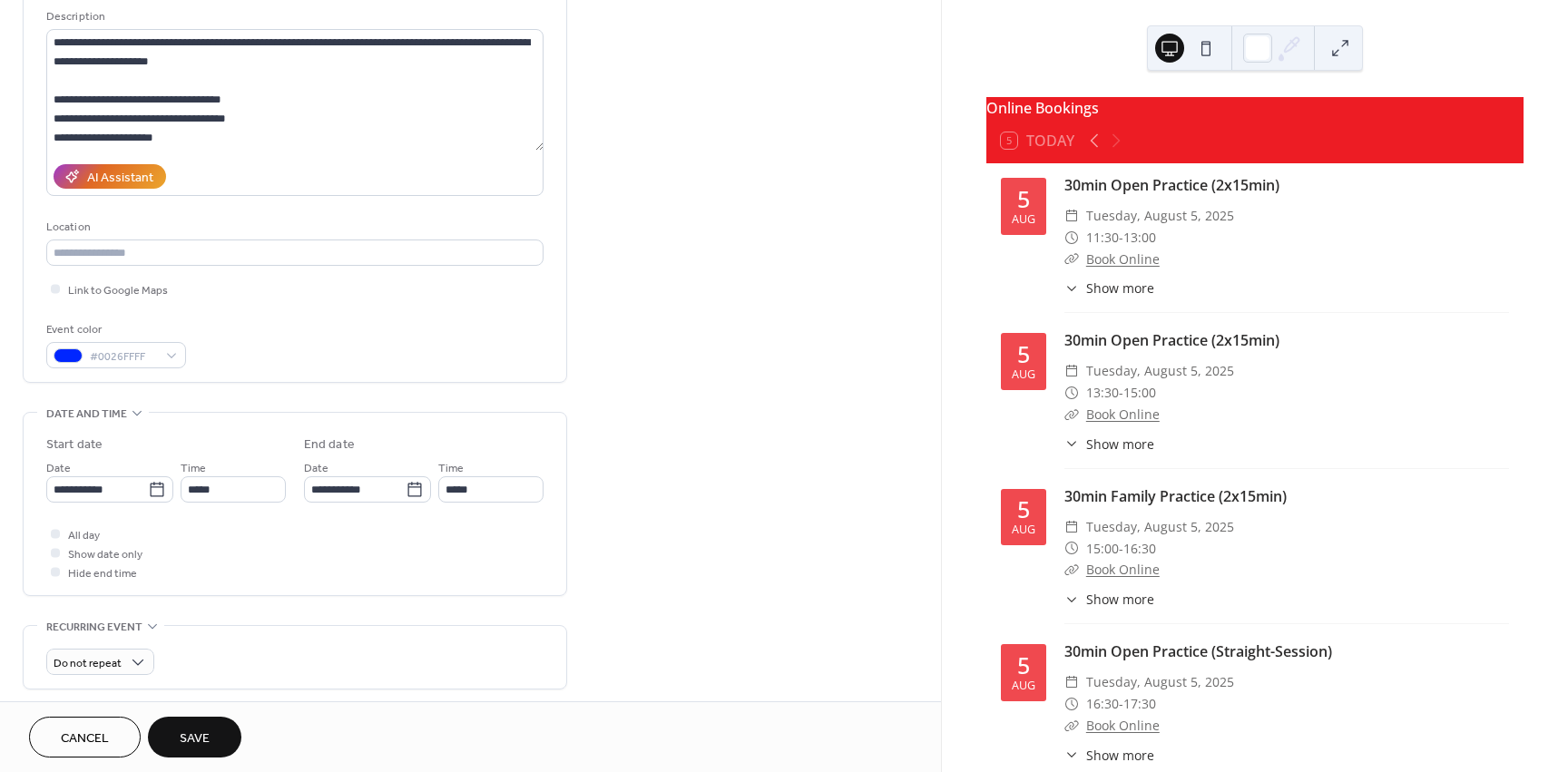 scroll, scrollTop: 181, scrollLeft: 0, axis: vertical 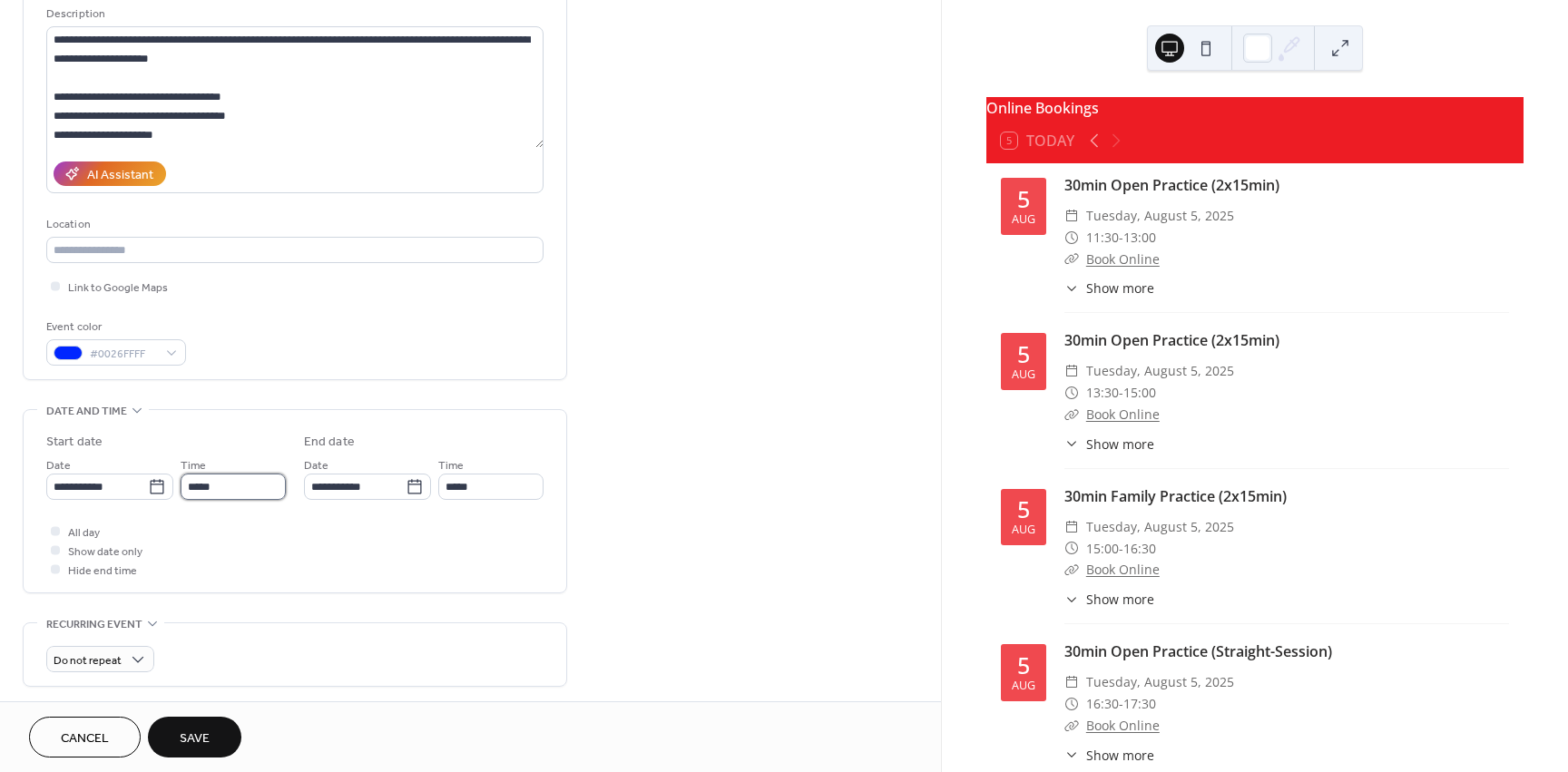 click on "*****" at bounding box center [233, 486] 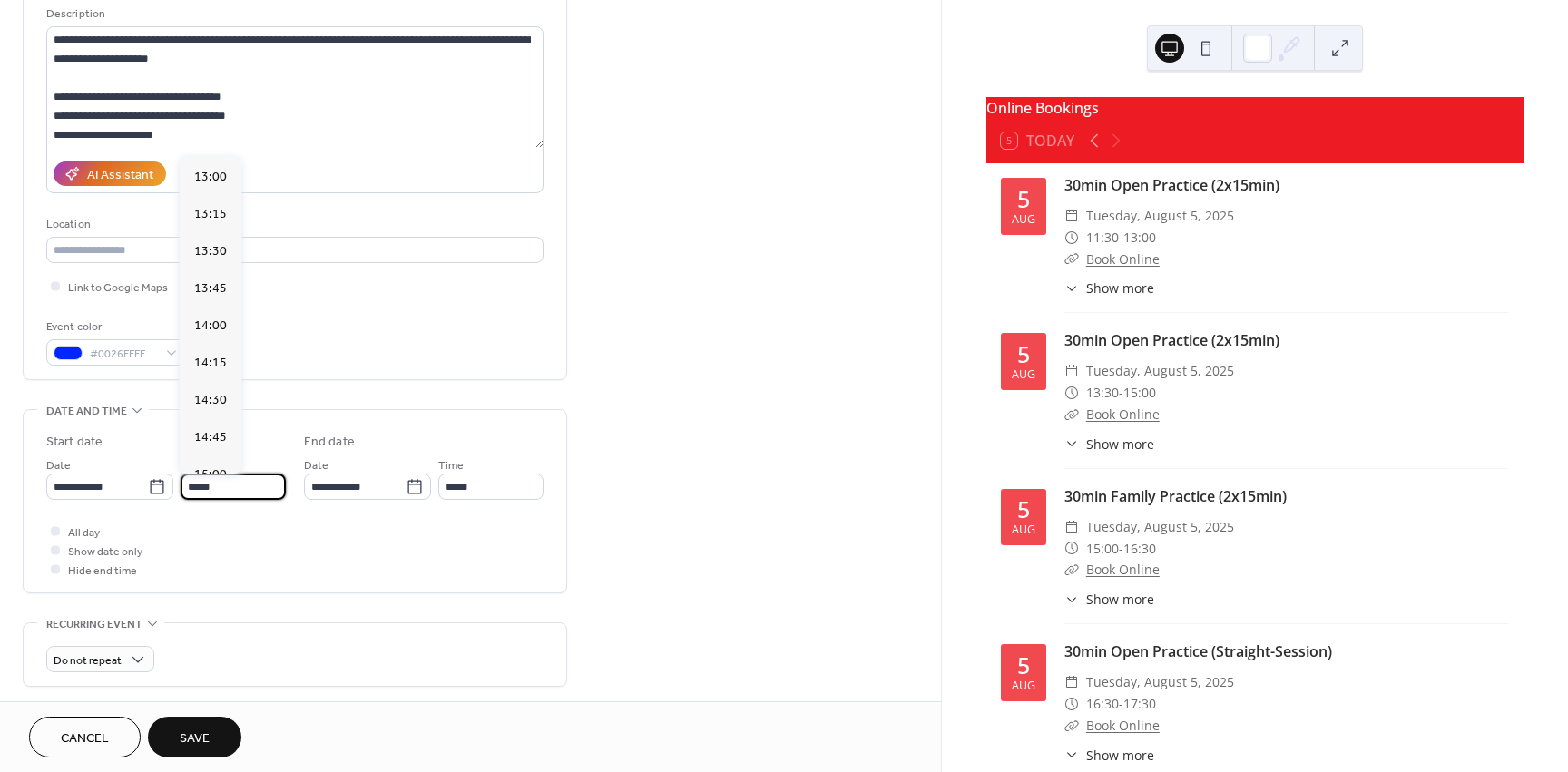 scroll, scrollTop: 1927, scrollLeft: 0, axis: vertical 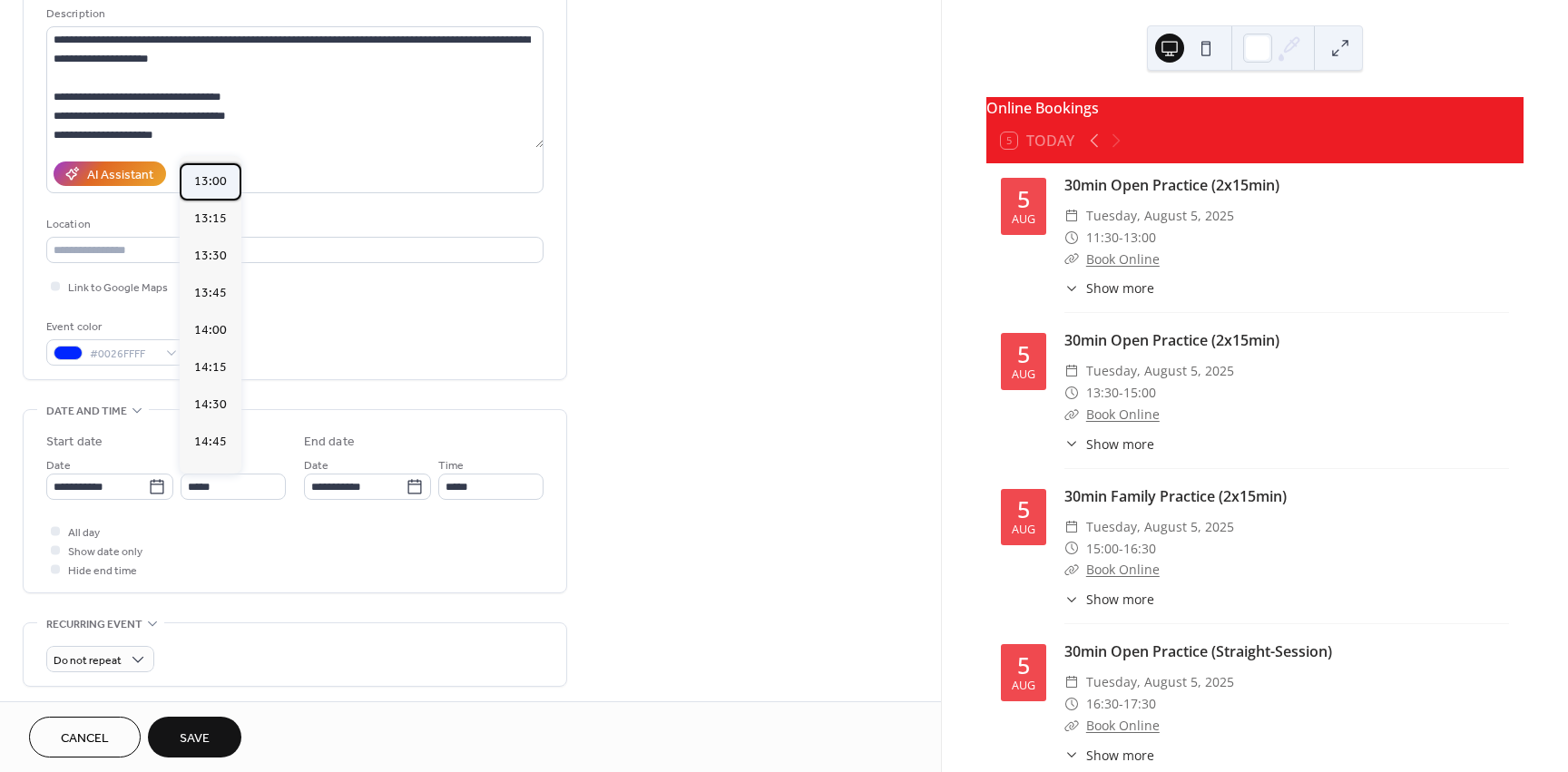 click on "13:00" at bounding box center (211, 181) 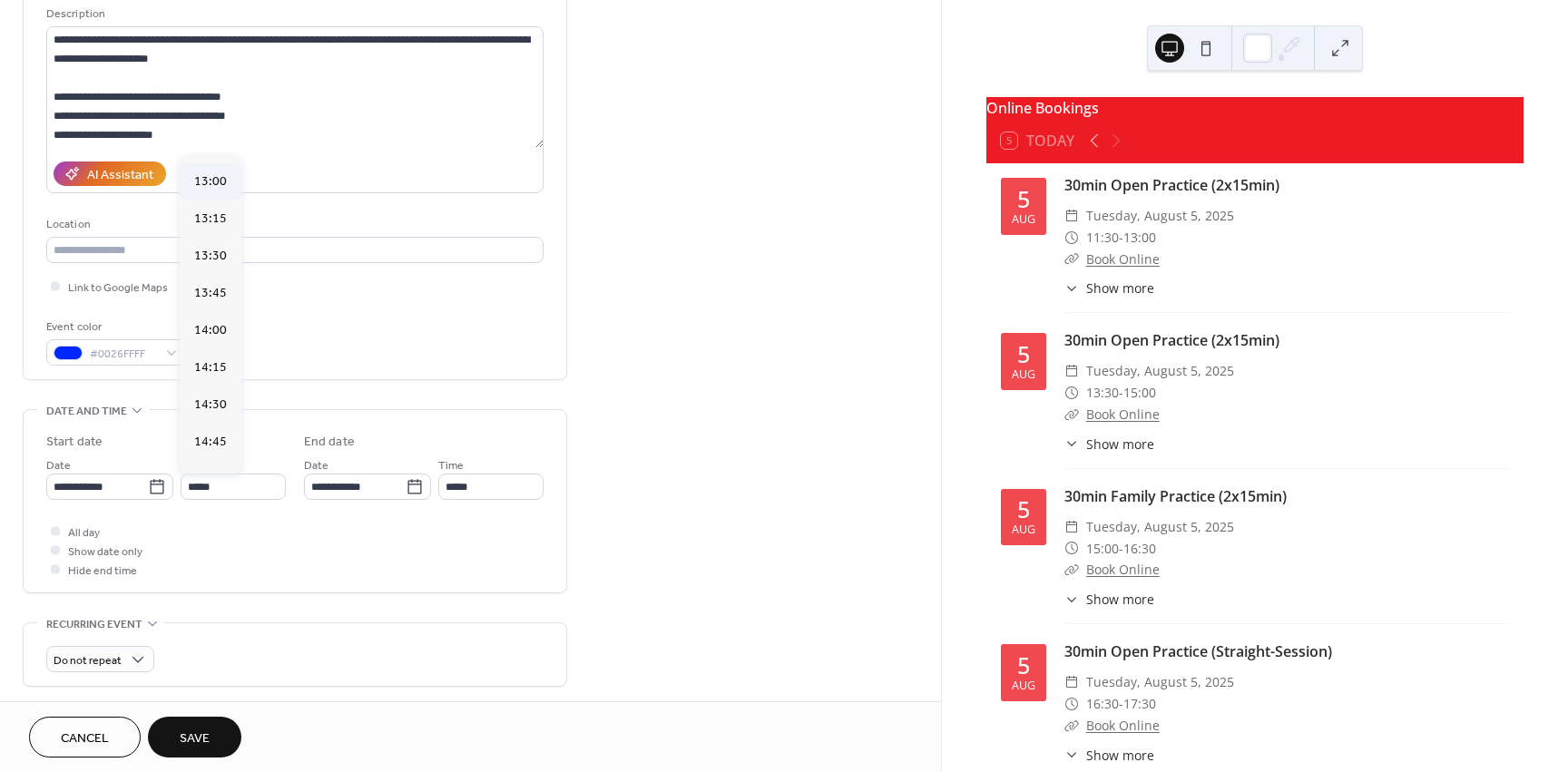 type on "*****" 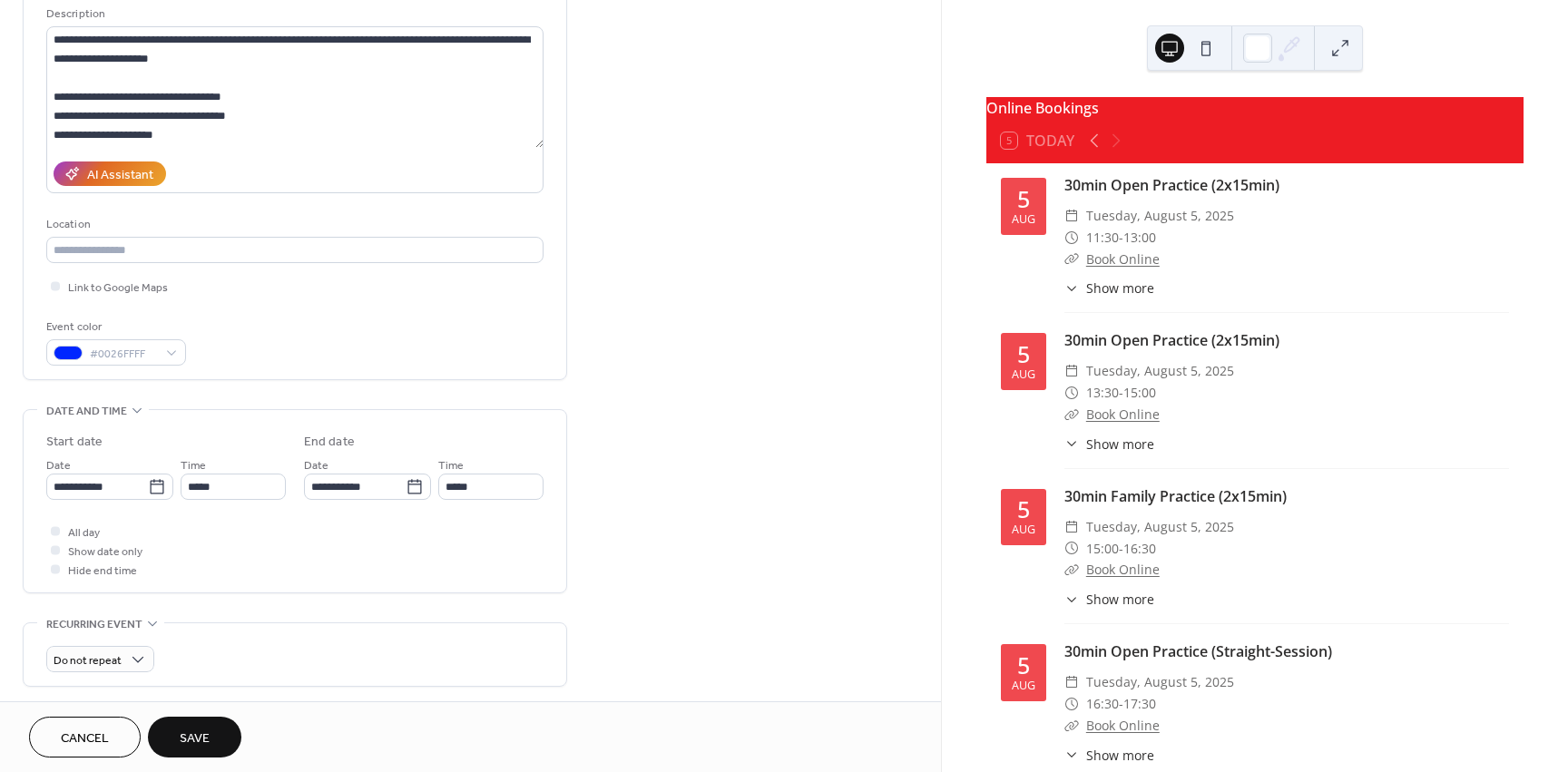 click on "Online Bookings 5 Today 5 [MONTH] 30min Open Practice (2x15min) ​​ Tuesday, [MONTH] 5, 2025 ​​ 11:30 - 13:00 ​​ Book Online ​​ Show more Have a go in our karts starting from £42.50! Open sessions are for teens and adults. Inexperienced drivers are still welcome.  - No experience or equipment required - Min' age 12yrs+ | Min' height 147cm+ - GX200s & GX270s only 5 [MONTH] 30min Open Practice (2x15min) ​​ Tuesday, [MONTH] 5, 2025 ​​ 13:30 - 15:00 ​​ Book Online ​​ Show more Have a go in our karts starting from £42.50! Open sessions are for teens and adults. Inexperienced drivers are still welcome.  - No experience or equipment required - Min' age 12yrs+ | Min' height 147cm+ - GX200s & GX270s only 5 [MONTH] 30min Family Practice (2x15min) ​​ Tuesday, [MONTH] 5, 2025 ​​ 15:00 - 16:30 ​​ Book Online ​​ Show more Have a go in our karts from £42.50! Family sessions are for inexperienced drivers and family groups.   - No experience or equipment required - Min' age 8yrs+ | Min' height 119cm+ 5 [MONTH] ​​ 16:30 -" at bounding box center (1255, 386) 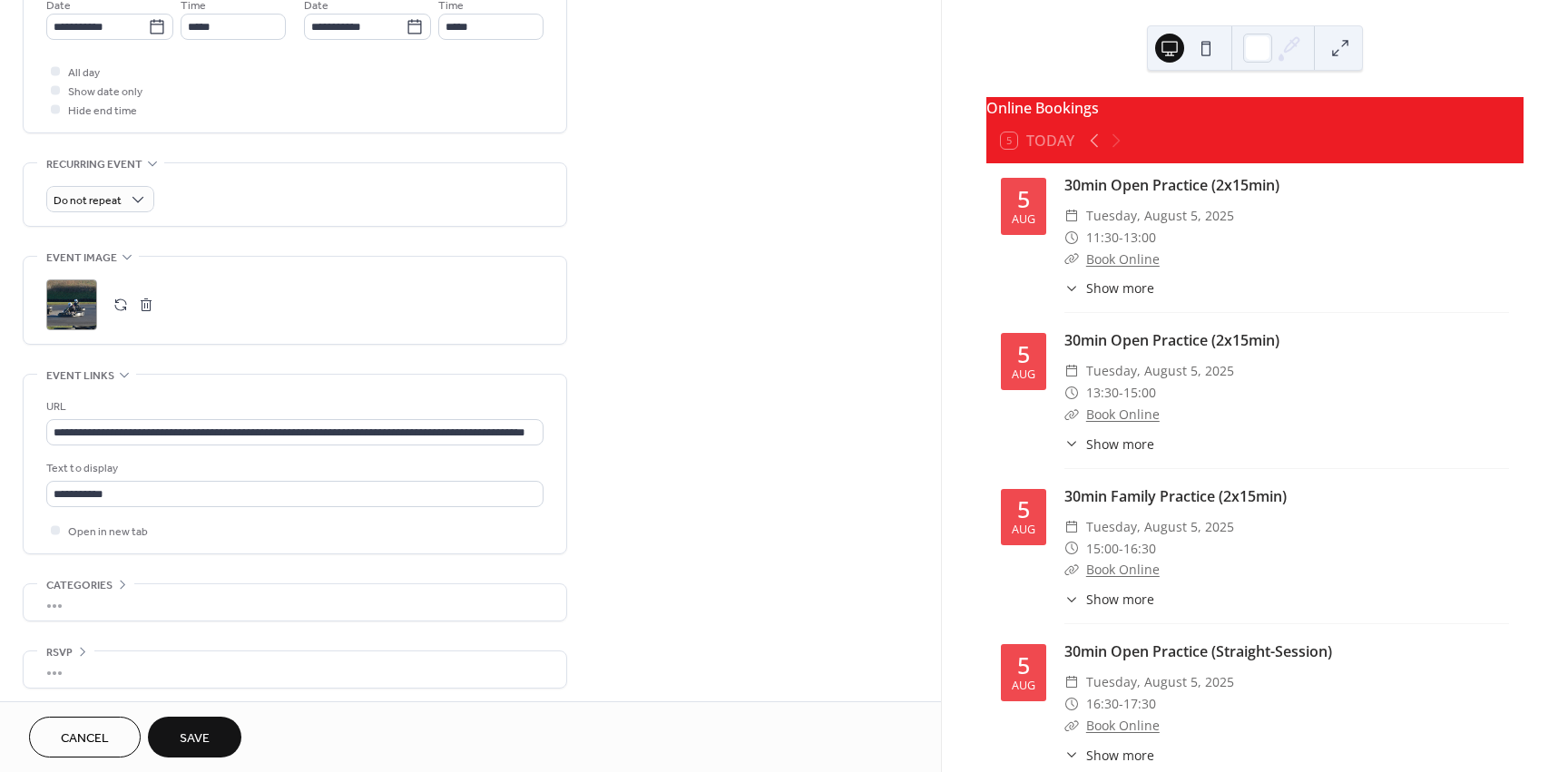scroll, scrollTop: 647, scrollLeft: 0, axis: vertical 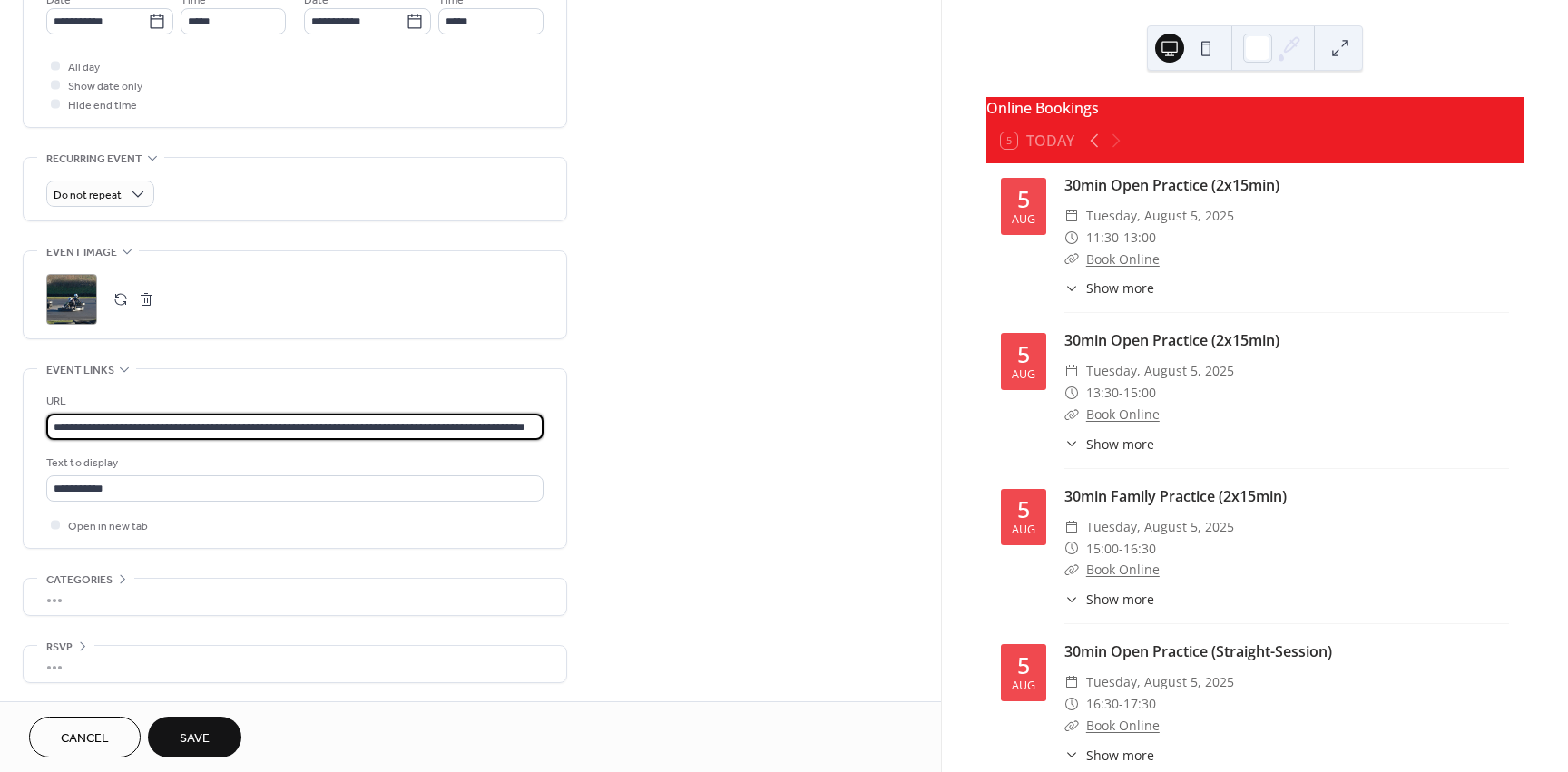 drag, startPoint x: 486, startPoint y: 426, endPoint x: 733, endPoint y: 425, distance: 247.00202 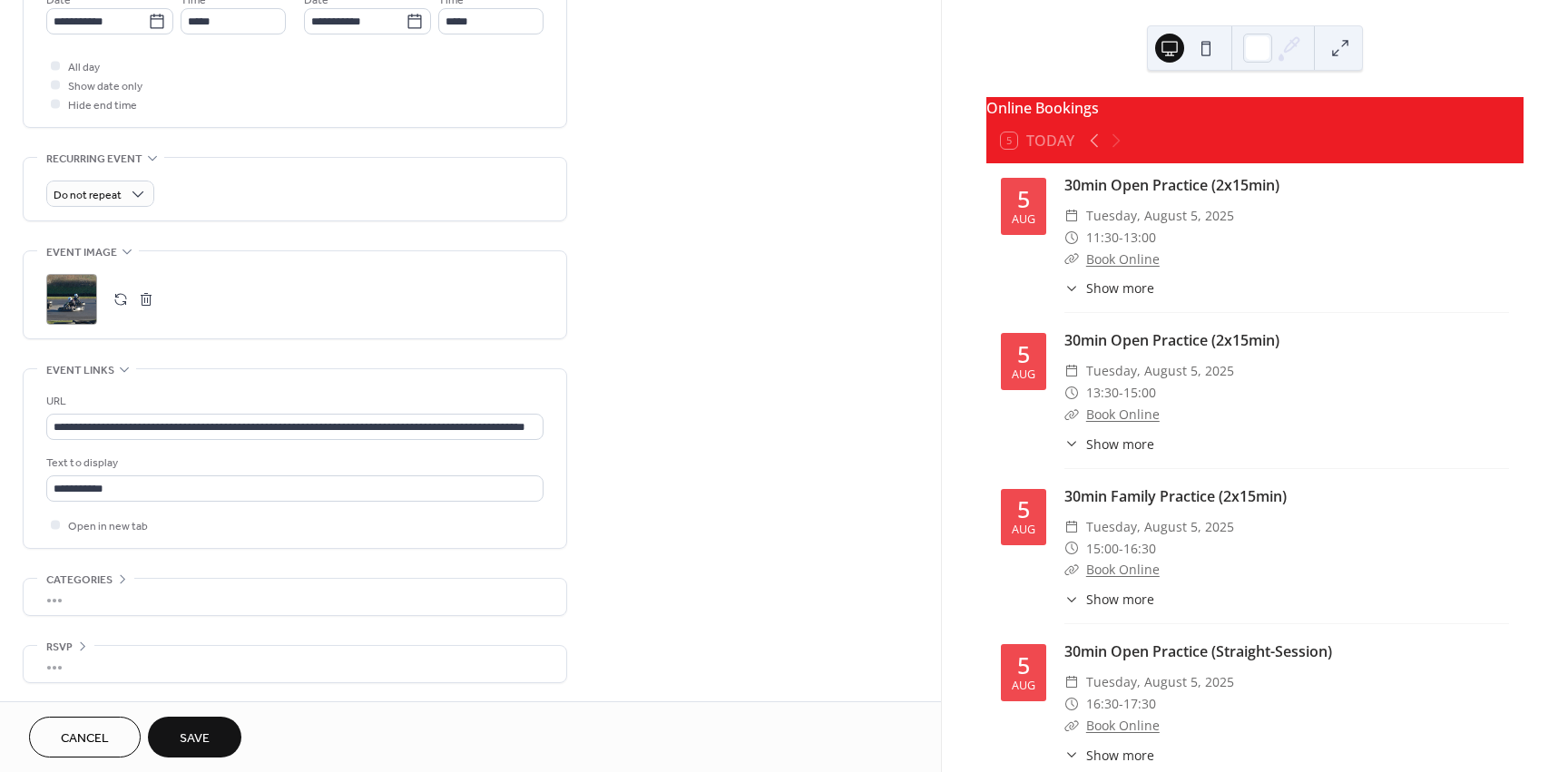 click on "**********" at bounding box center [470, 77] 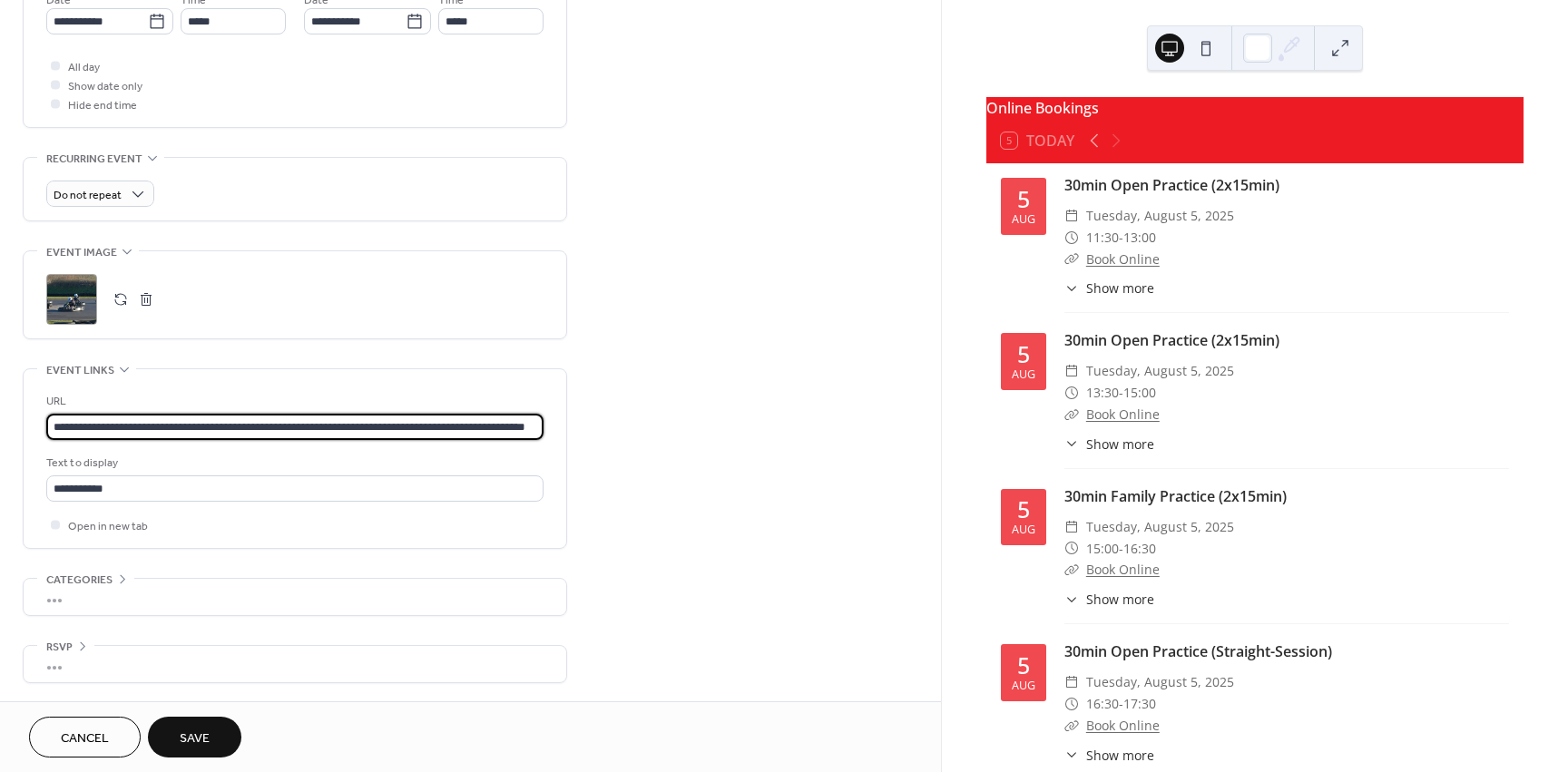 scroll, scrollTop: 1, scrollLeft: 61, axis: both 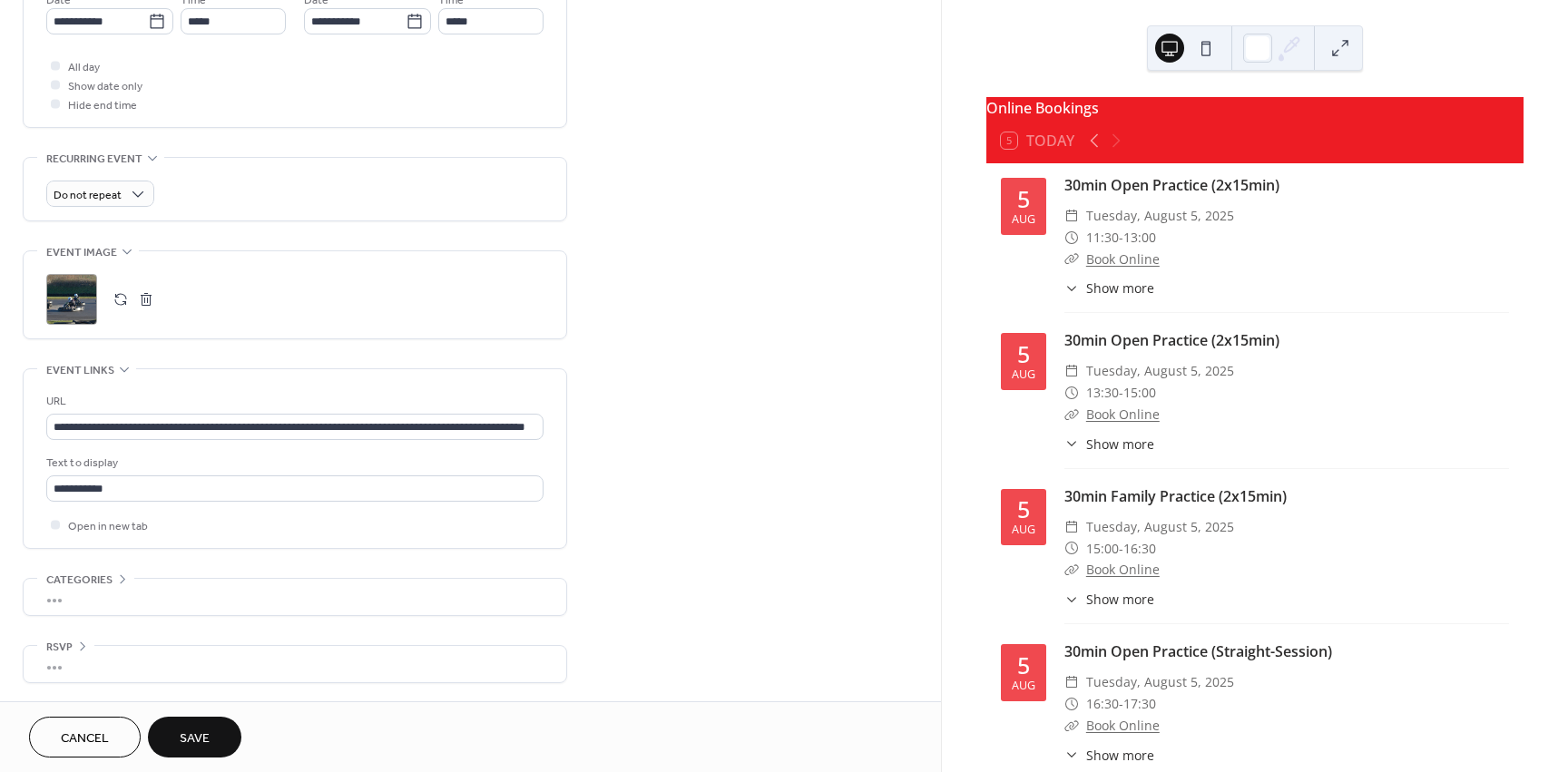 click on "**********" at bounding box center (470, 77) 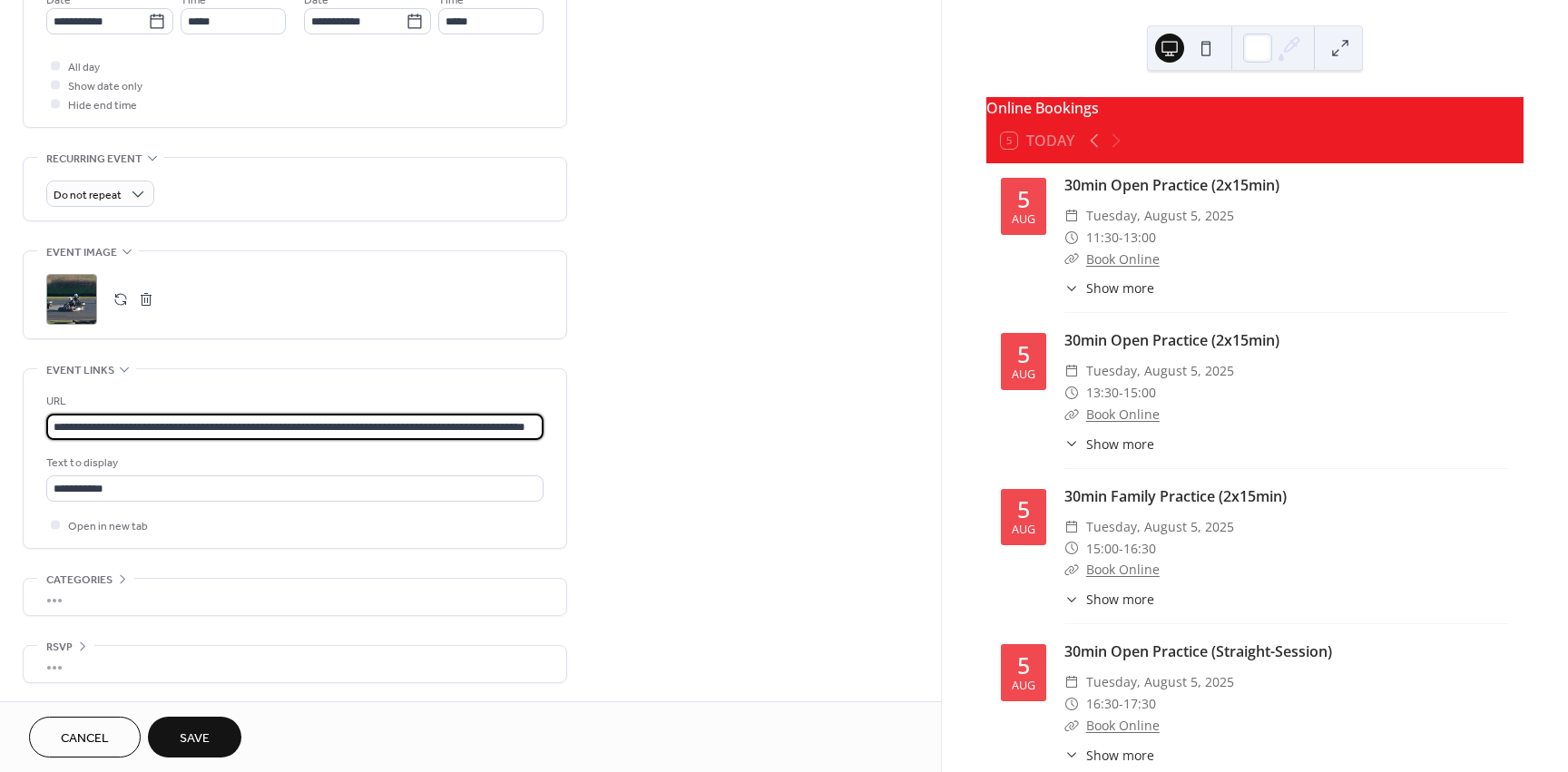 scroll, scrollTop: 0, scrollLeft: 61, axis: horizontal 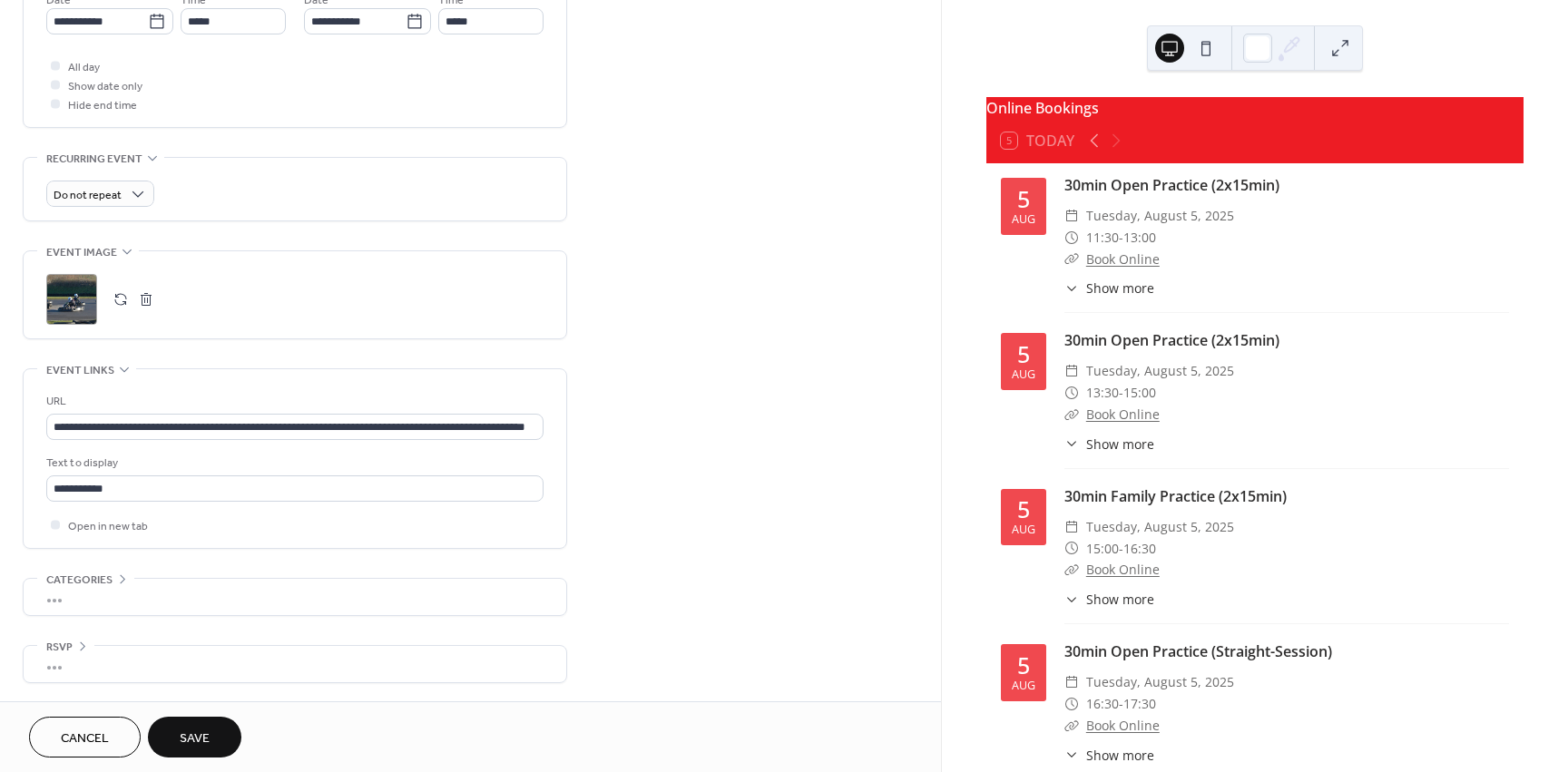 click on "Save" at bounding box center [194, 737] 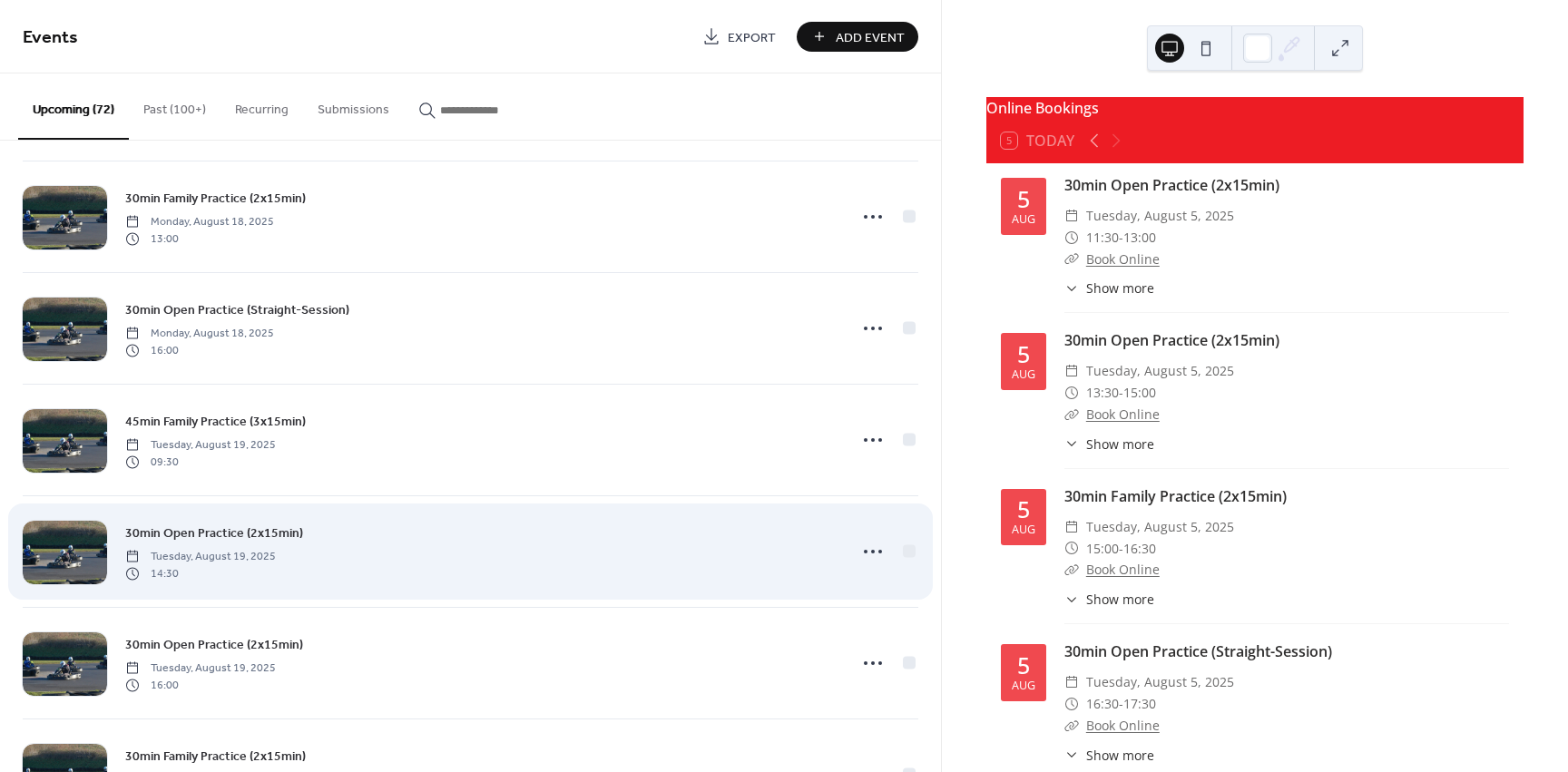 scroll, scrollTop: 3885, scrollLeft: 0, axis: vertical 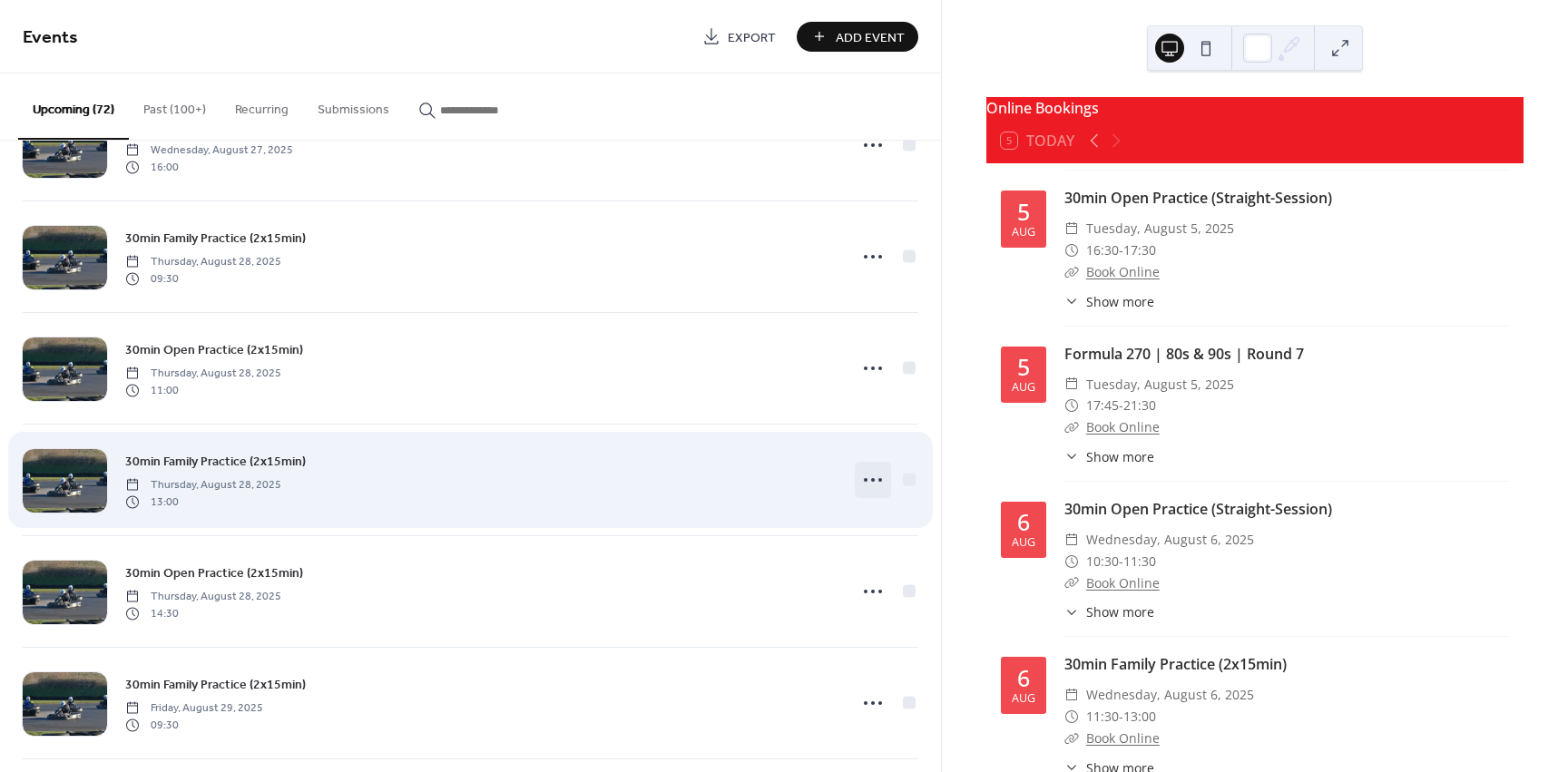 click 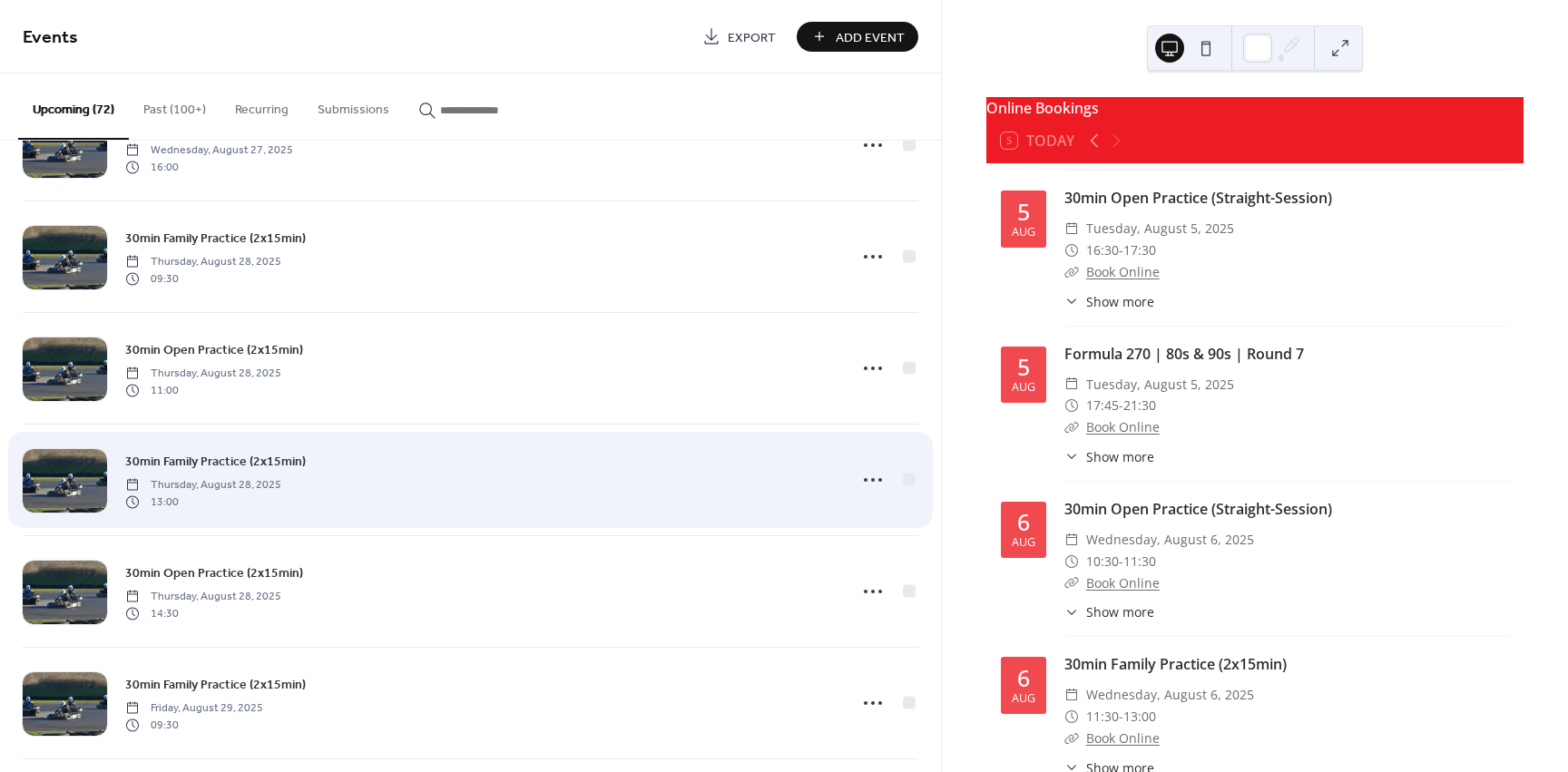 click on "30min Family Practice (2x15min) Thursday, [MONTH] 28, 2025 13:00" at bounding box center (480, 480) 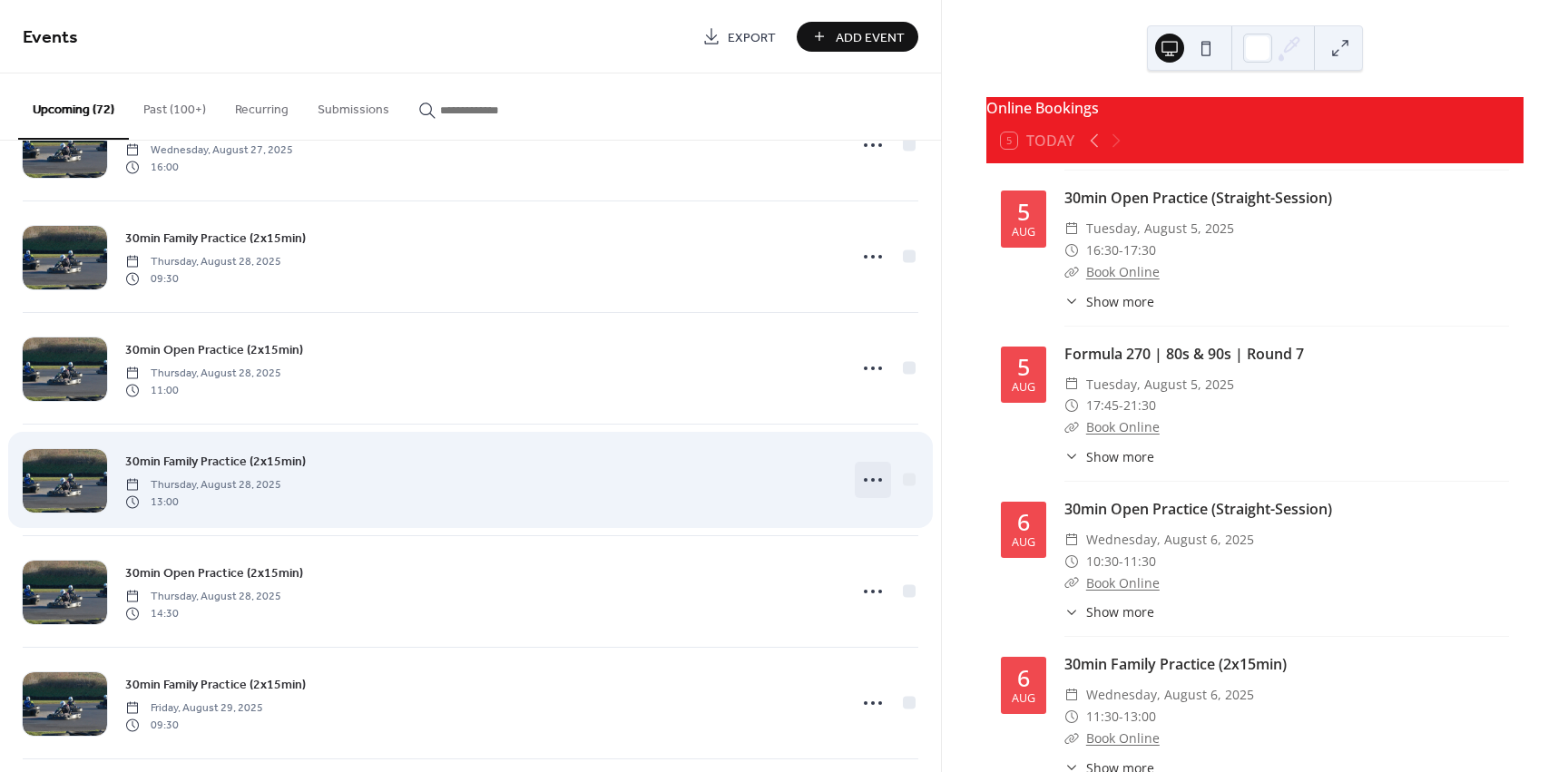 click 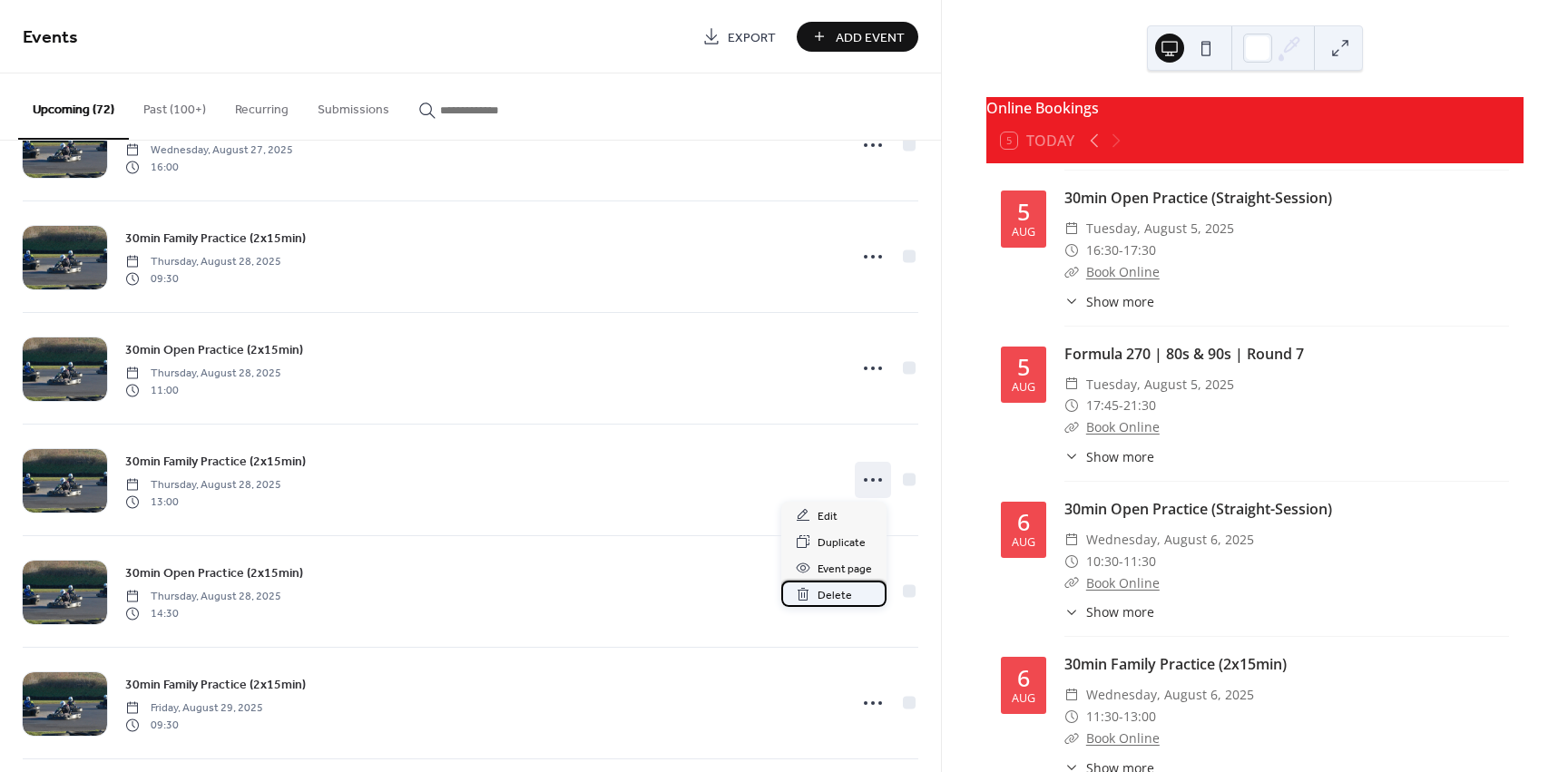click on "Delete" at bounding box center [835, 595] 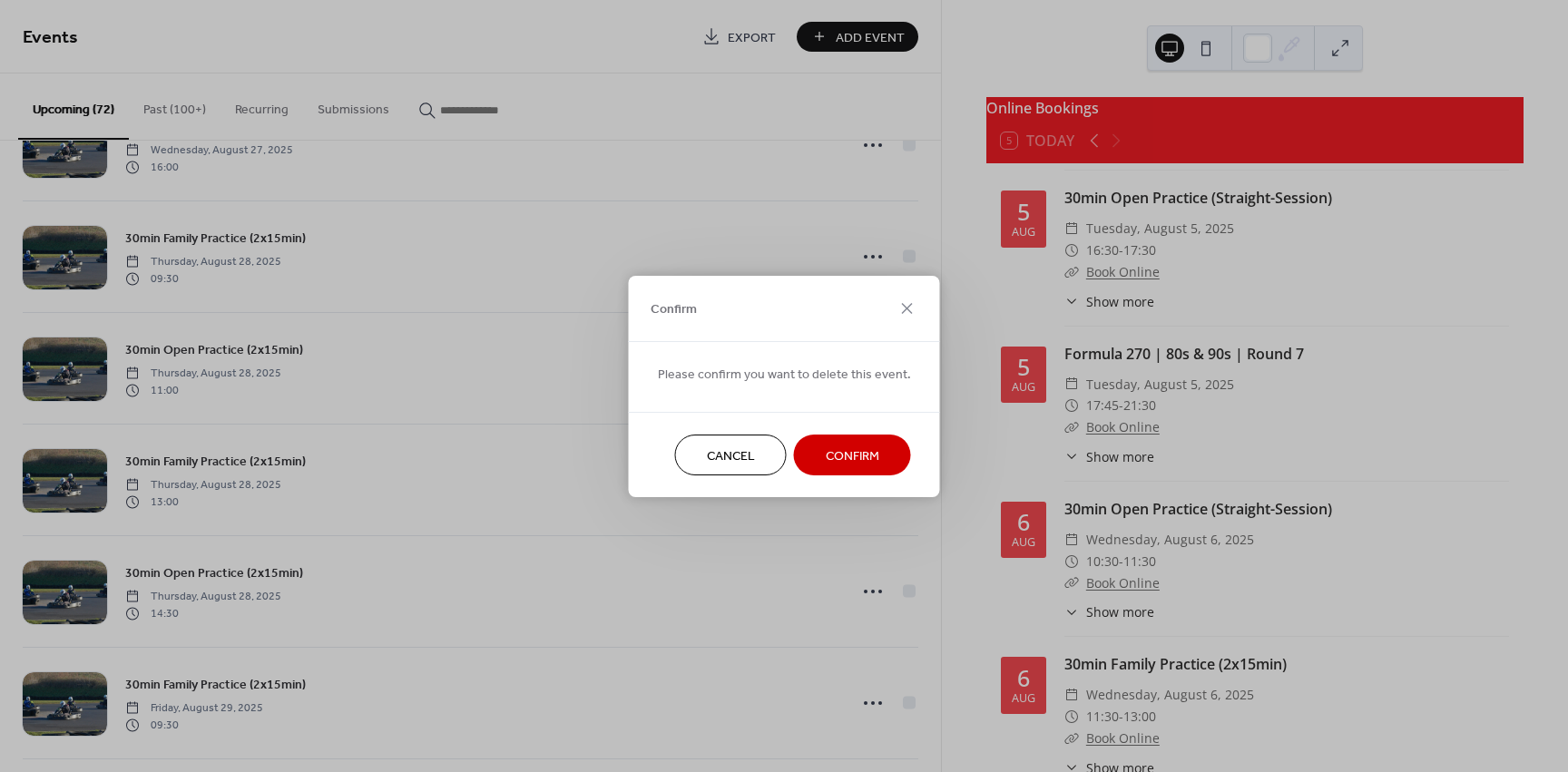 click on "Confirm" at bounding box center (852, 455) 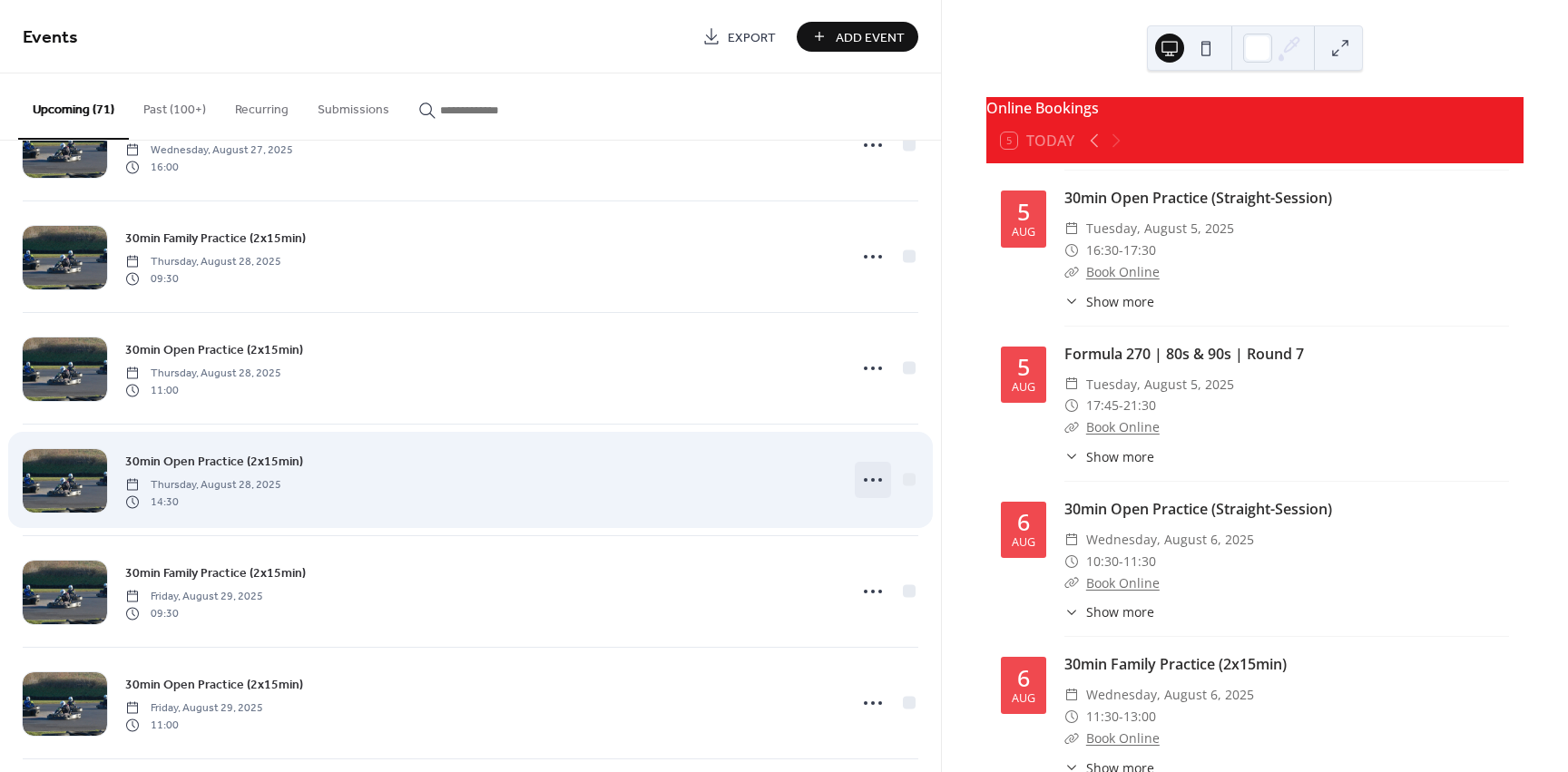 click 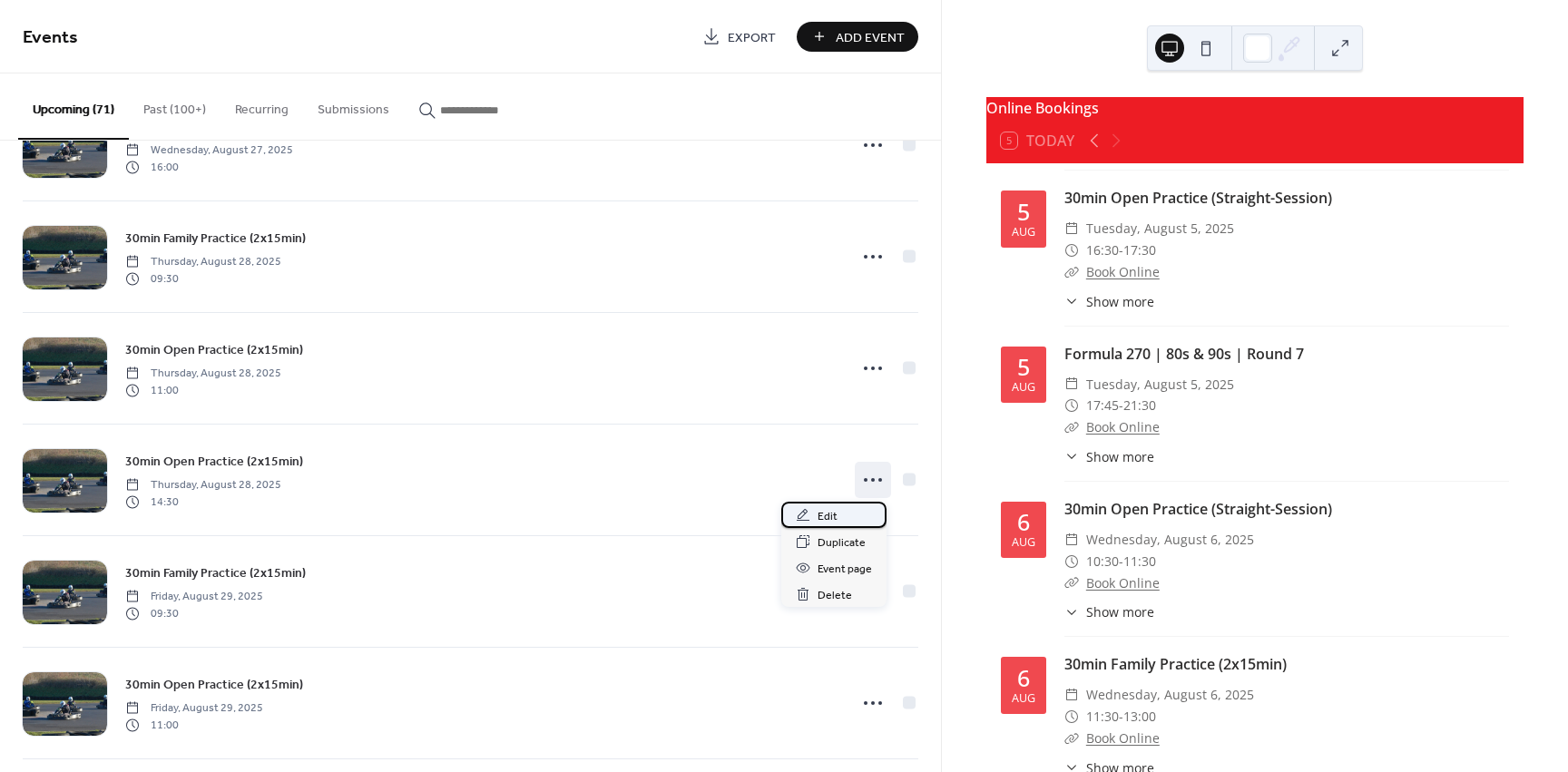 click on "Edit" at bounding box center [828, 516] 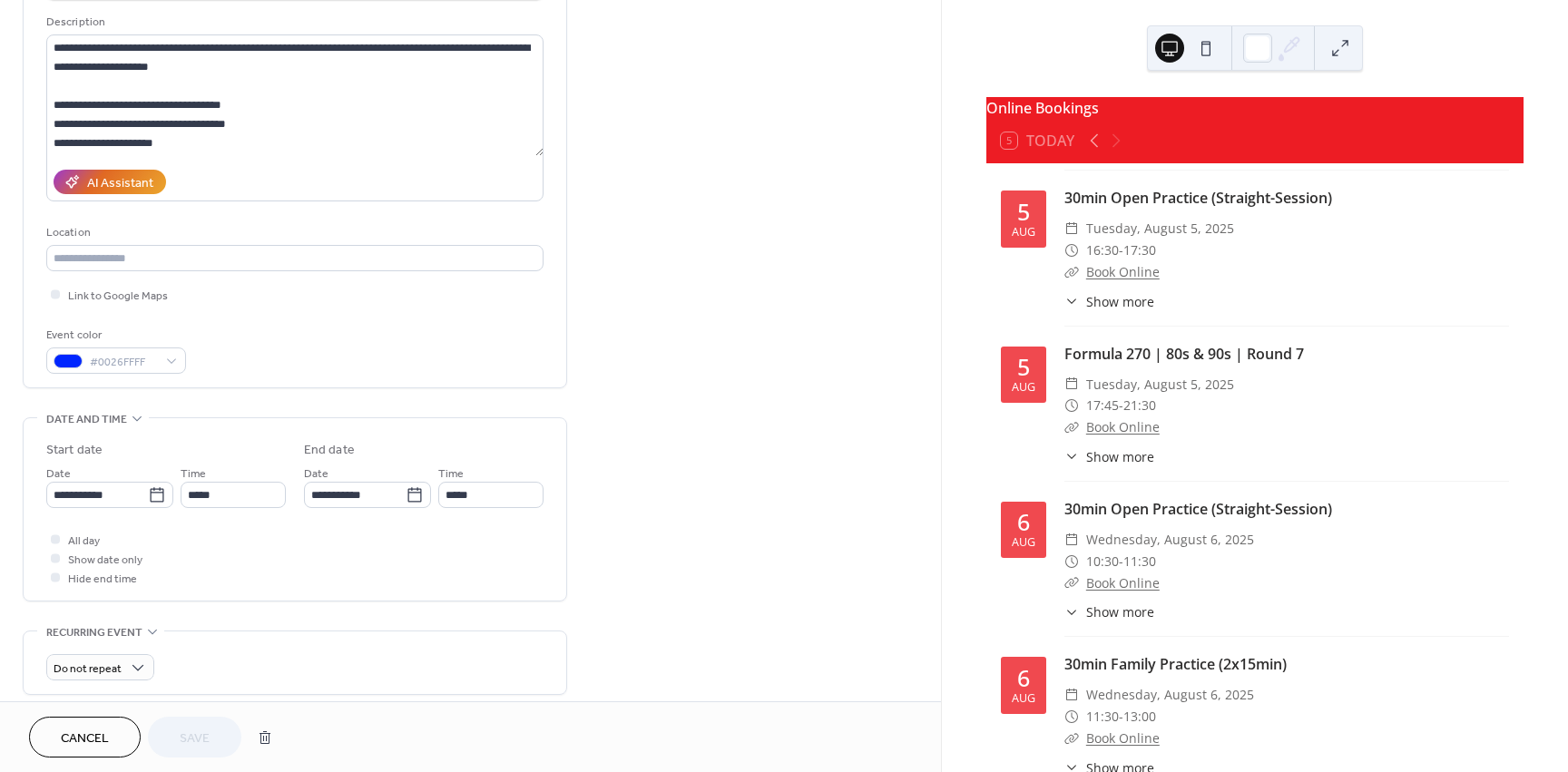 scroll, scrollTop: 181, scrollLeft: 0, axis: vertical 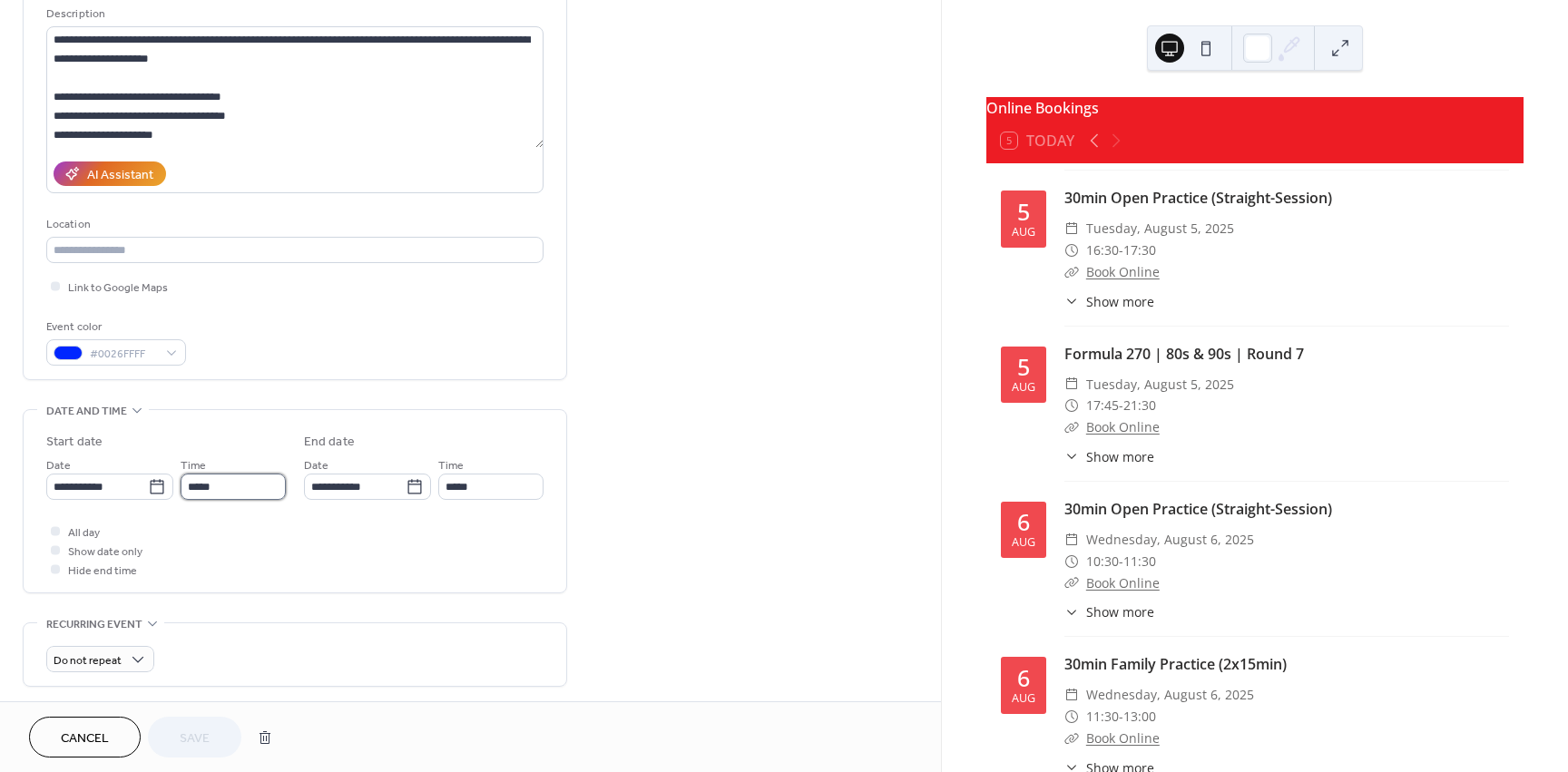click on "*****" at bounding box center [233, 486] 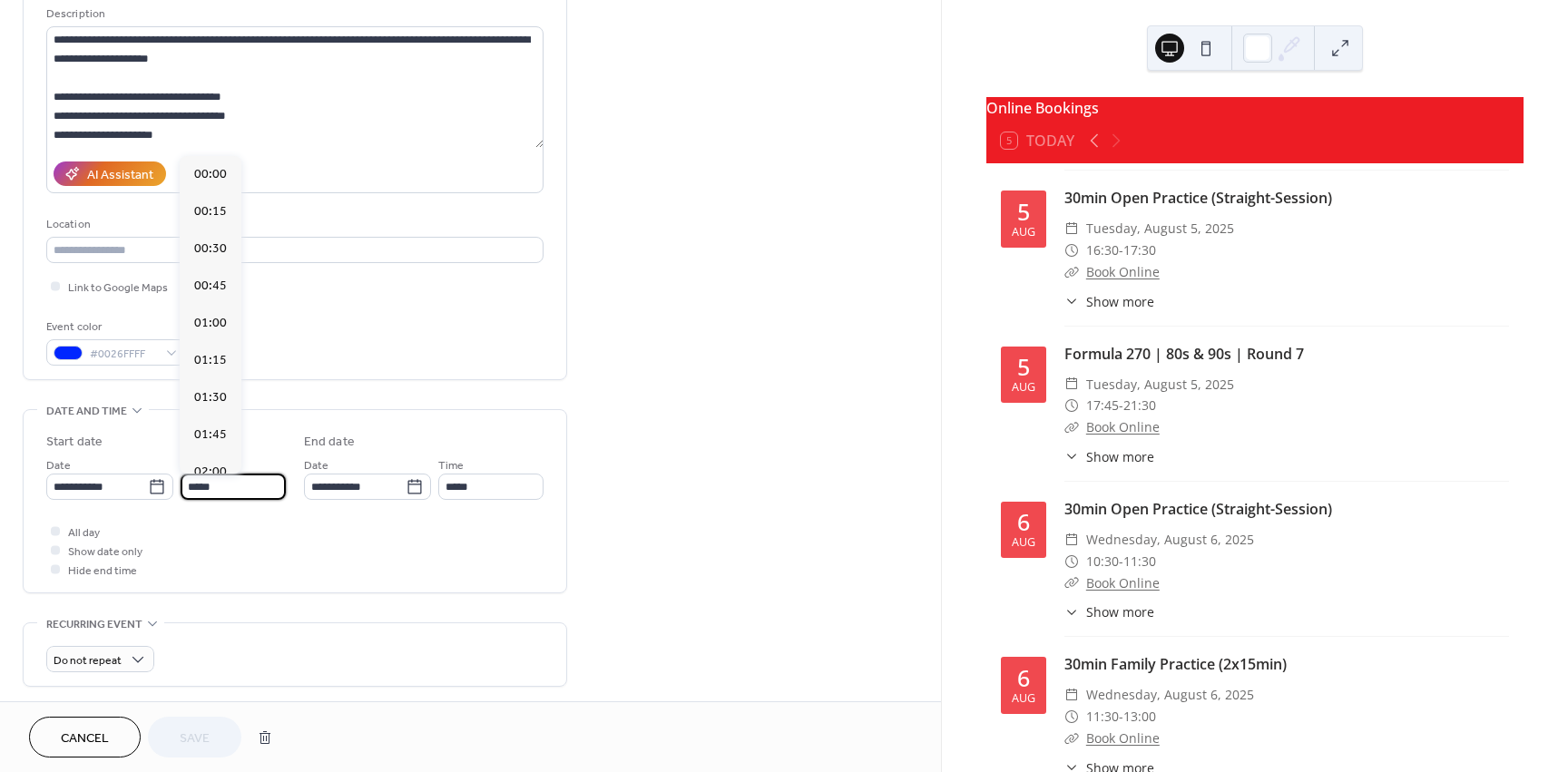 scroll, scrollTop: 2157, scrollLeft: 0, axis: vertical 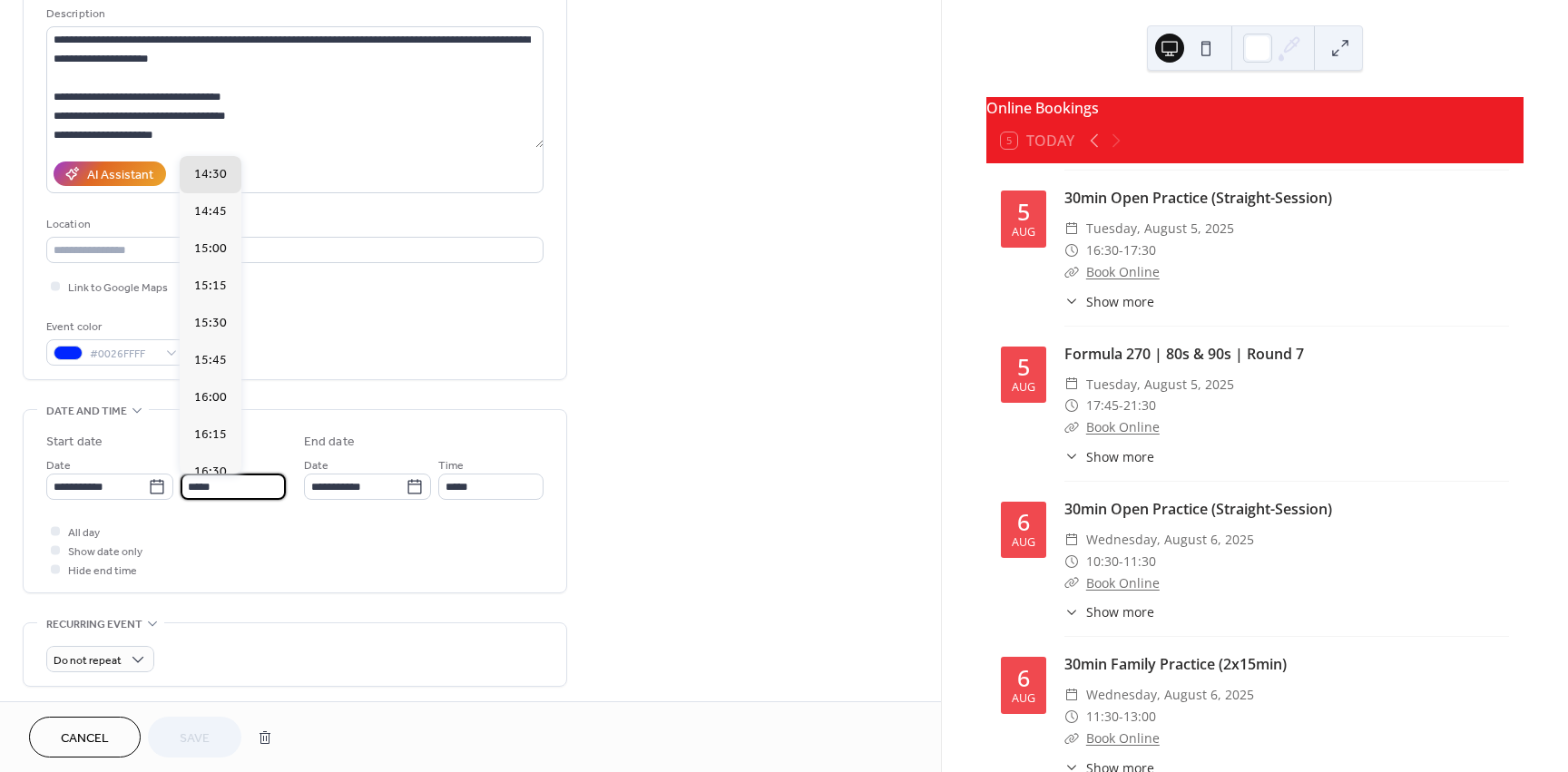 click on "[MONTH]" at bounding box center [1024, 375] 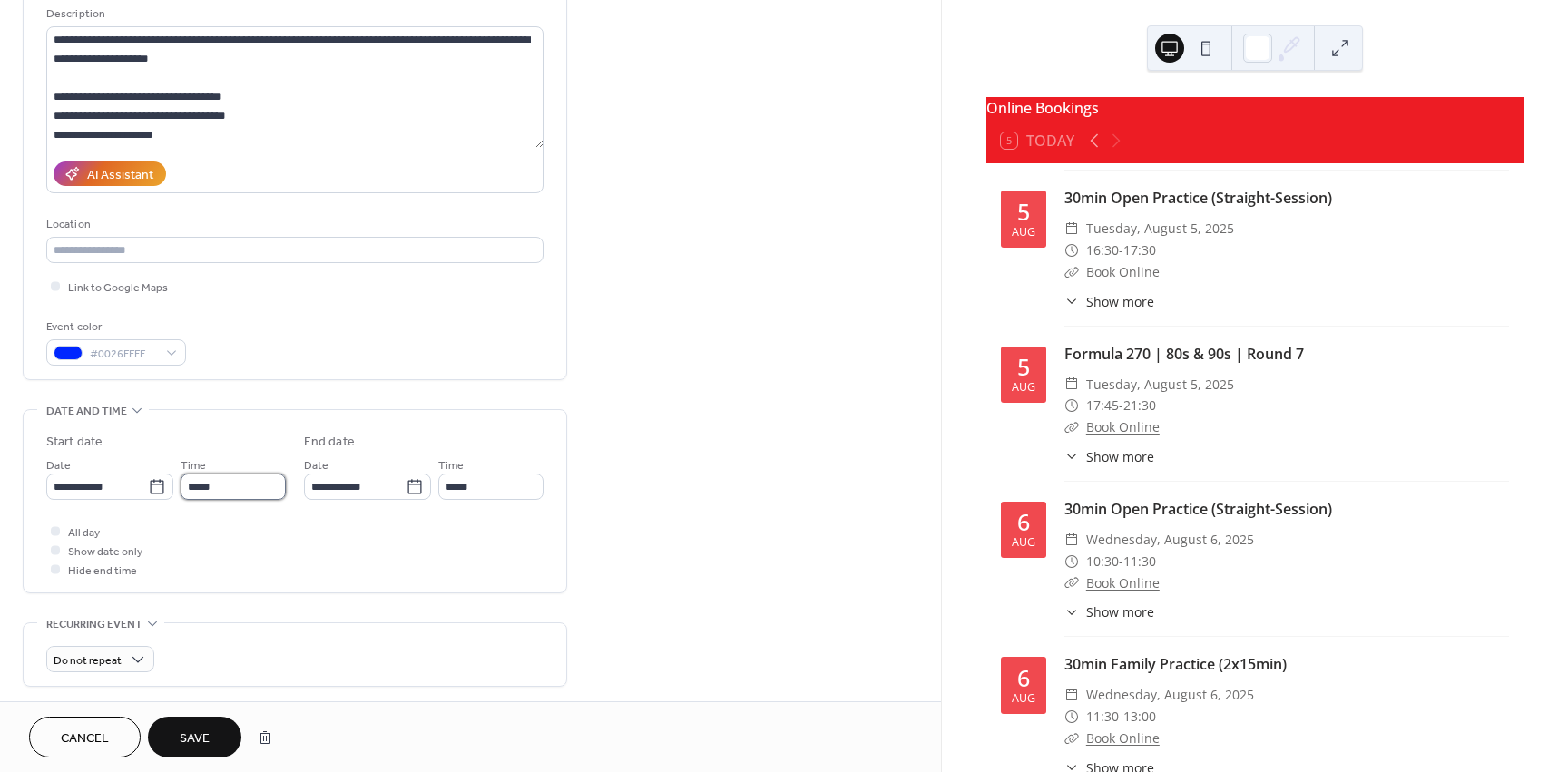click on "*****" at bounding box center [233, 486] 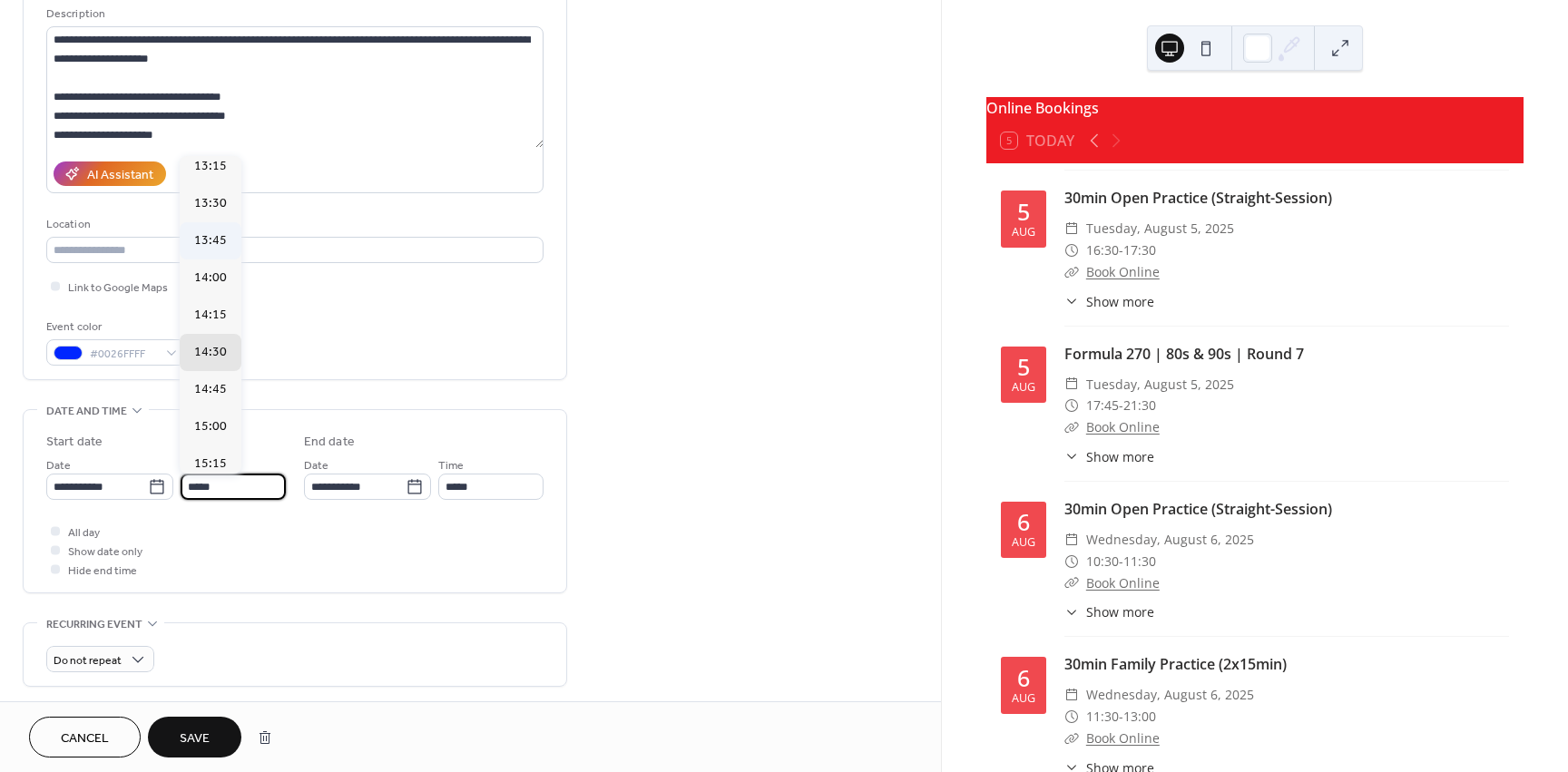 scroll, scrollTop: 1976, scrollLeft: 0, axis: vertical 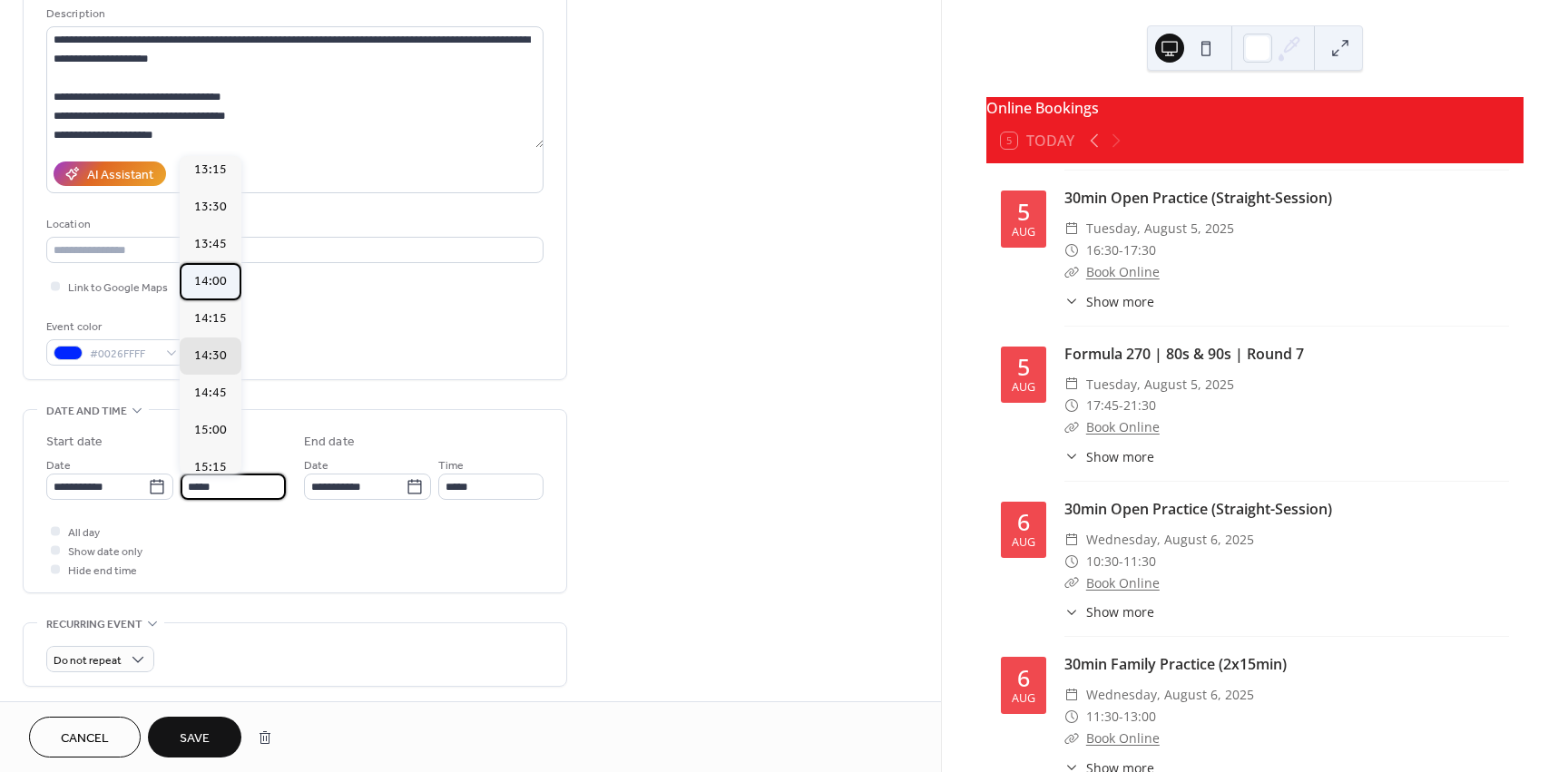 click on "14:00" at bounding box center (211, 281) 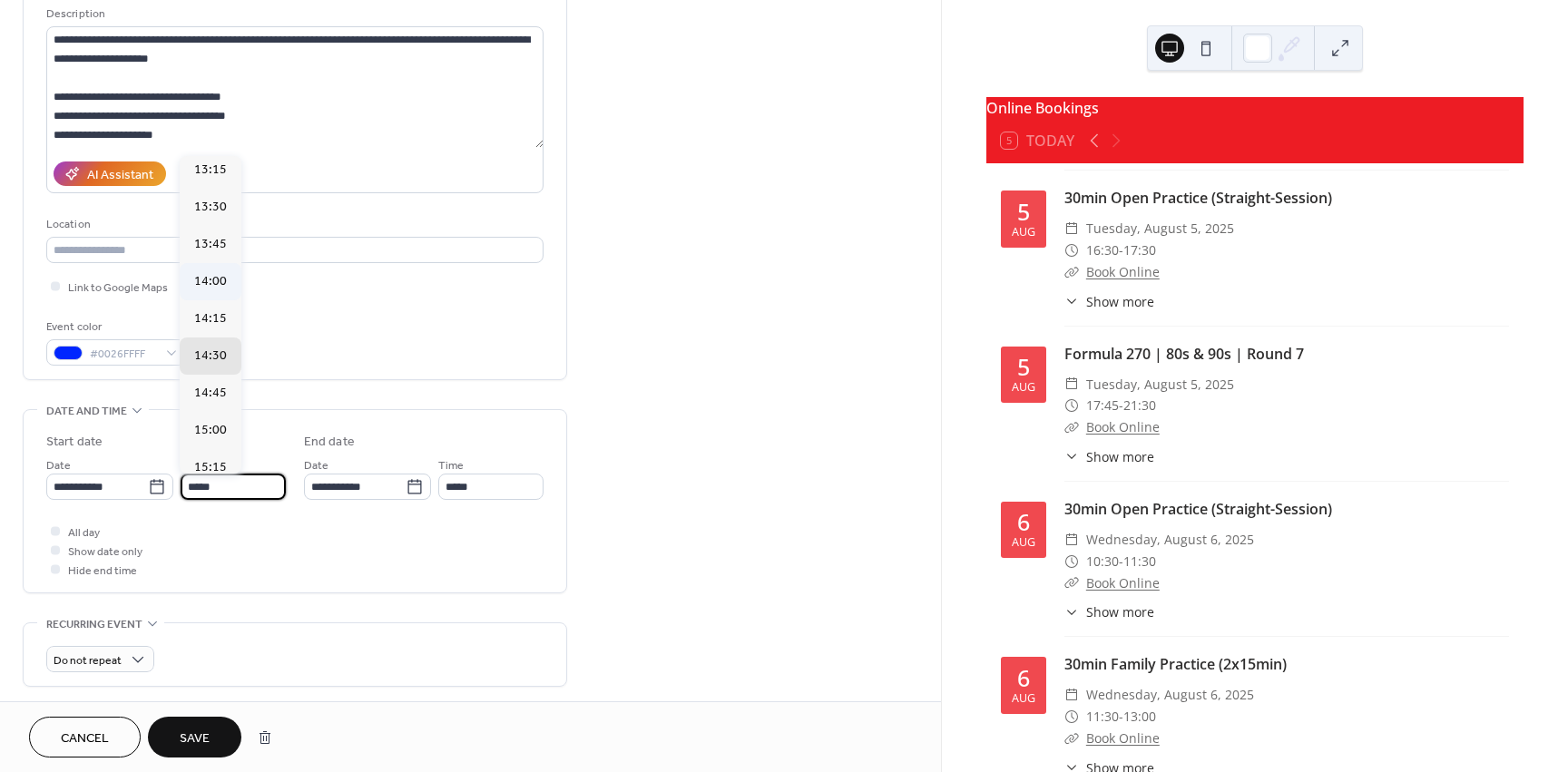type on "*****" 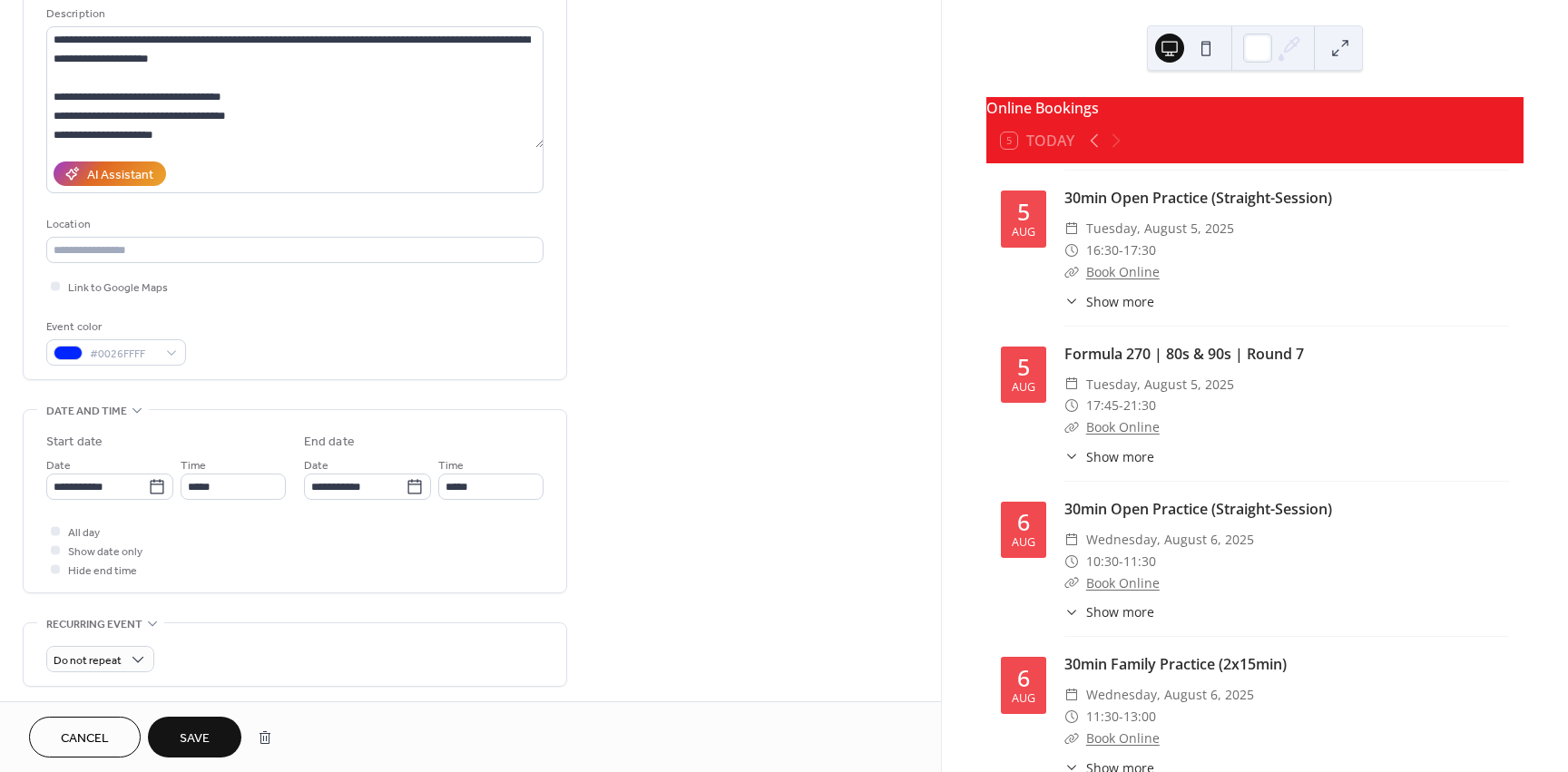 click on "**********" at bounding box center (470, 542) 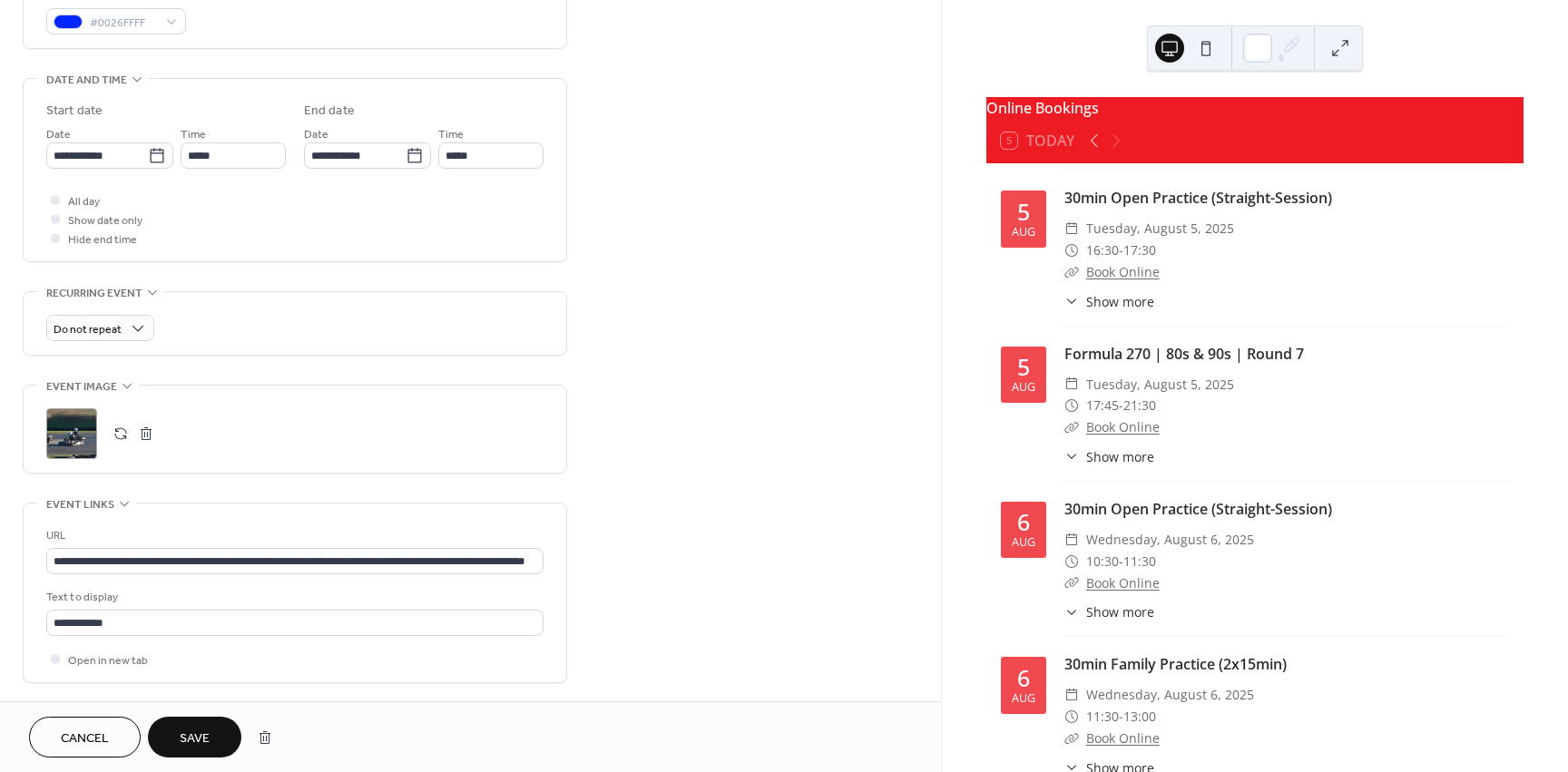 scroll, scrollTop: 544, scrollLeft: 0, axis: vertical 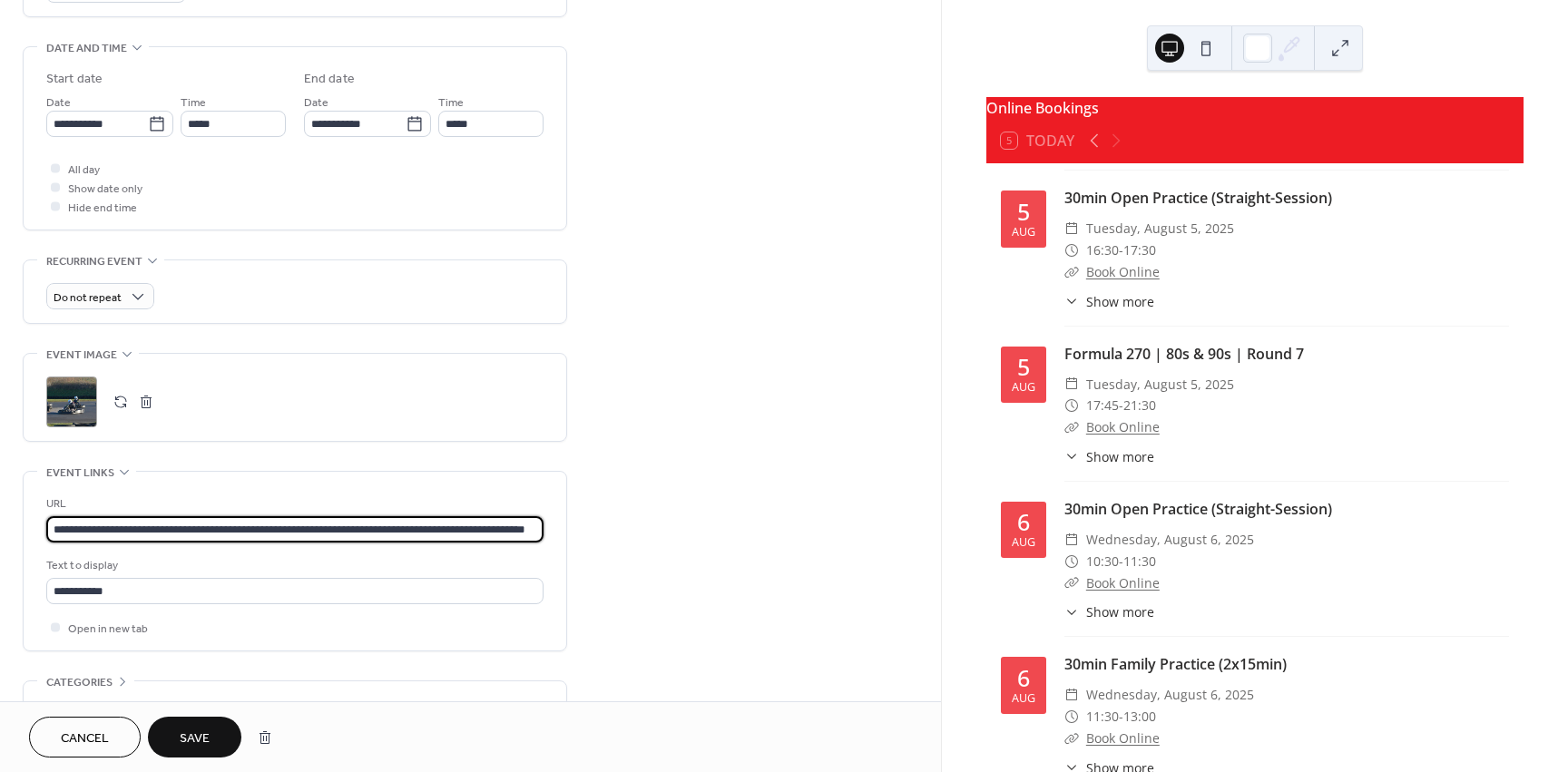 drag, startPoint x: 420, startPoint y: 524, endPoint x: 685, endPoint y: 549, distance: 266.17663 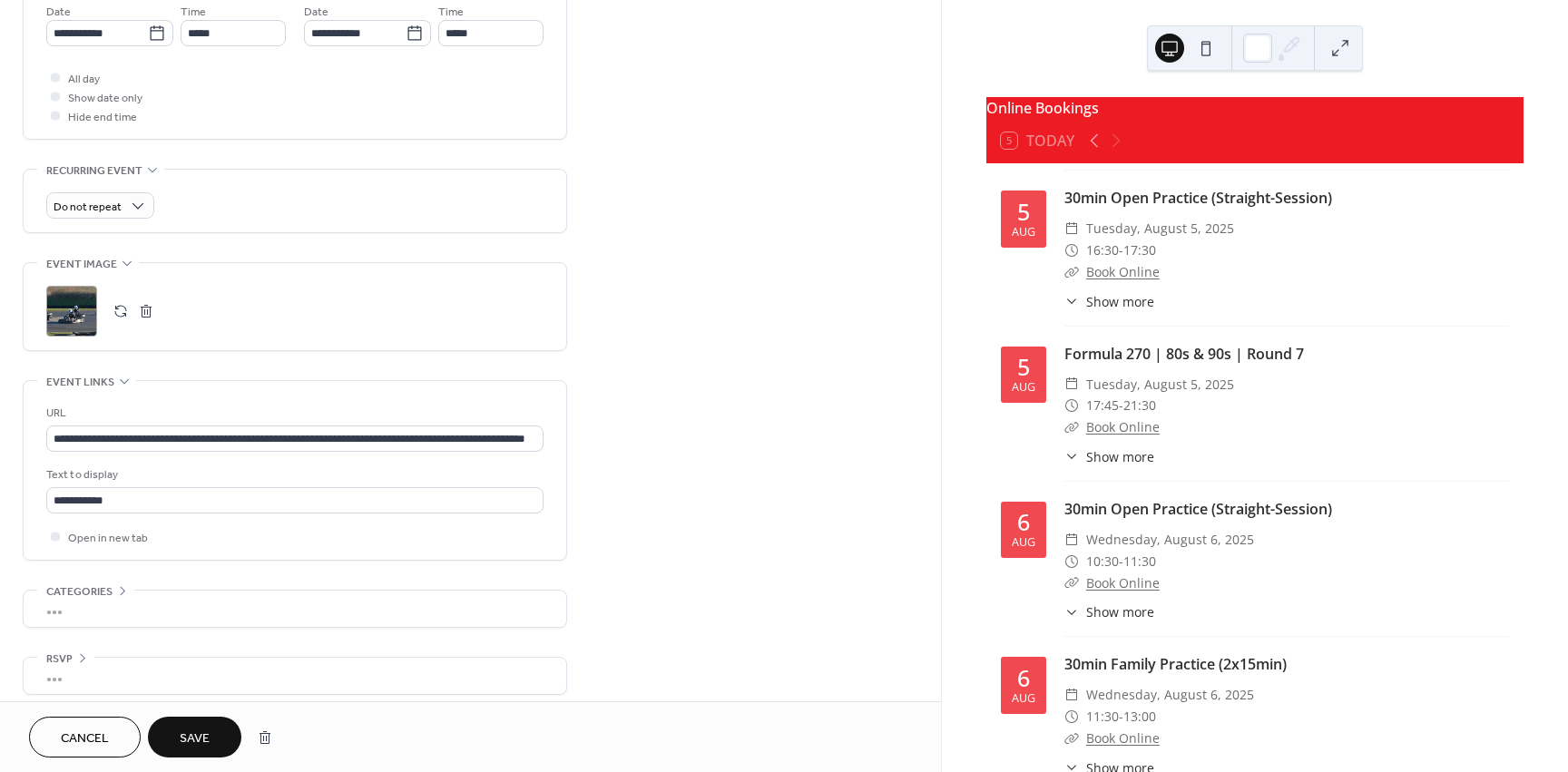 scroll, scrollTop: 647, scrollLeft: 0, axis: vertical 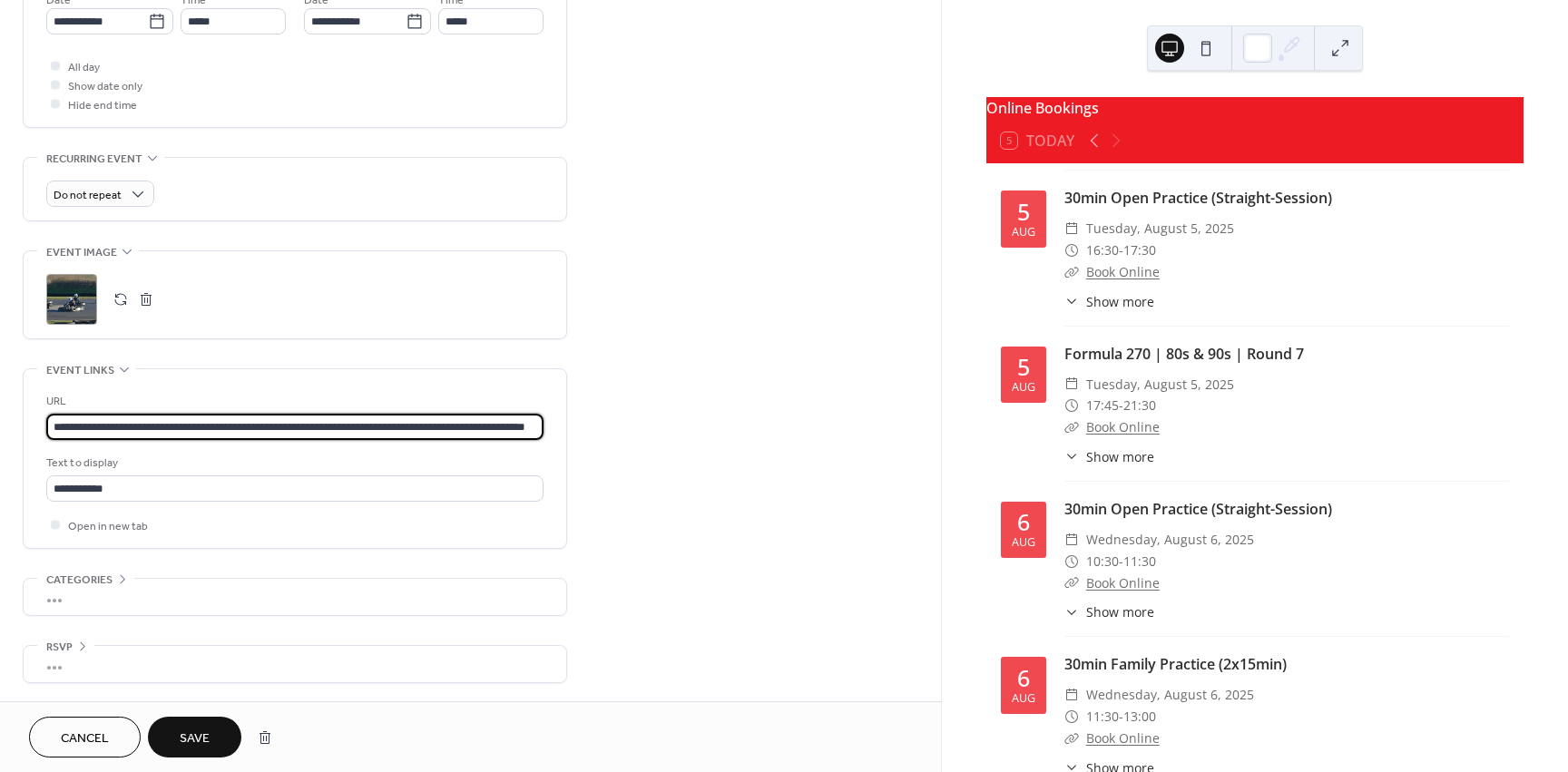 drag, startPoint x: 487, startPoint y: 419, endPoint x: 739, endPoint y: 428, distance: 252.16066 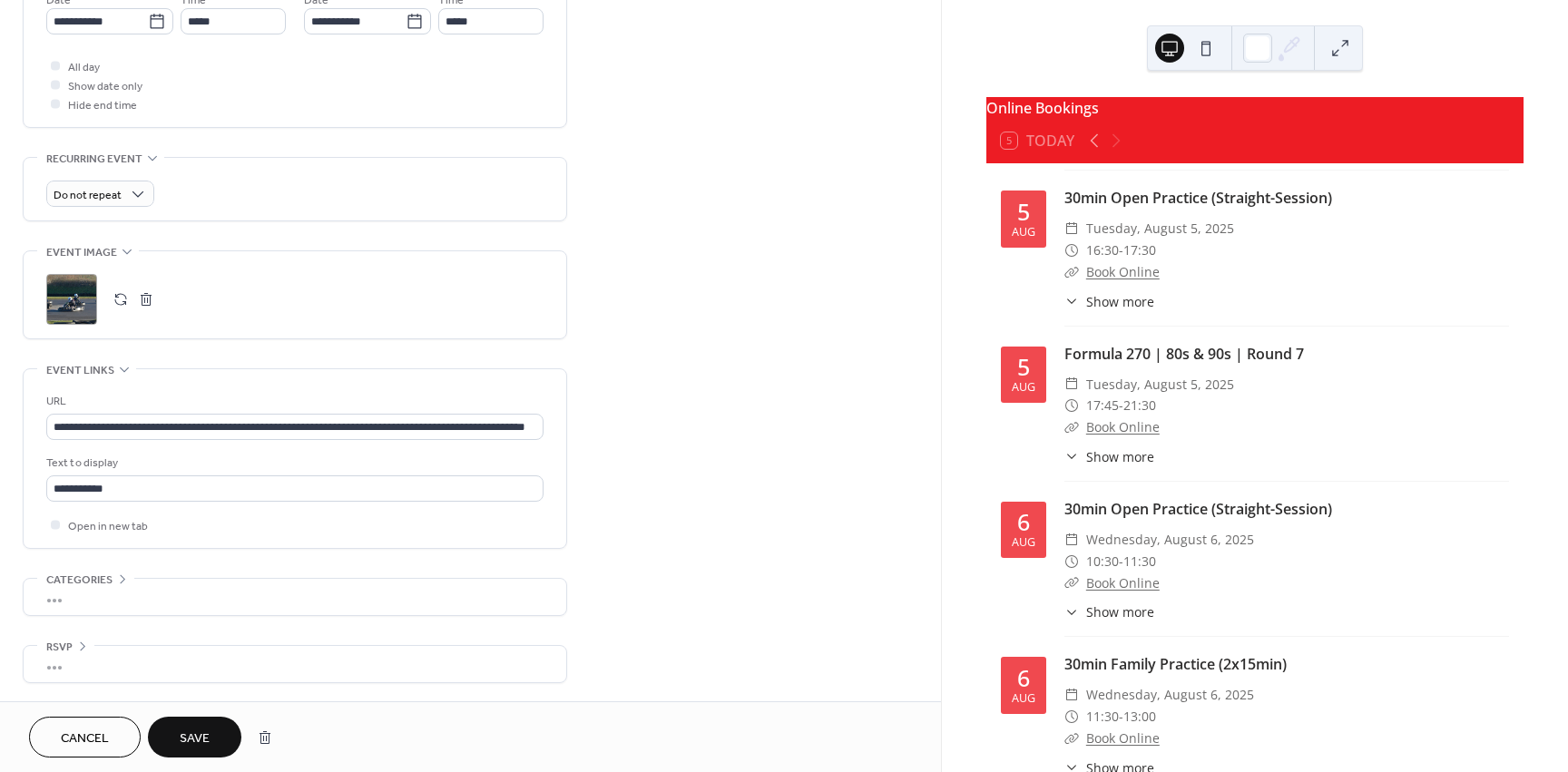 click on "**********" at bounding box center [470, 77] 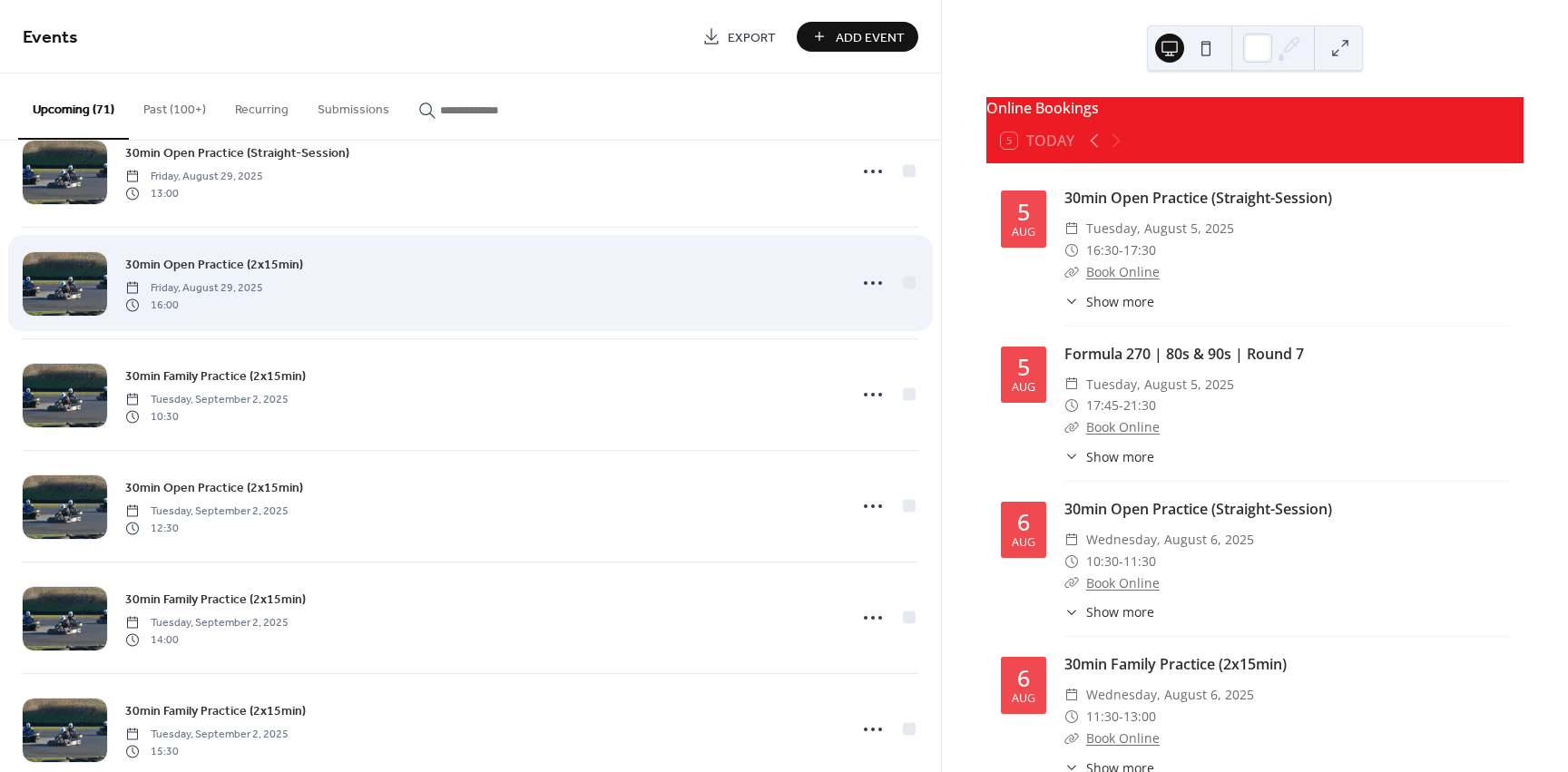 scroll, scrollTop: 7344, scrollLeft: 0, axis: vertical 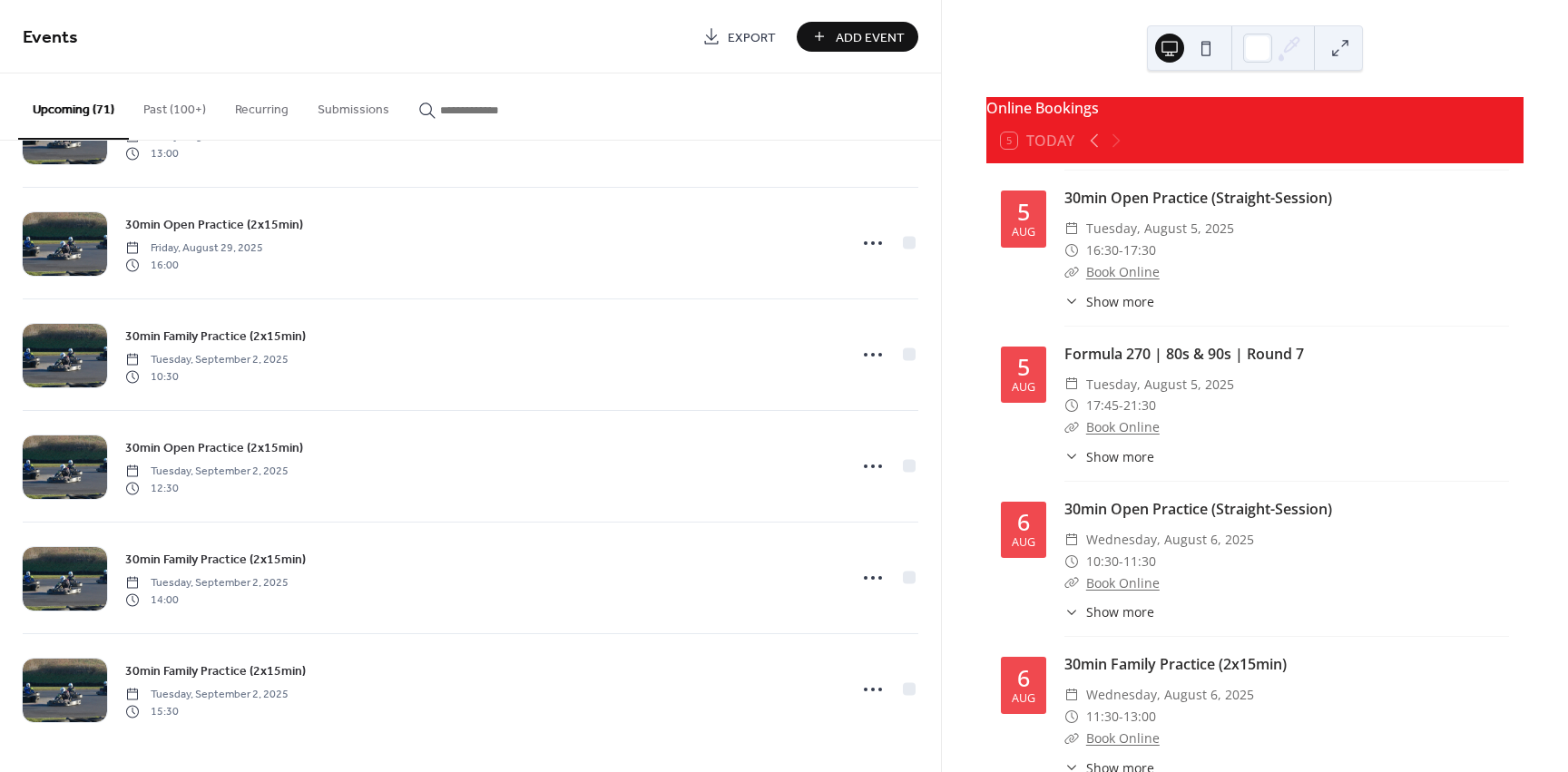 click on "Upcoming (71) Past (100+) Recurring Submissions" at bounding box center (470, 107) 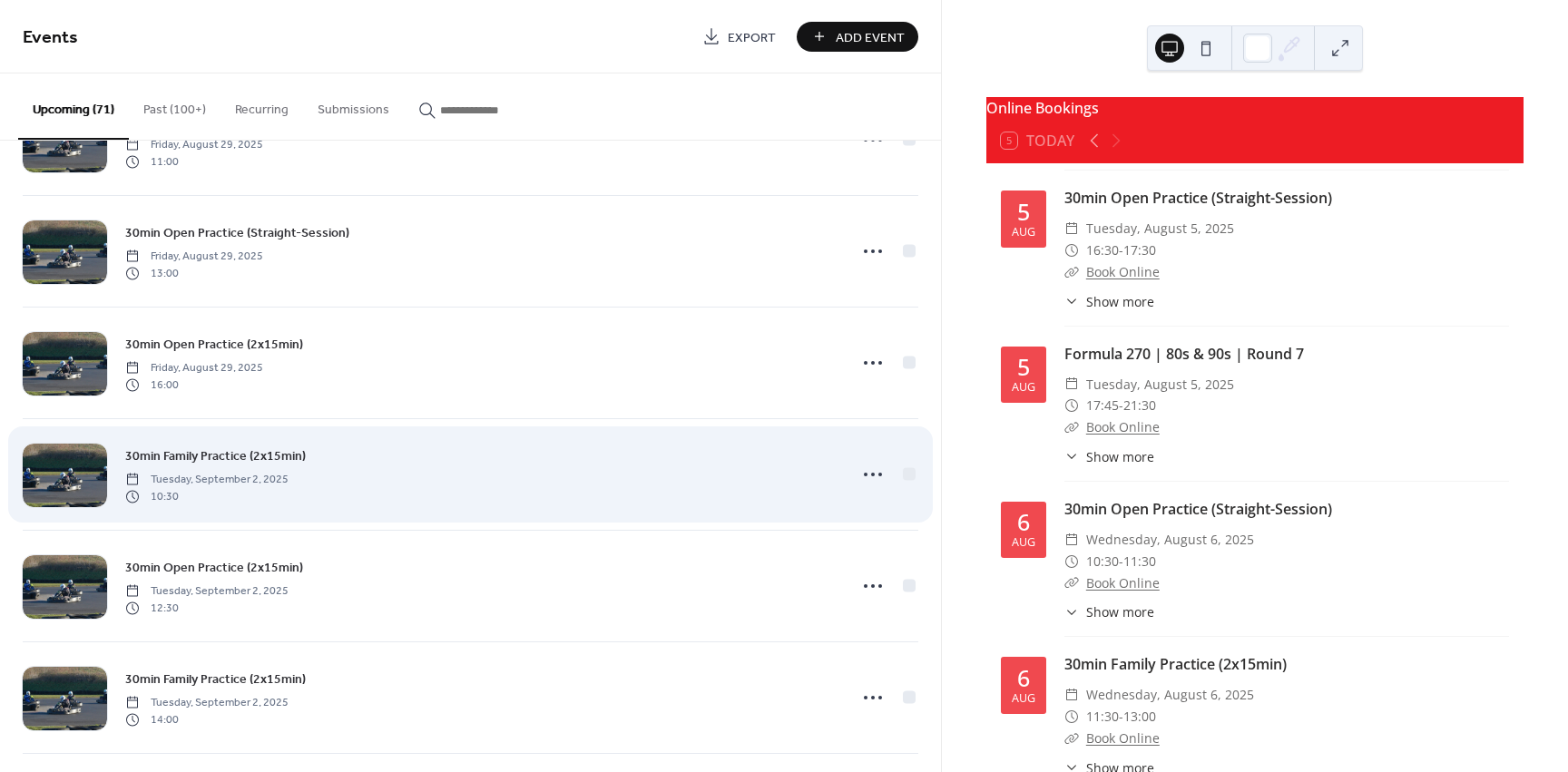 scroll, scrollTop: 7254, scrollLeft: 0, axis: vertical 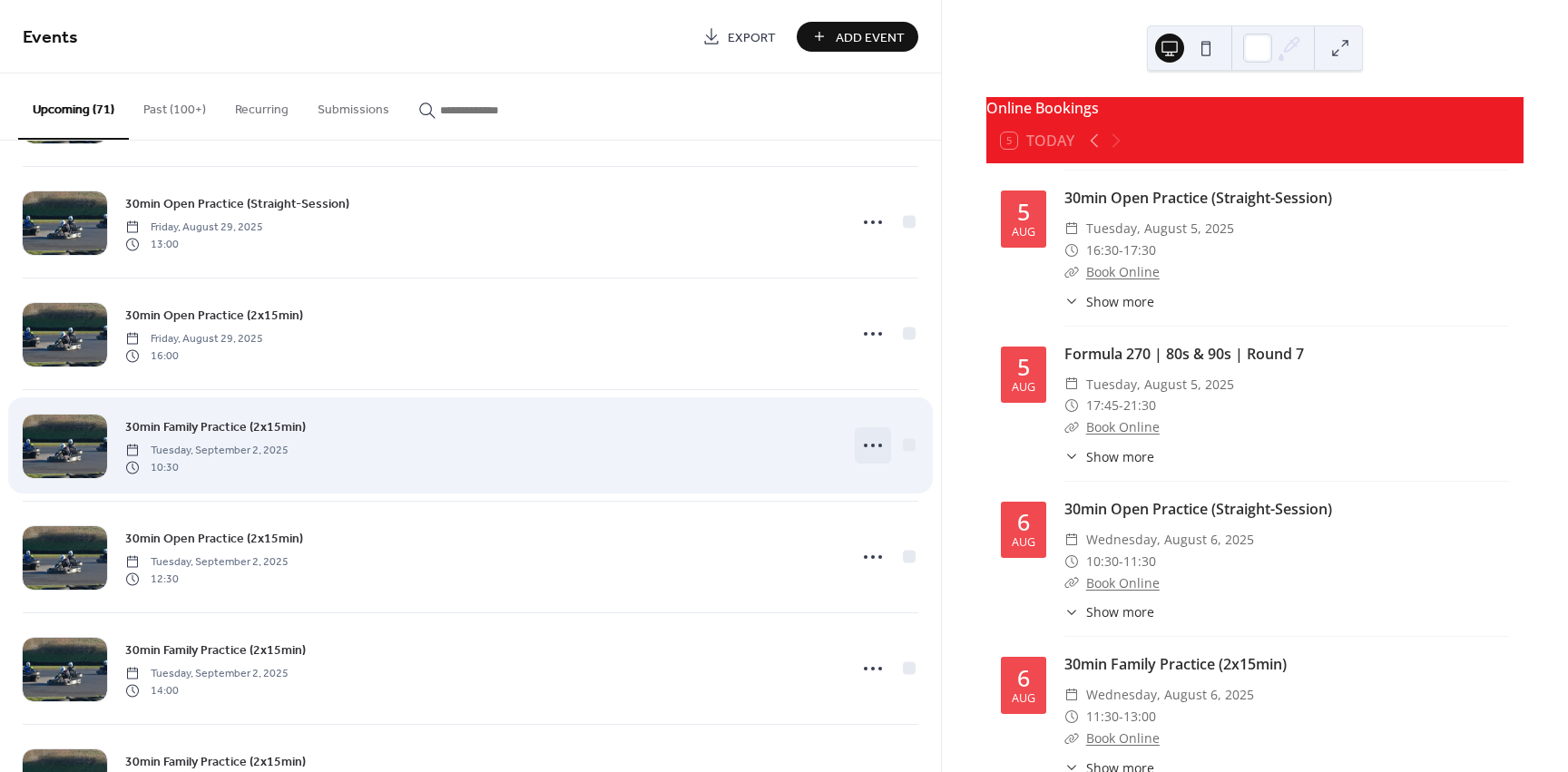 click 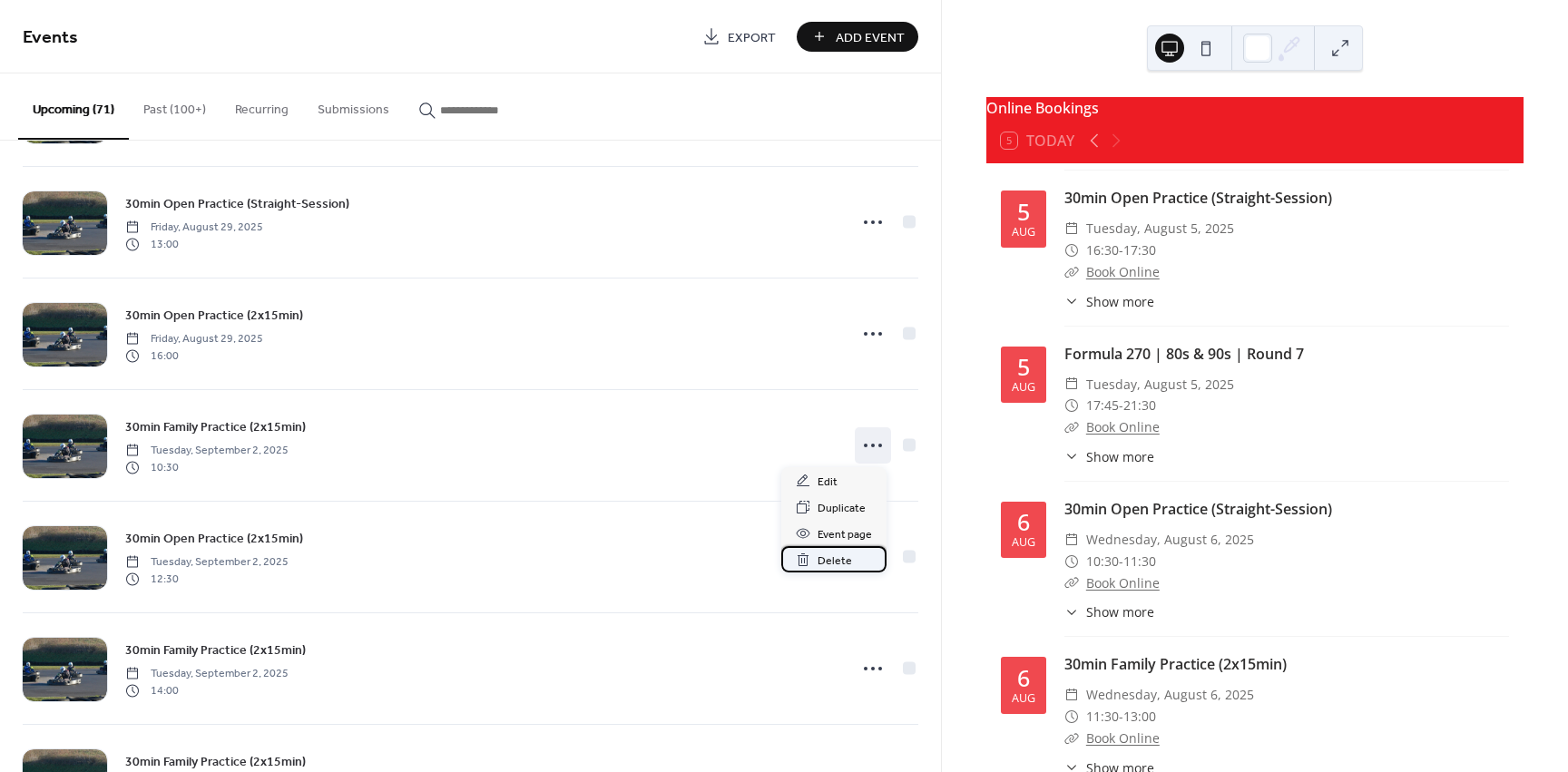 click on "Delete" at bounding box center [835, 561] 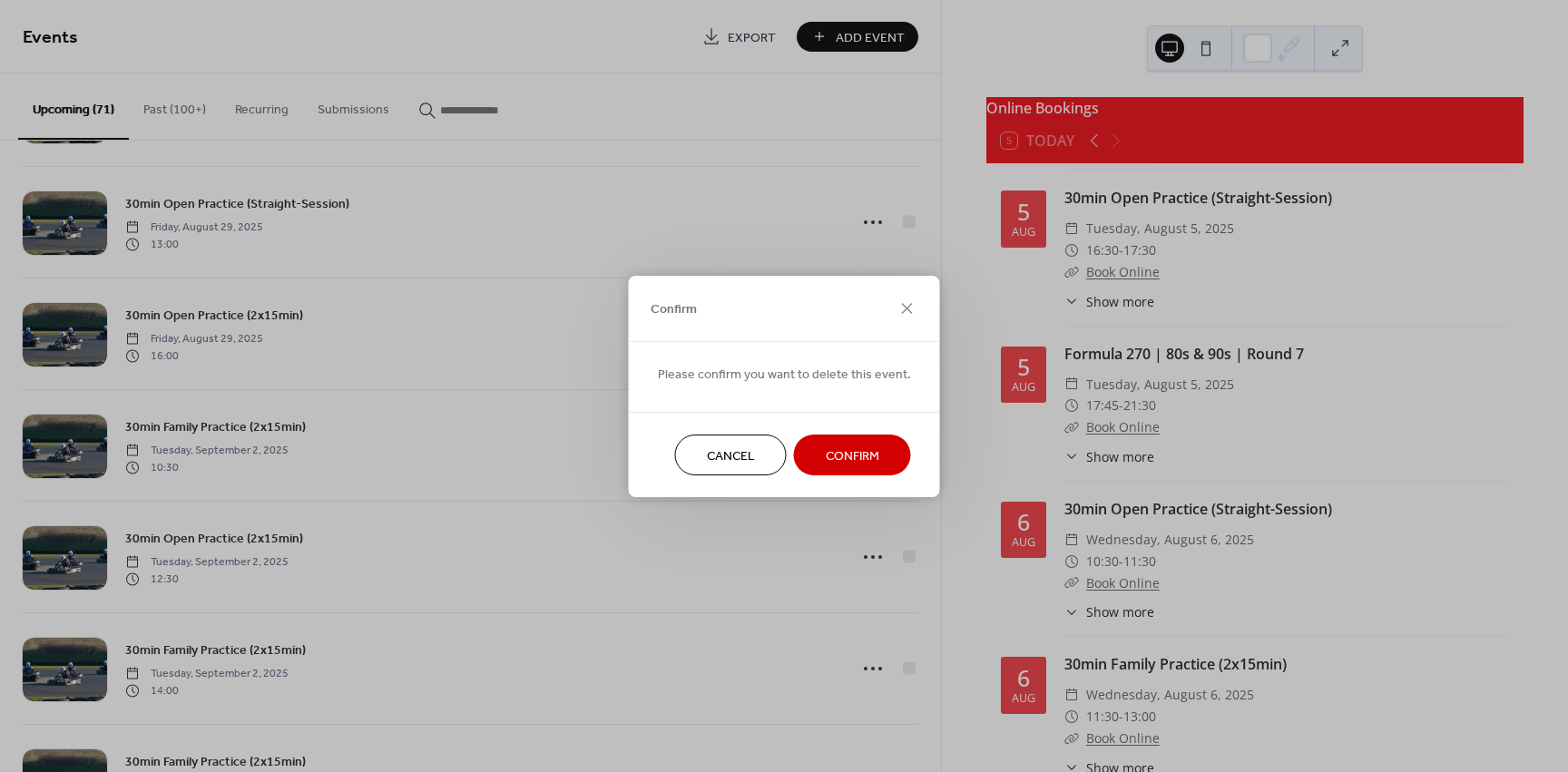 click on "Confirm" at bounding box center (852, 455) 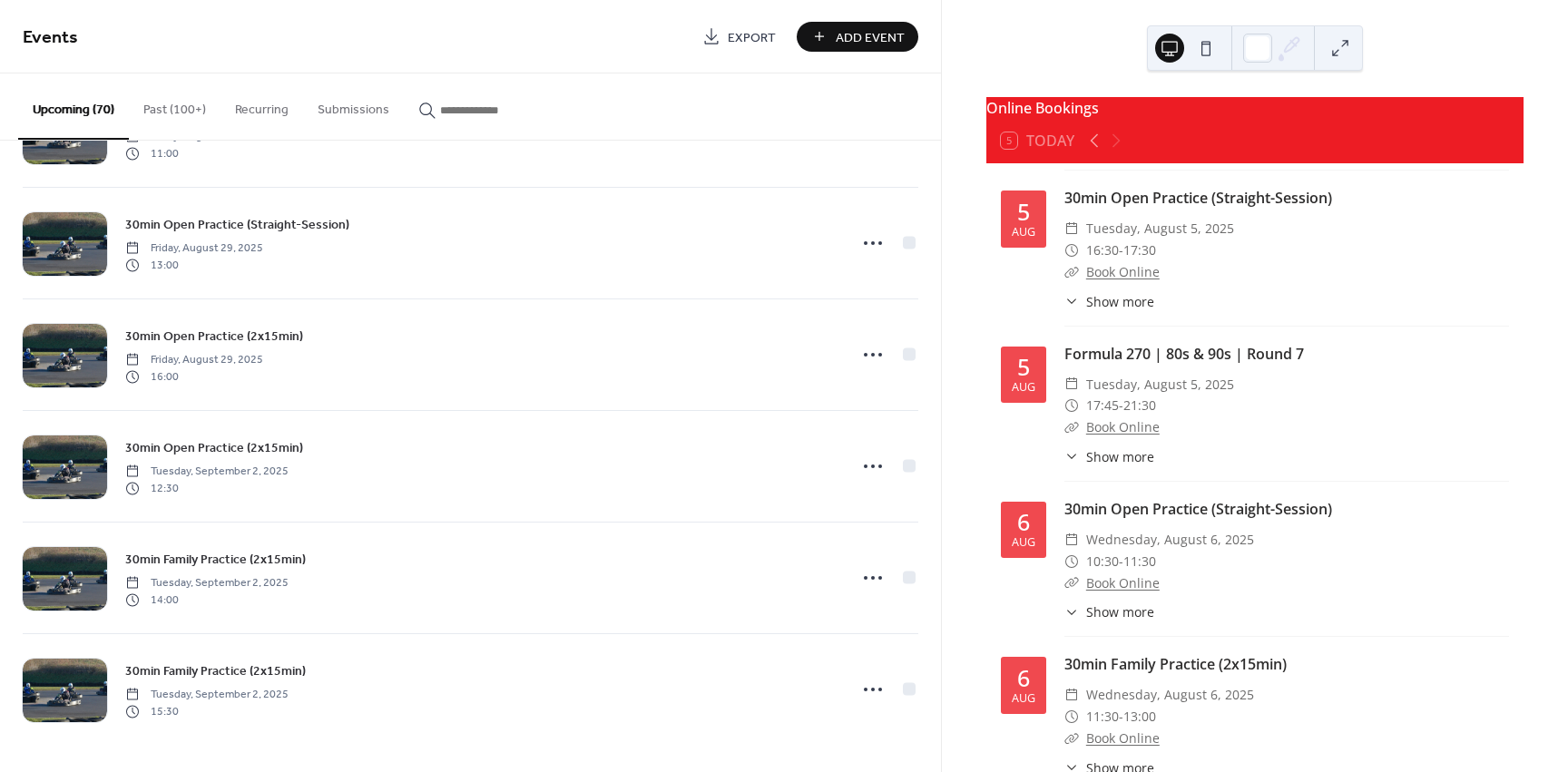 scroll, scrollTop: 7233, scrollLeft: 0, axis: vertical 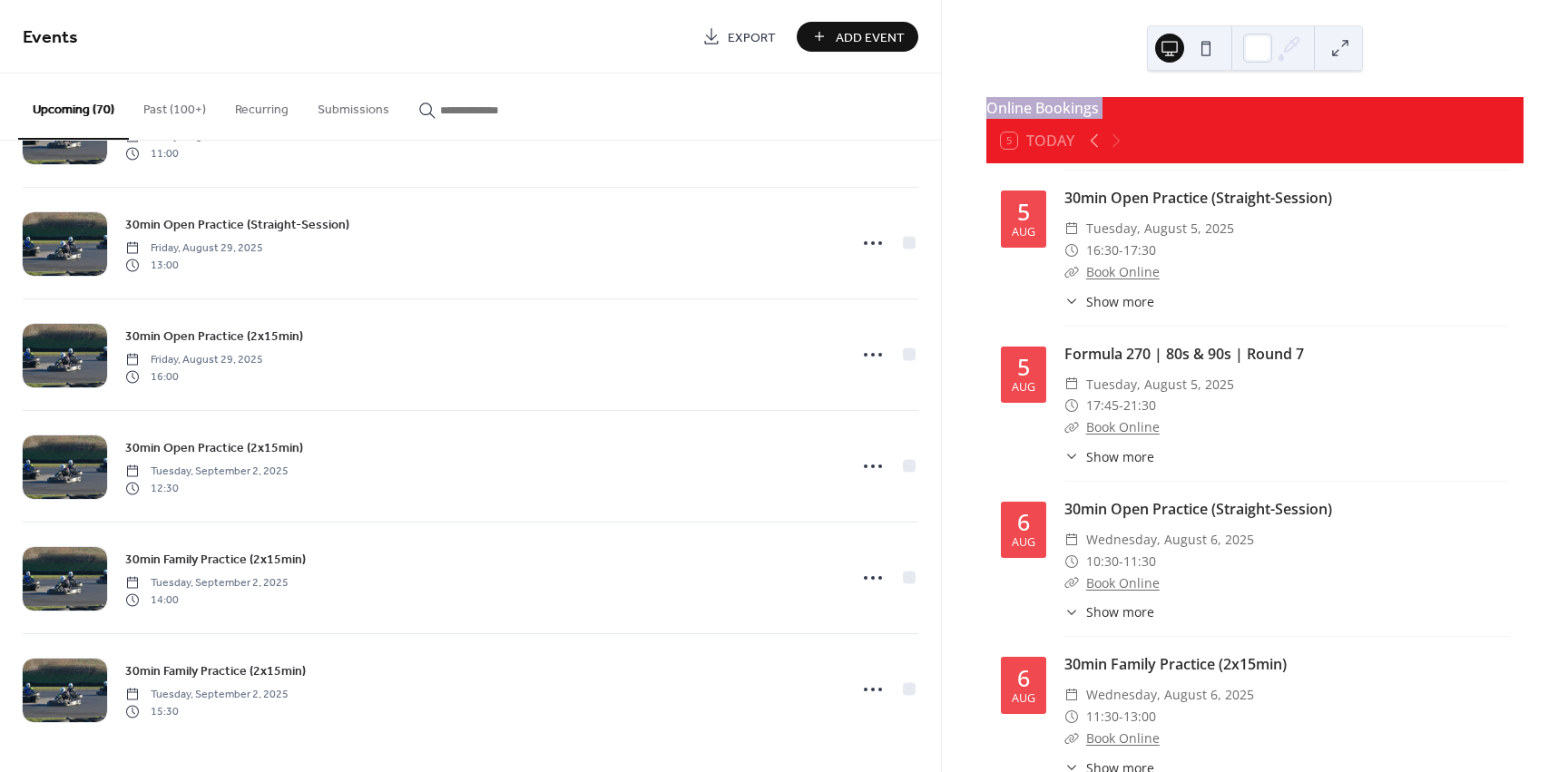 click on "Online Bookings 5 Today 5 [MONTH] 30min Open Practice (2x15min) ​​ Tuesday, [MONTH] 5, 2025 ​​ 11:30 - 13:00 ​​ Book Online ​​ Show more Have a go in our karts starting from £42.50! Open sessions are for teens and adults. Inexperienced drivers are still welcome.  - No experience or equipment required - Min' age 12yrs+ | Min' height 147cm+ - GX200s & GX270s only 5 [MONTH] 30min Open Practice (2x15min) ​​ Tuesday, [MONTH] 5, 2025 ​​ 13:30 - 15:00 ​​ Book Online ​​ Show more Have a go in our karts starting from £42.50! Open sessions are for teens and adults. Inexperienced drivers are still welcome.  - No experience or equipment required - Min' age 12yrs+ | Min' height 147cm+ - GX200s & GX270s only 5 [MONTH] 30min Family Practice (2x15min) ​​ Tuesday, [MONTH] 5, 2025 ​​ 15:00 - 16:30 ​​ Book Online ​​ Show more Have a go in our karts from £42.50! Family sessions are for inexperienced drivers and family groups.   - No experience or equipment required - Min' age 8yrs+ | Min' height 119cm+ 5 [MONTH] ​​ 16:30 -" at bounding box center (1255, 386) 